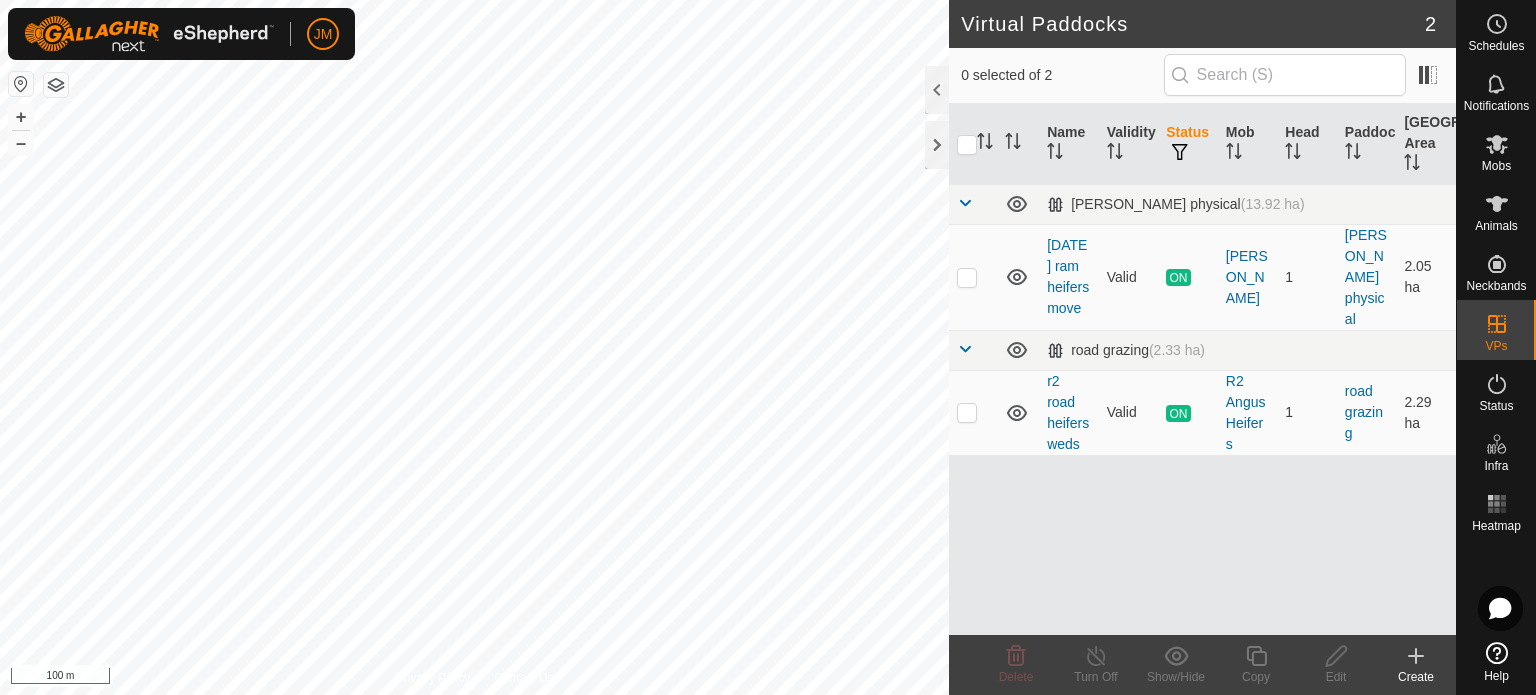 scroll, scrollTop: 0, scrollLeft: 0, axis: both 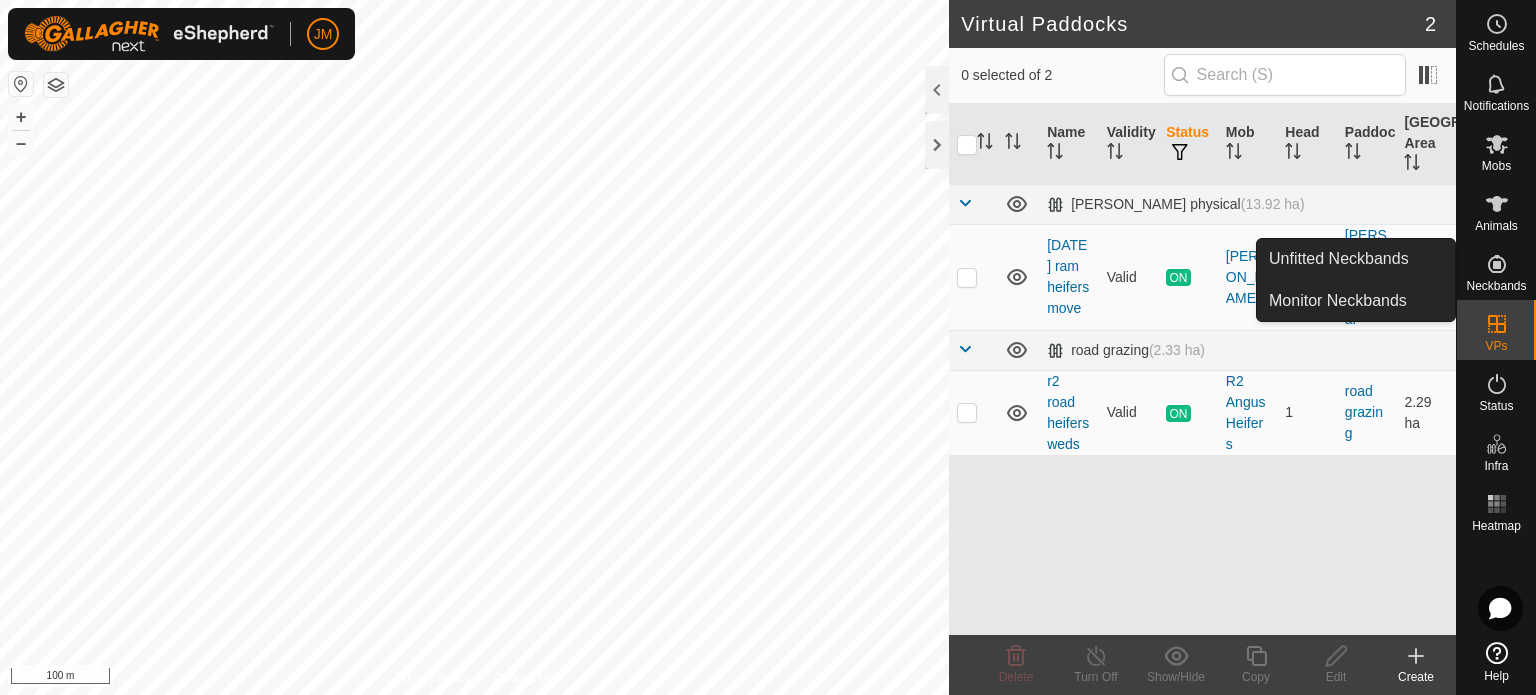 click 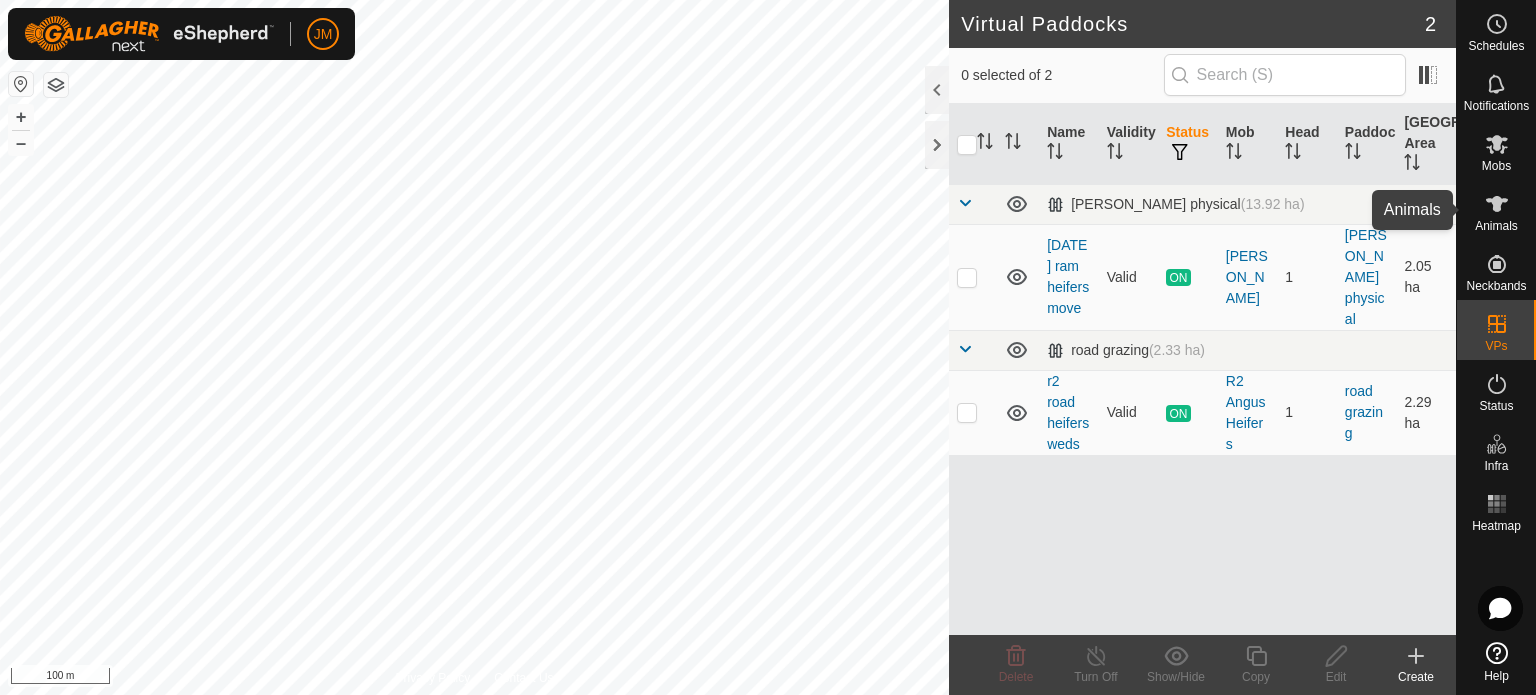click 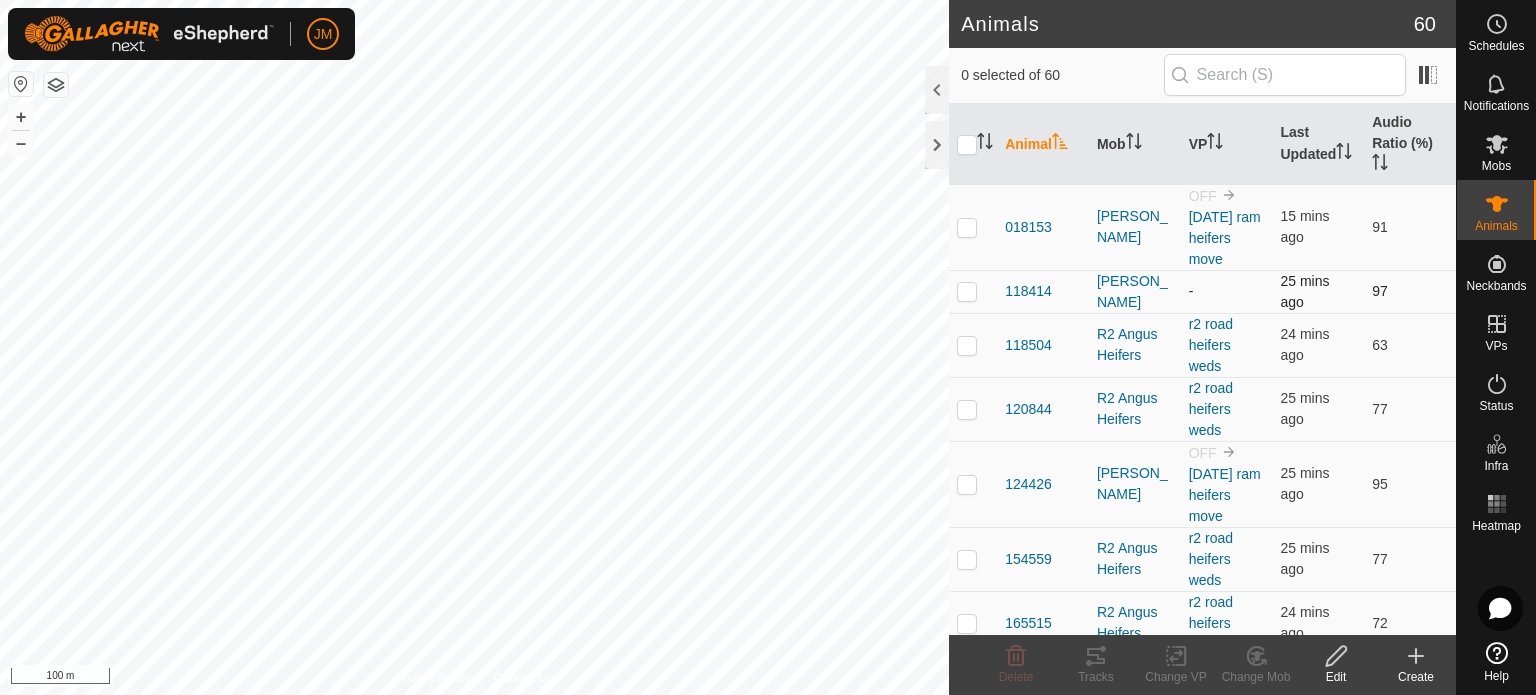 click at bounding box center (967, 291) 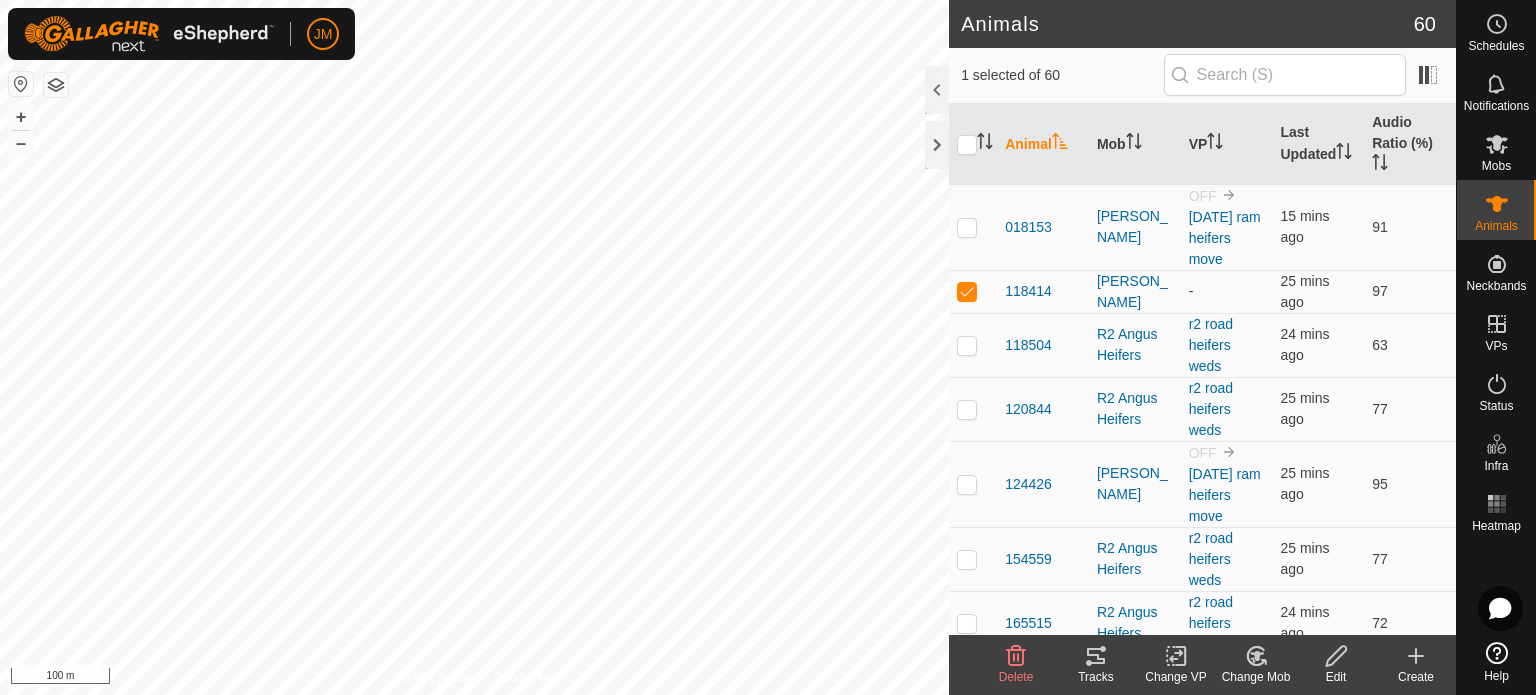 click 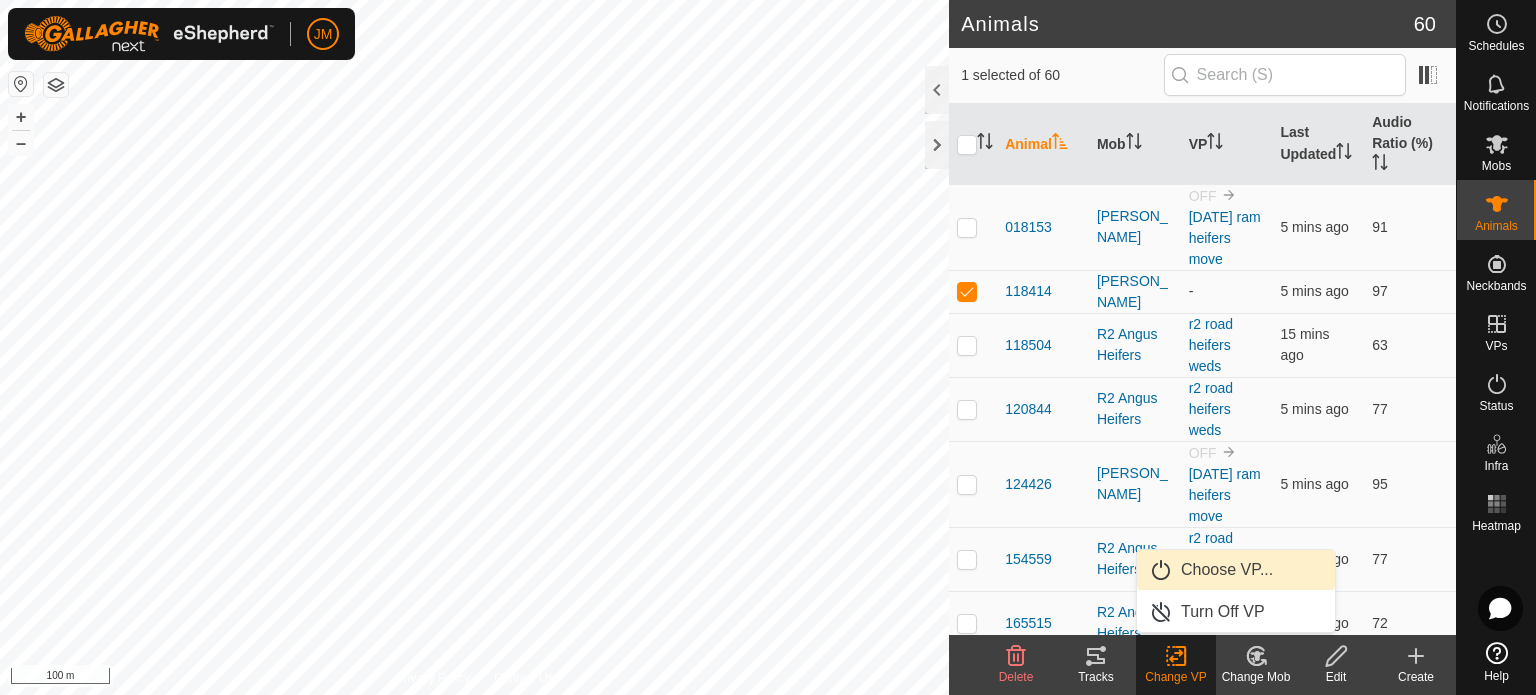 click on "Choose VP..." at bounding box center (1236, 570) 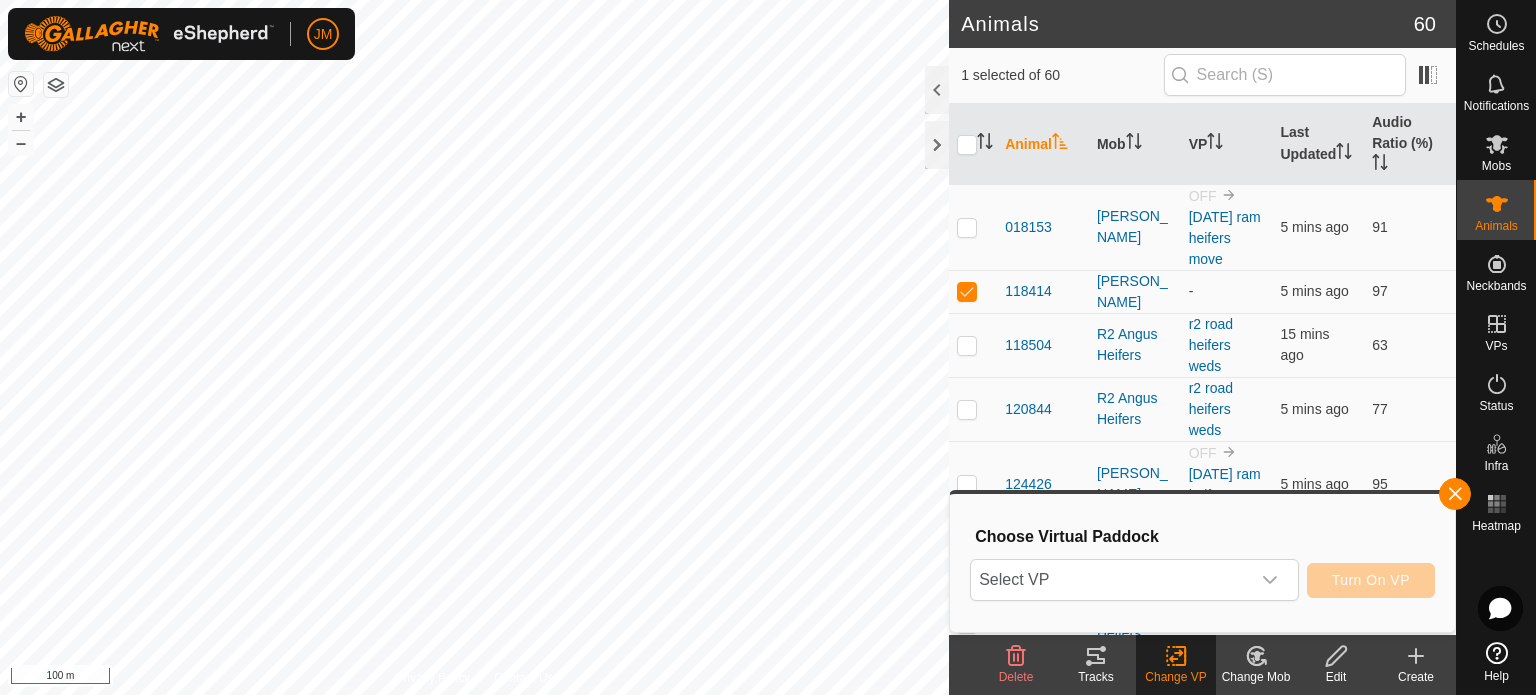 click on "Select VP" at bounding box center [1110, 580] 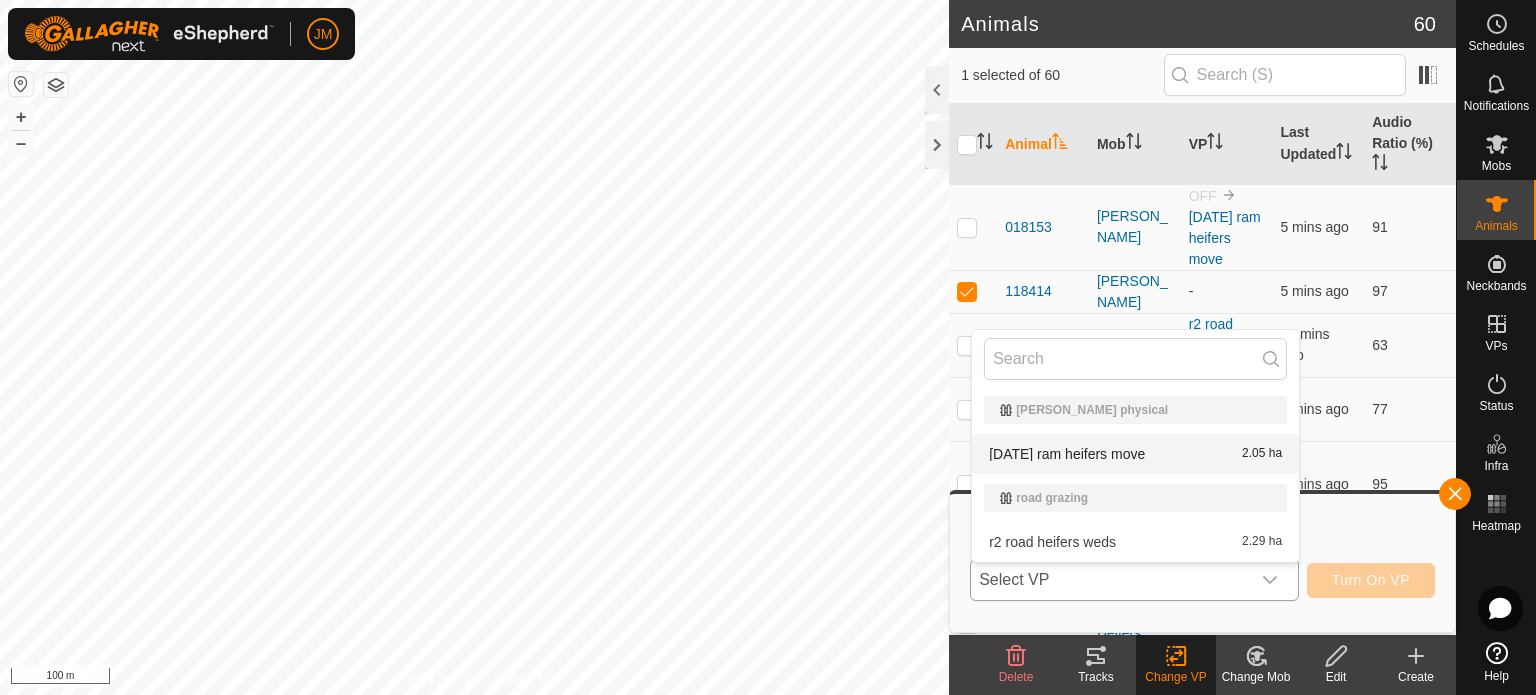 click on "[DATE] ram heifers move  2.05 ha" at bounding box center [1135, 454] 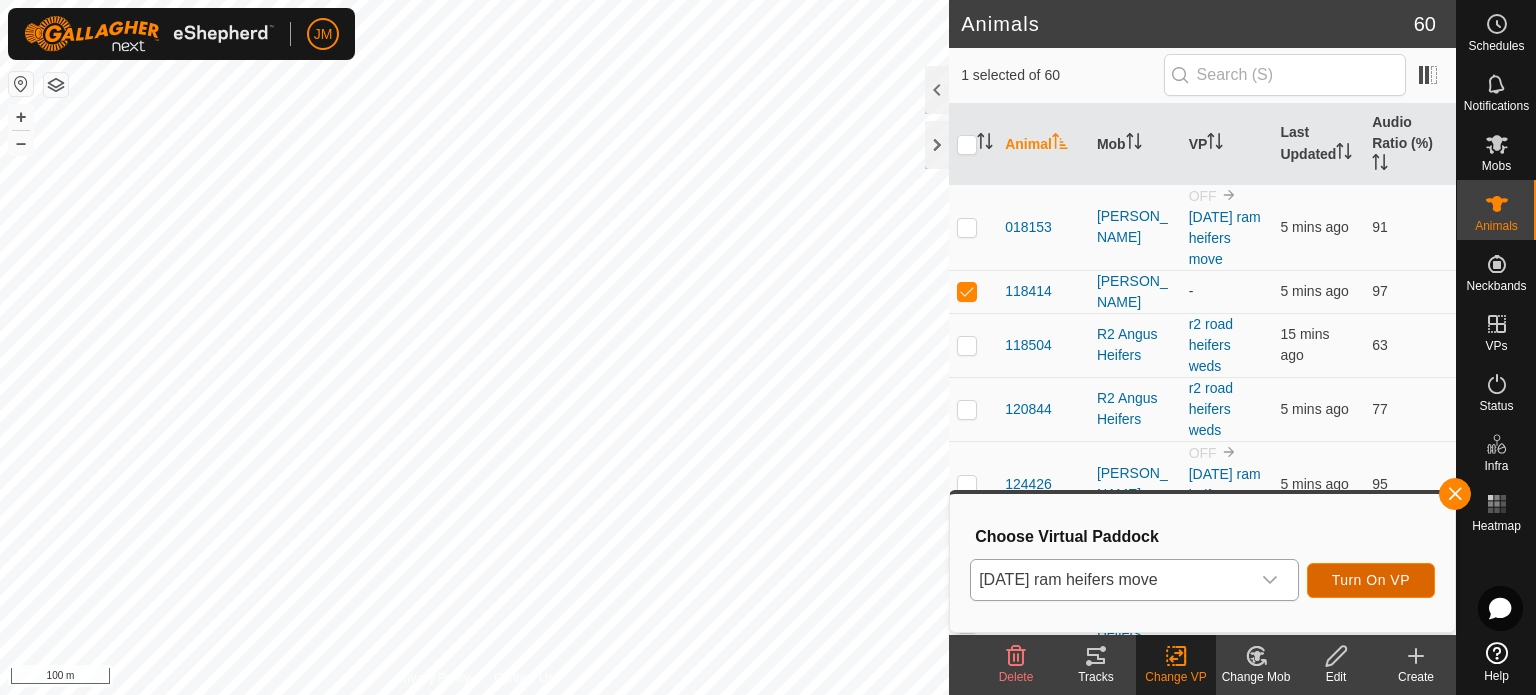 click on "Turn On VP" at bounding box center [1371, 580] 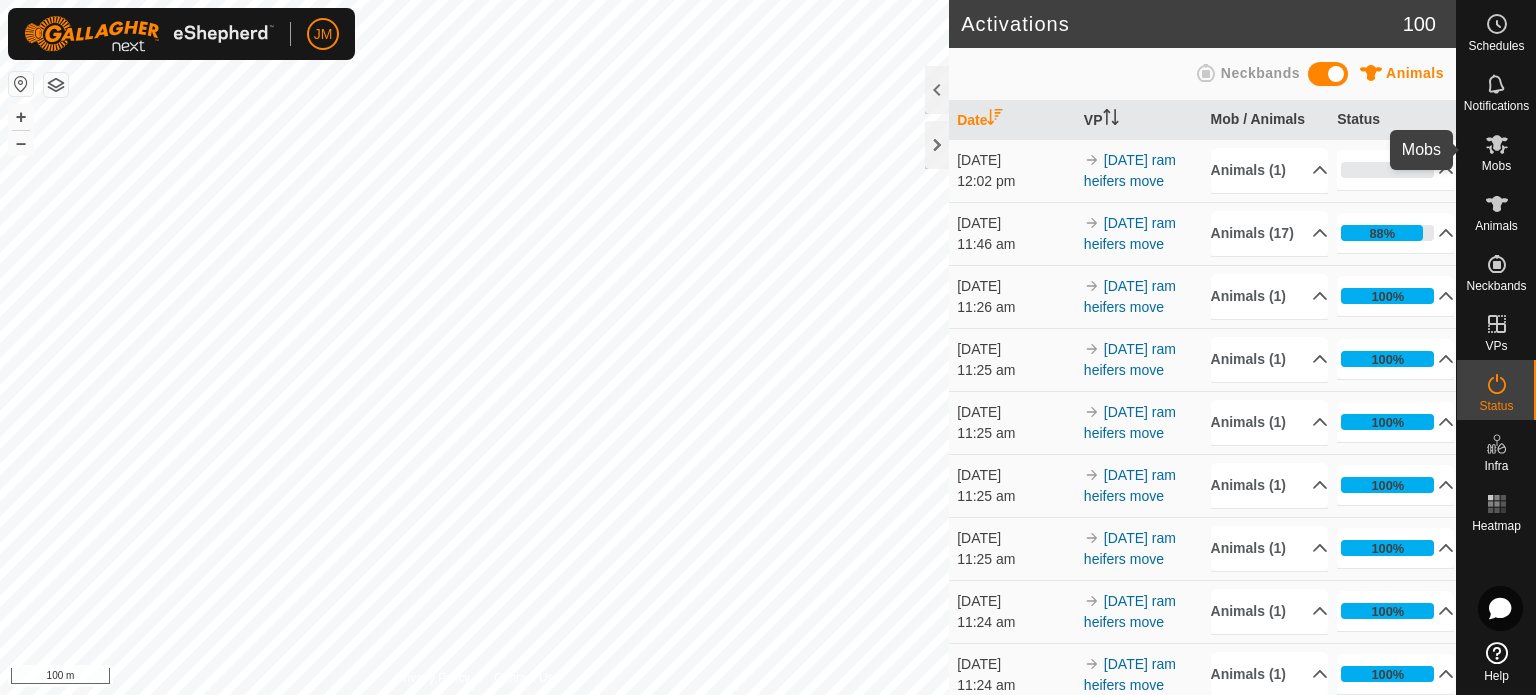 click 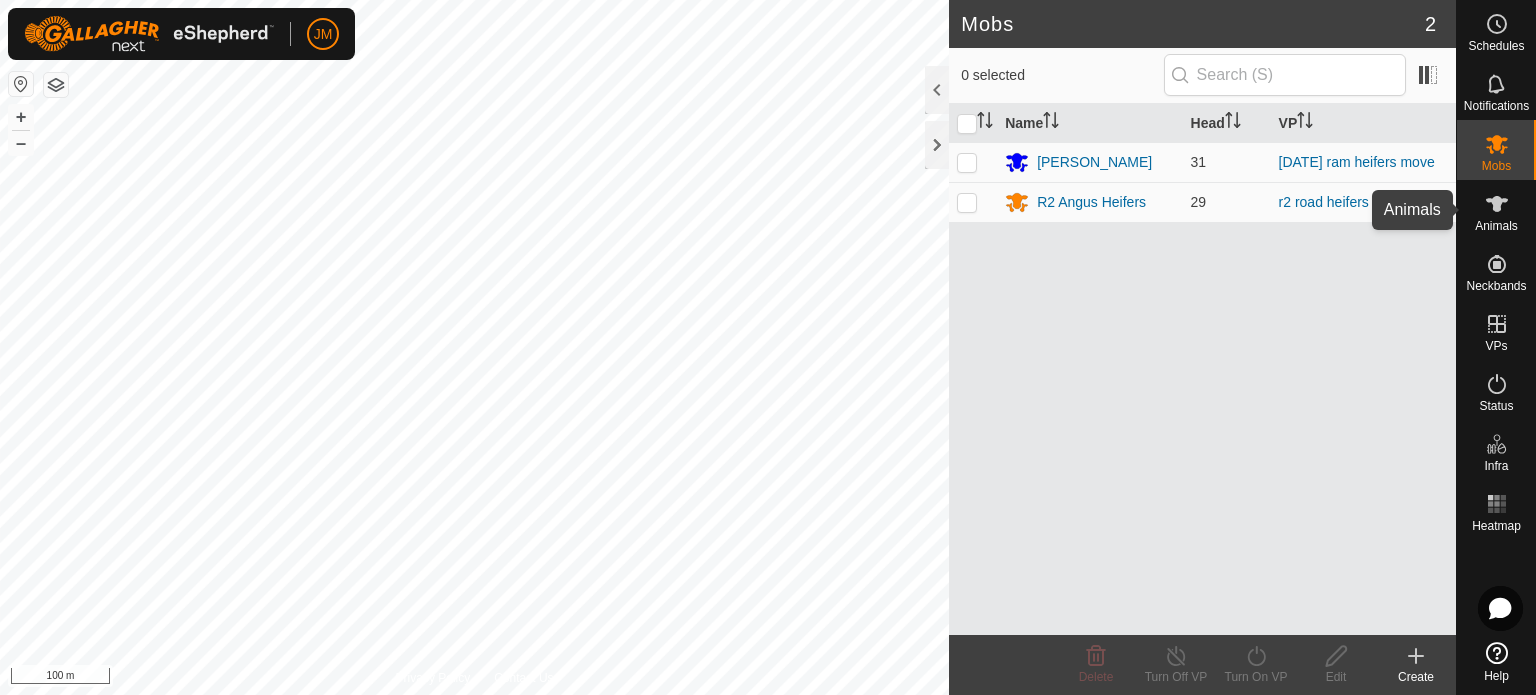 click at bounding box center (1497, 204) 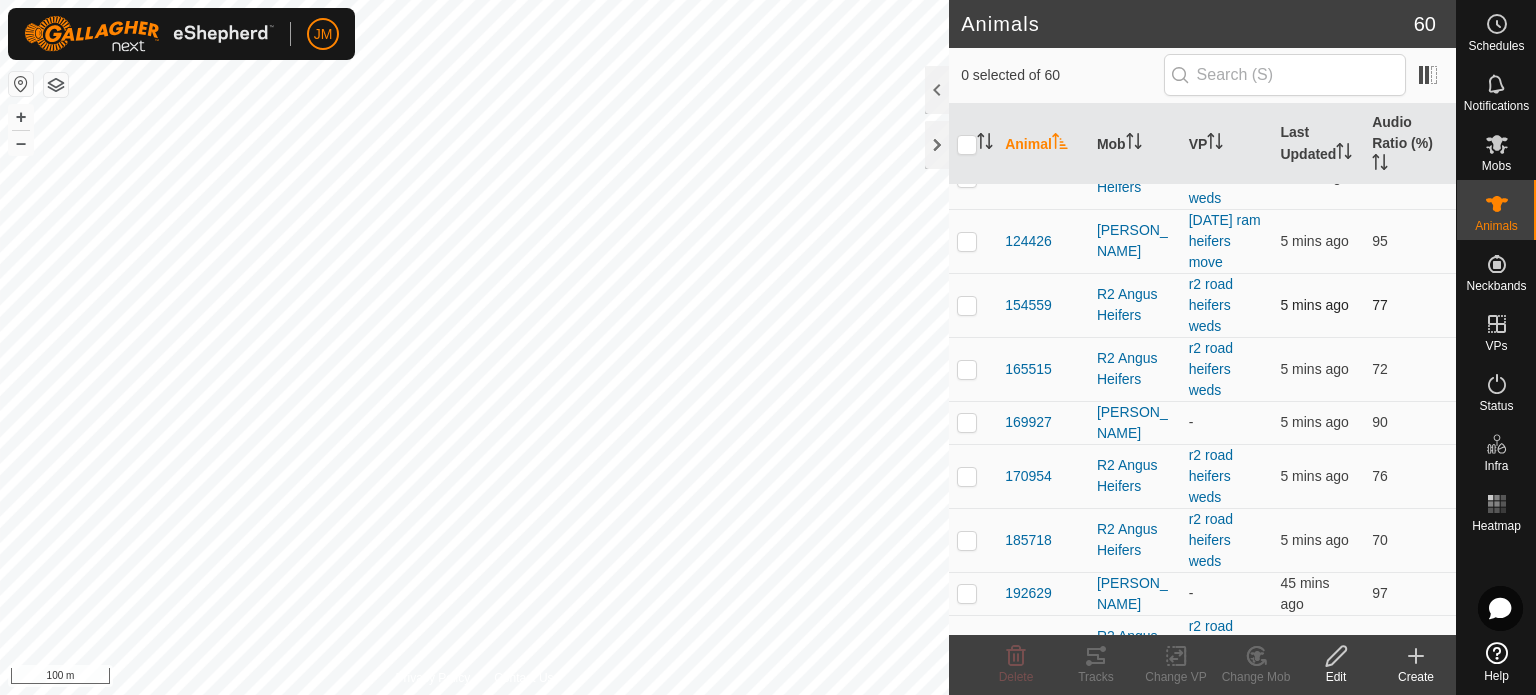 scroll, scrollTop: 300, scrollLeft: 0, axis: vertical 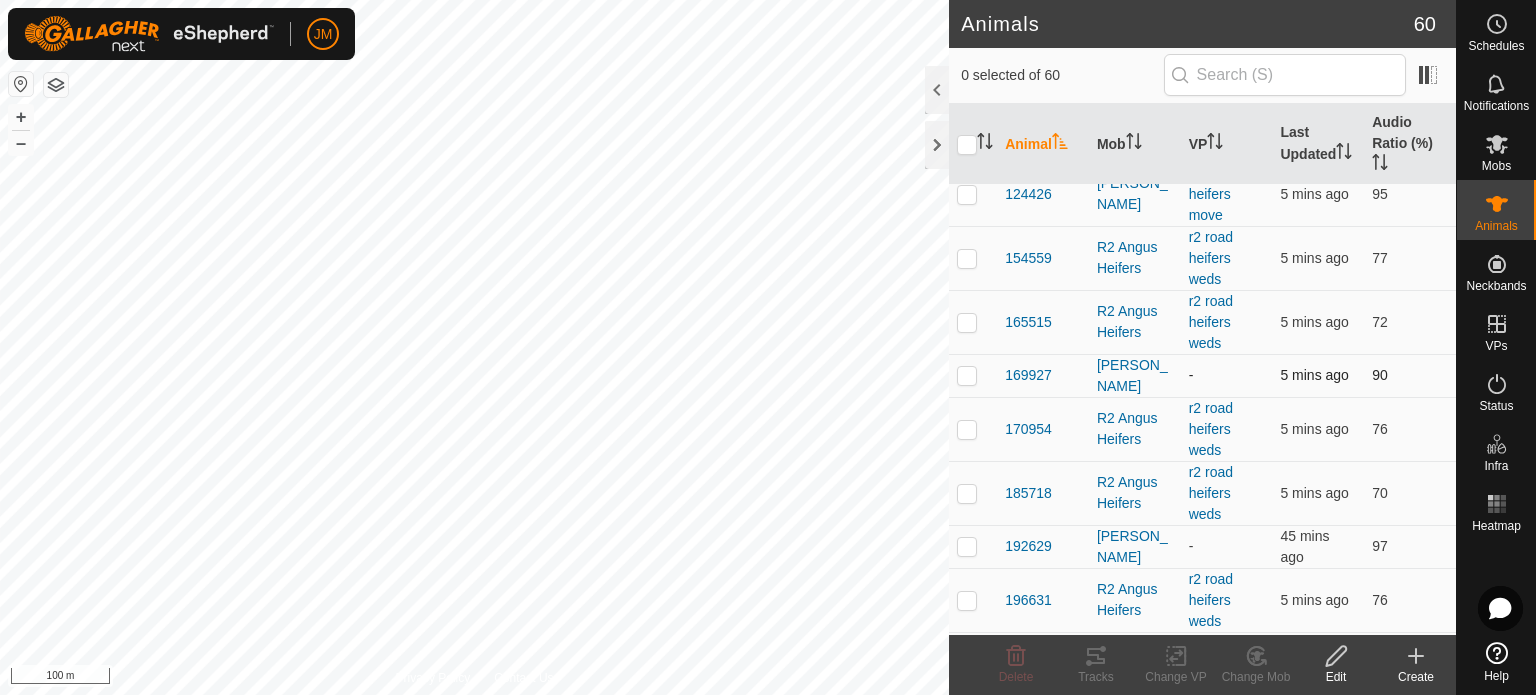 click at bounding box center [973, 375] 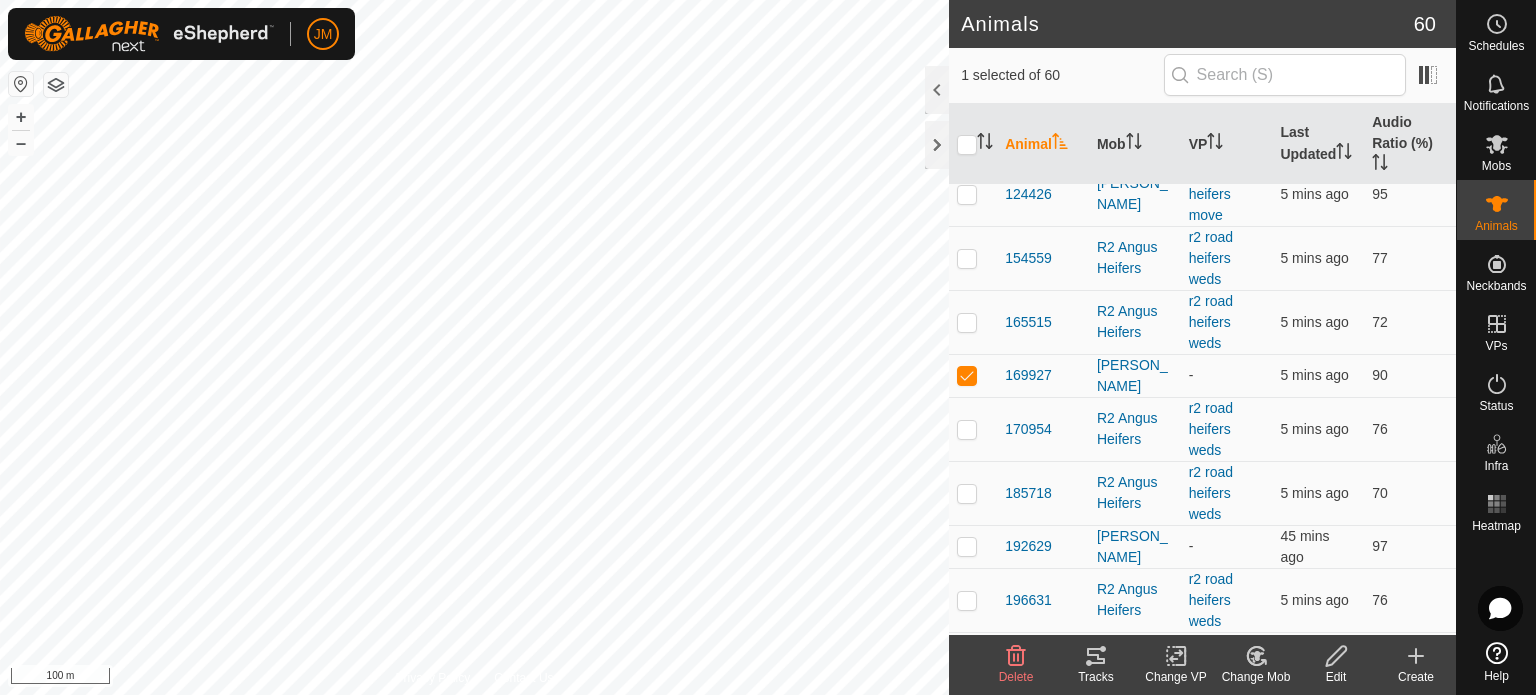 click 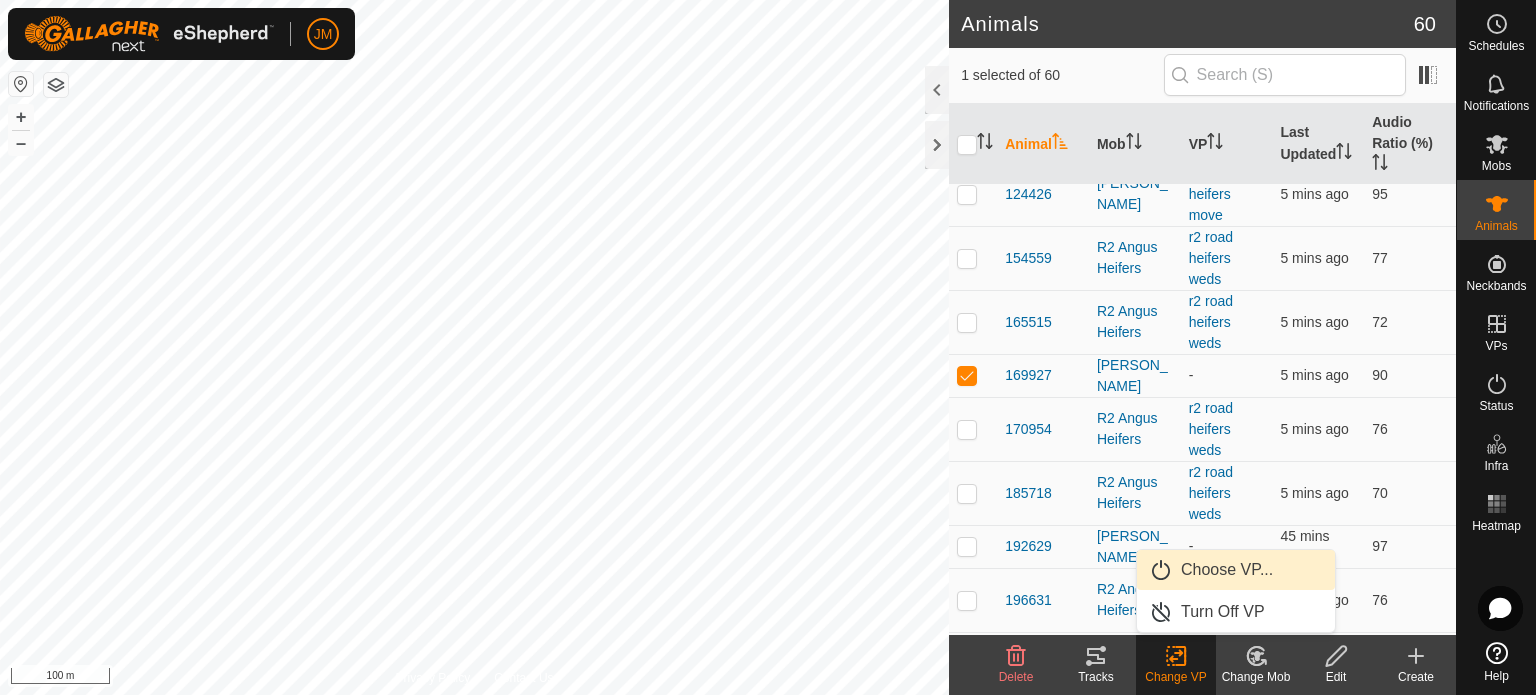 click on "Choose VP..." at bounding box center [1236, 570] 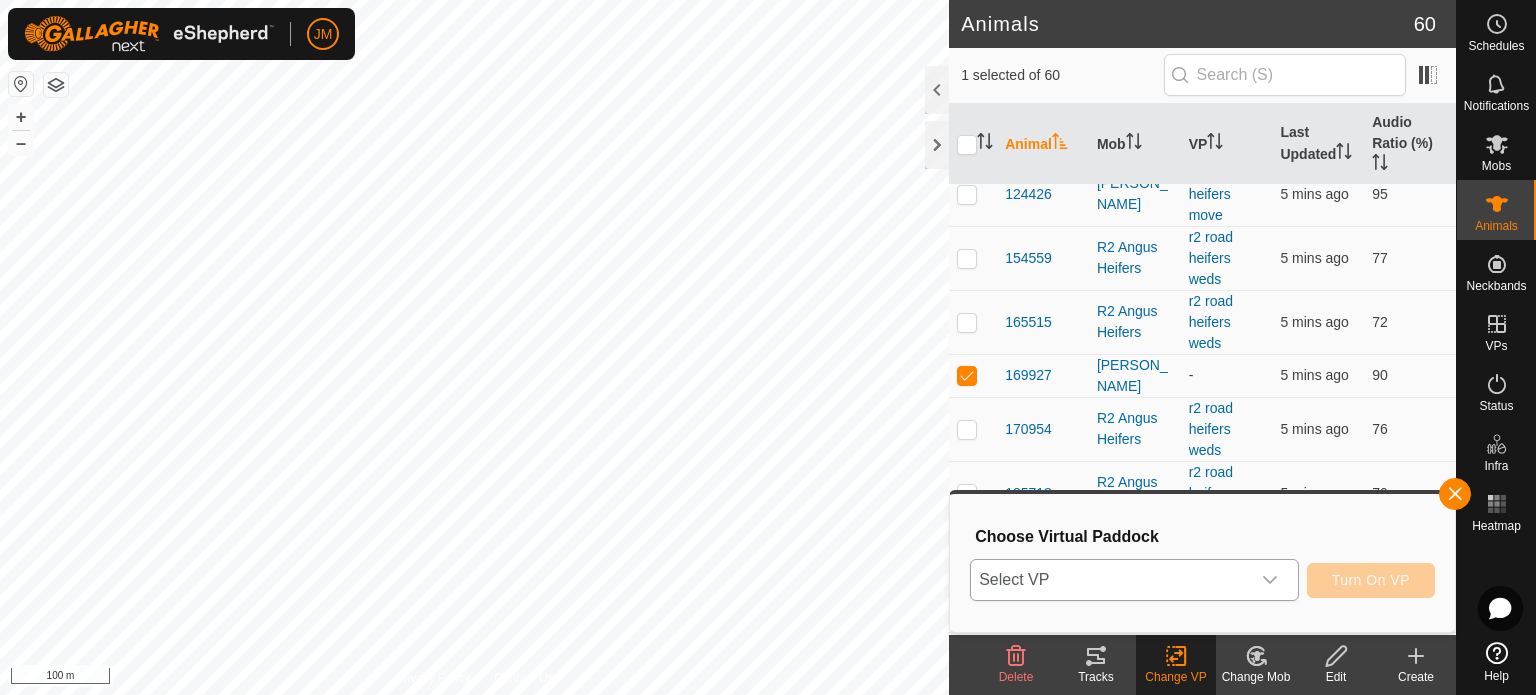 click on "Select VP" at bounding box center (1110, 580) 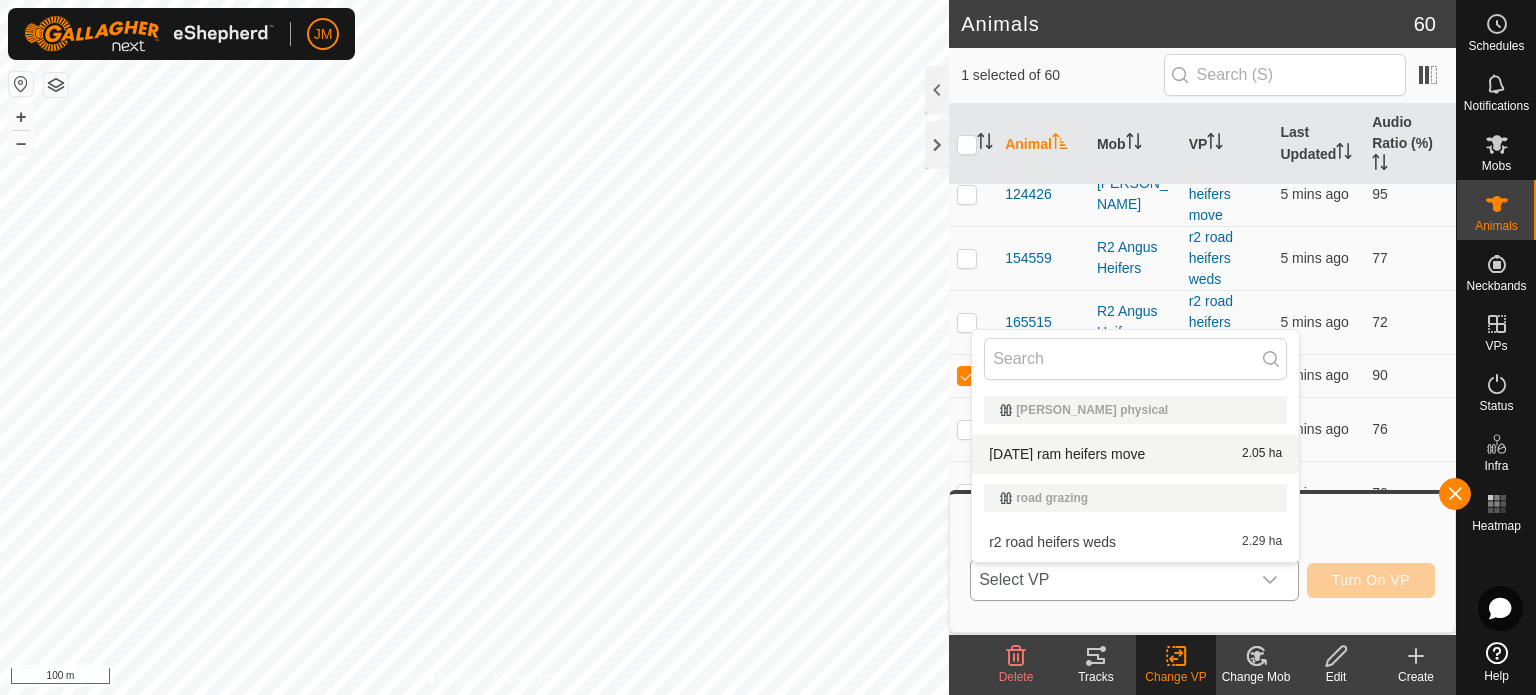 click on "[DATE] ram heifers move  2.05 ha" at bounding box center [1135, 454] 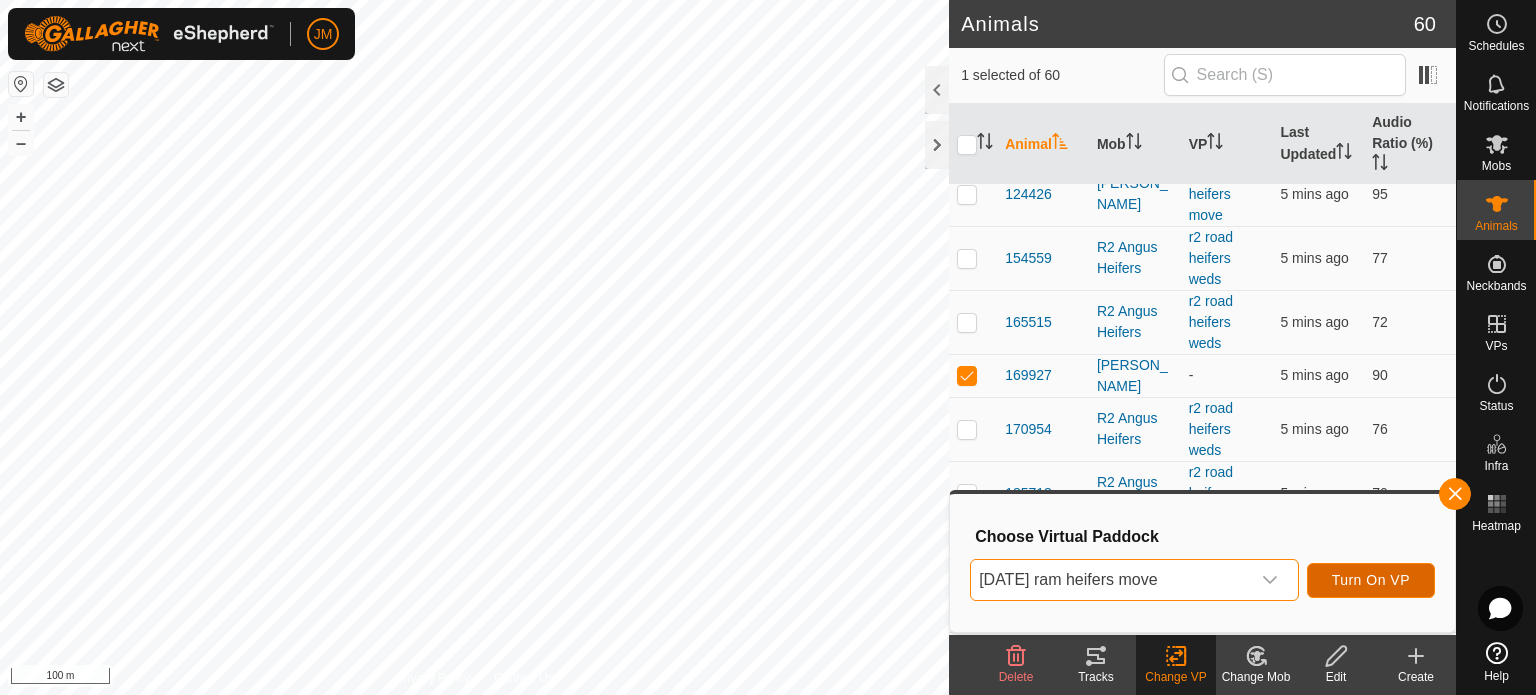 click on "Turn On VP" at bounding box center [1371, 580] 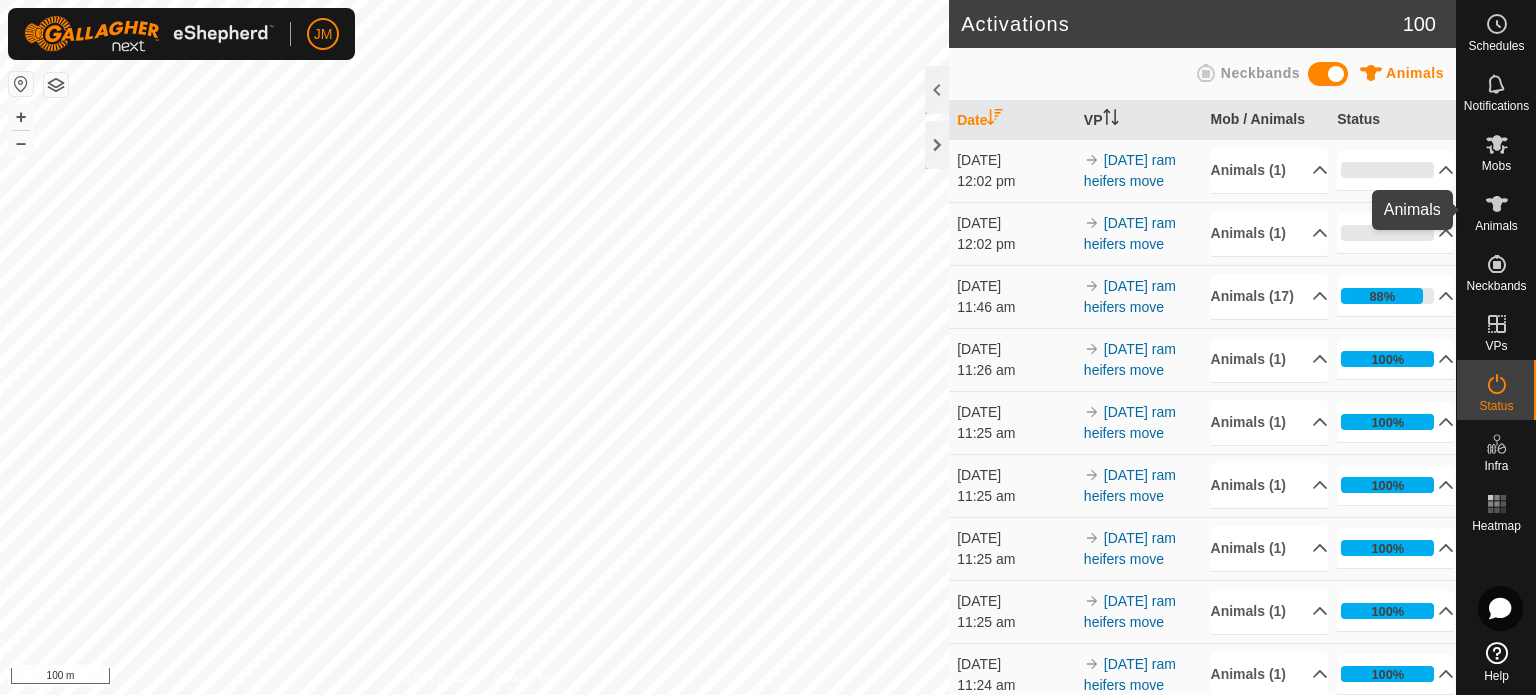 click 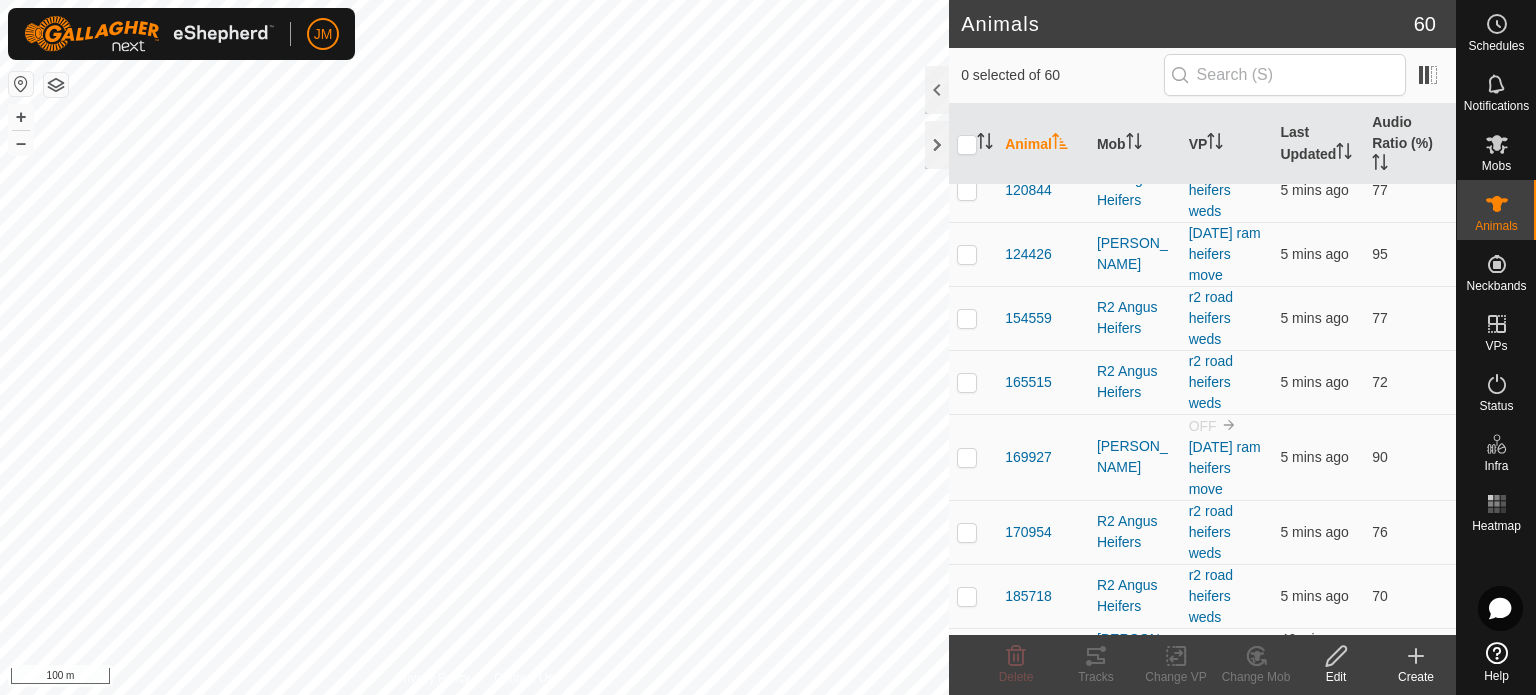 scroll, scrollTop: 500, scrollLeft: 0, axis: vertical 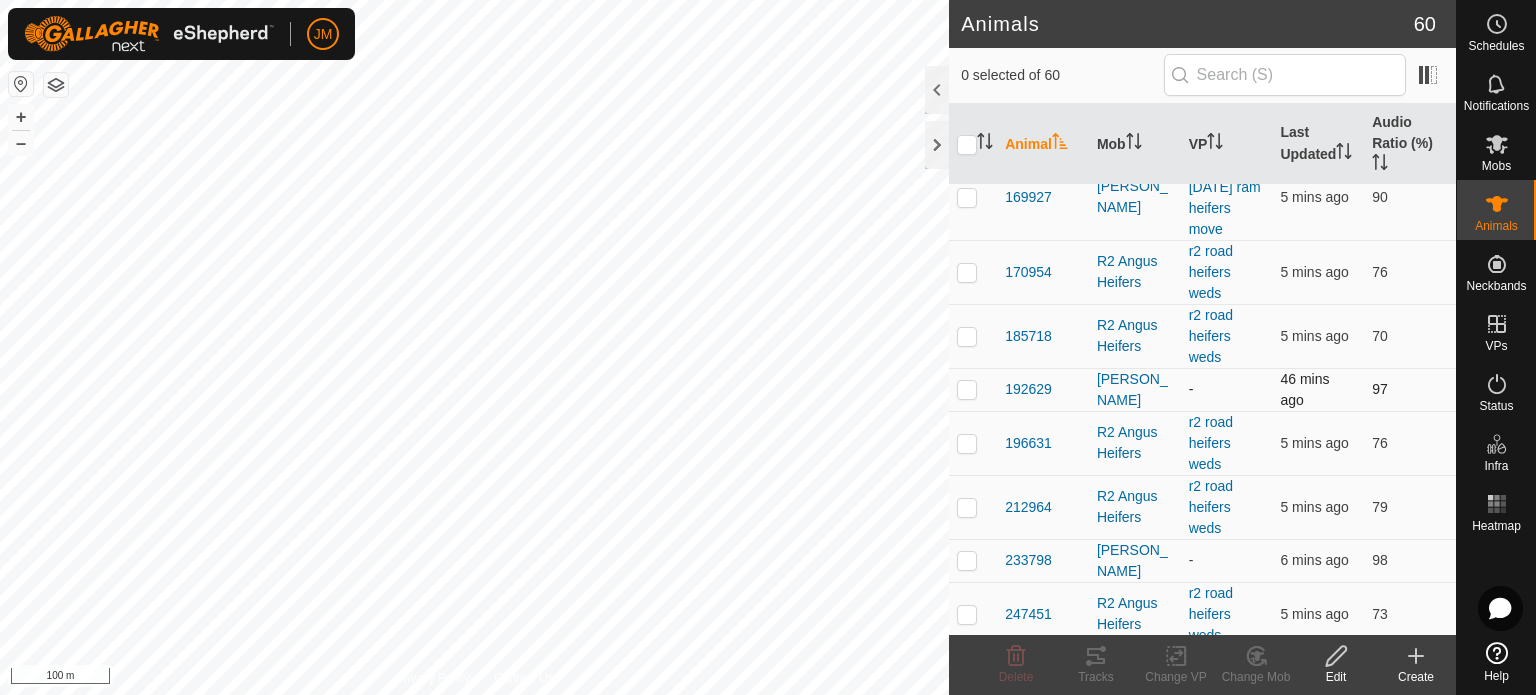 click at bounding box center [967, 389] 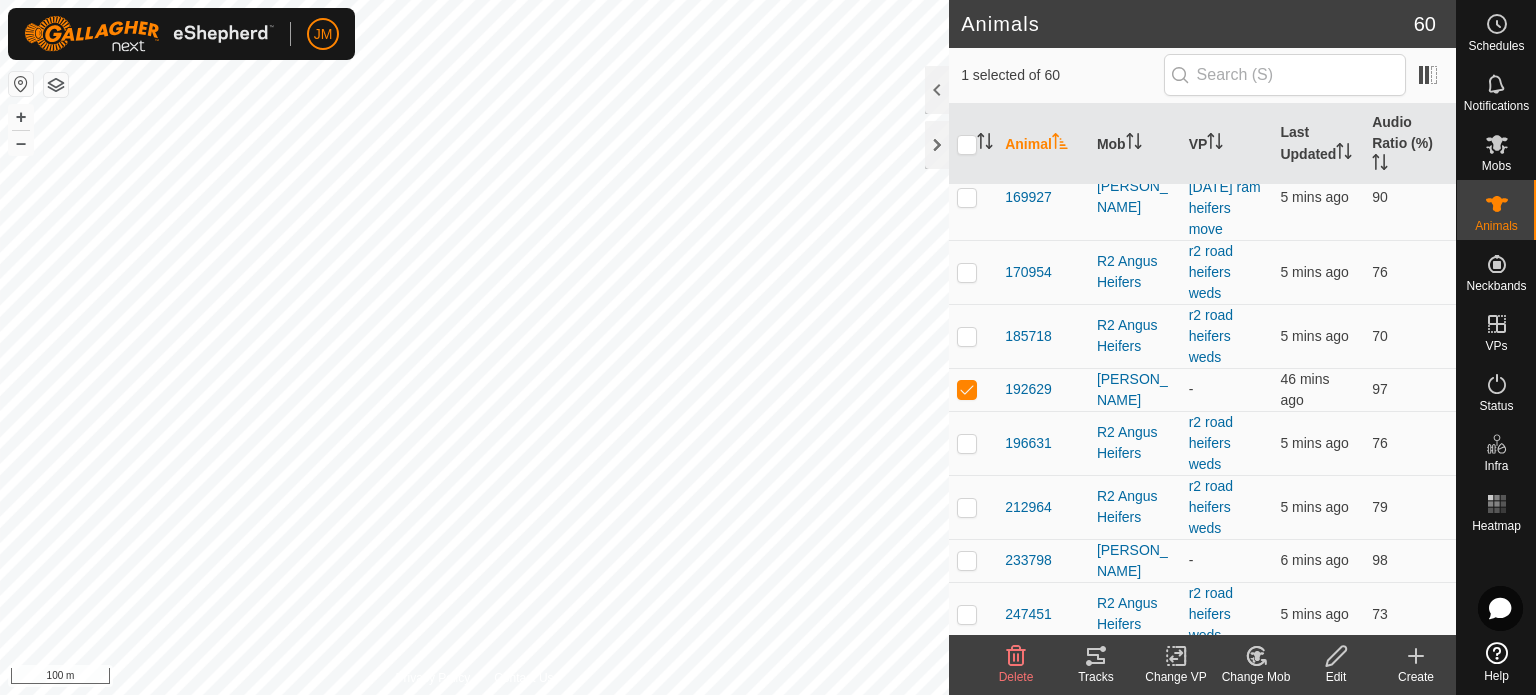 click 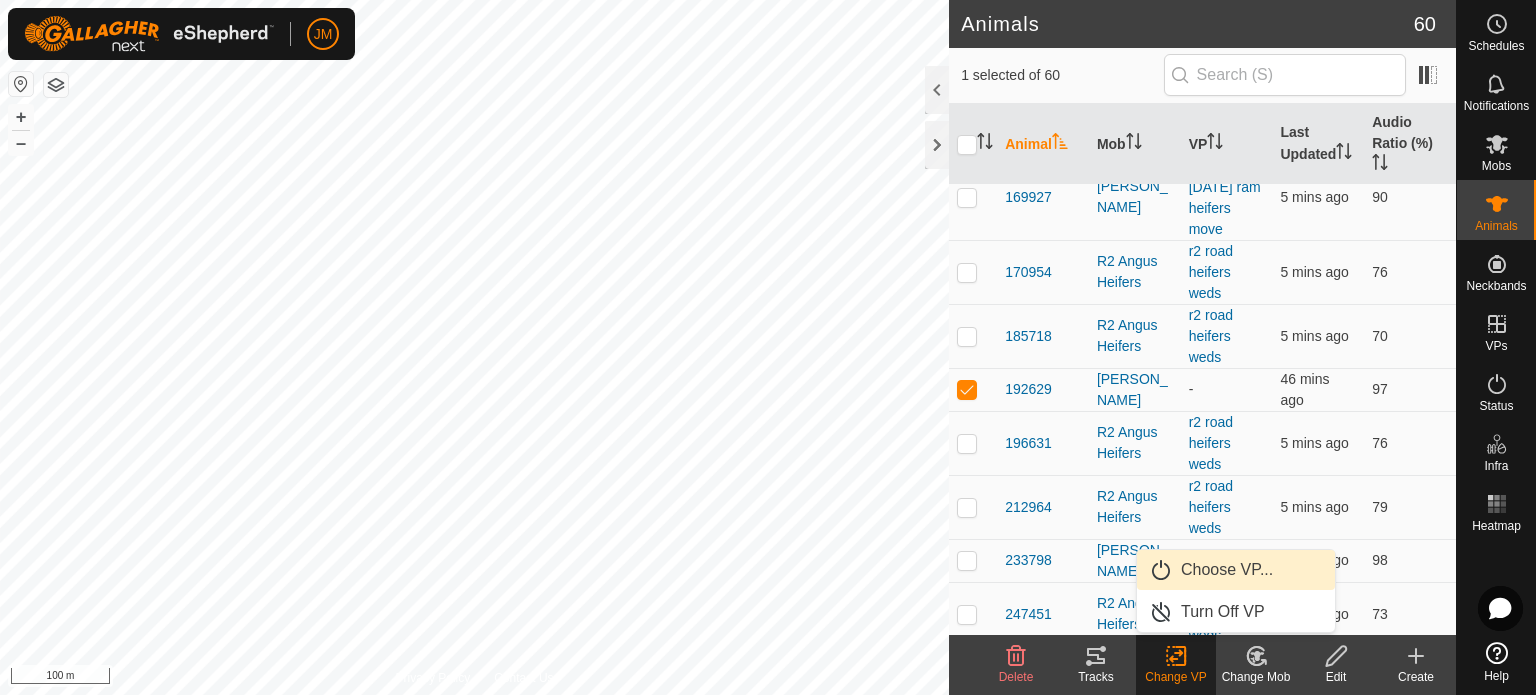 click on "Choose VP..." at bounding box center (1236, 570) 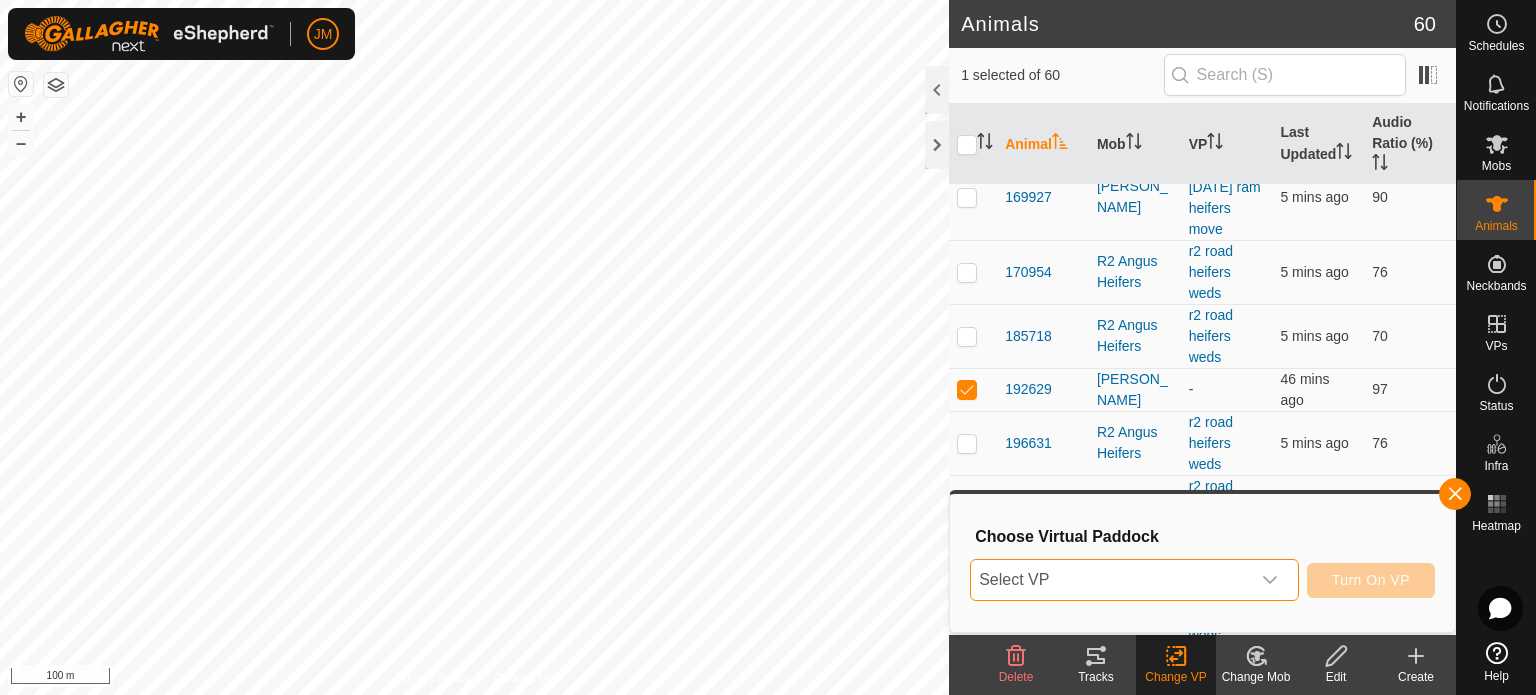 click on "Select VP" at bounding box center [1110, 580] 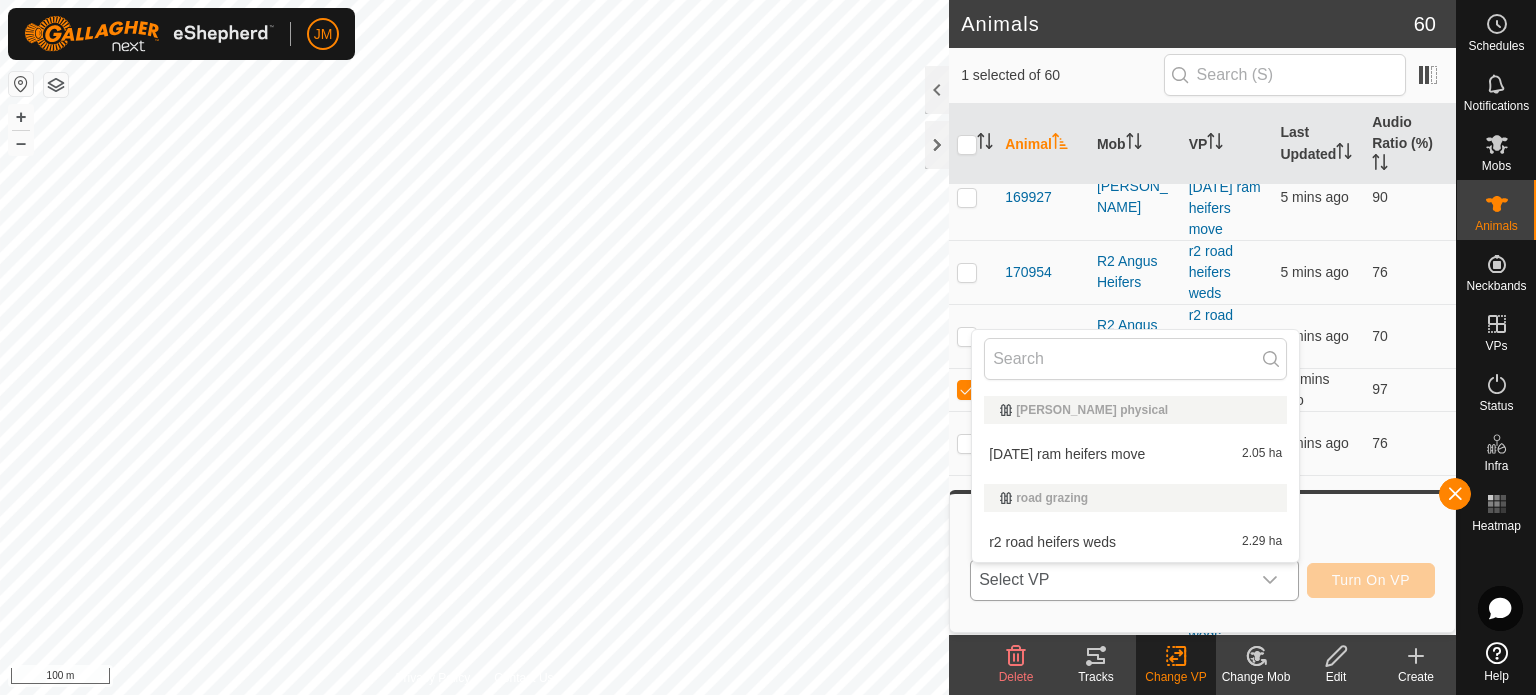 click on "[DATE] ram heifers move  2.05 ha" at bounding box center (1135, 454) 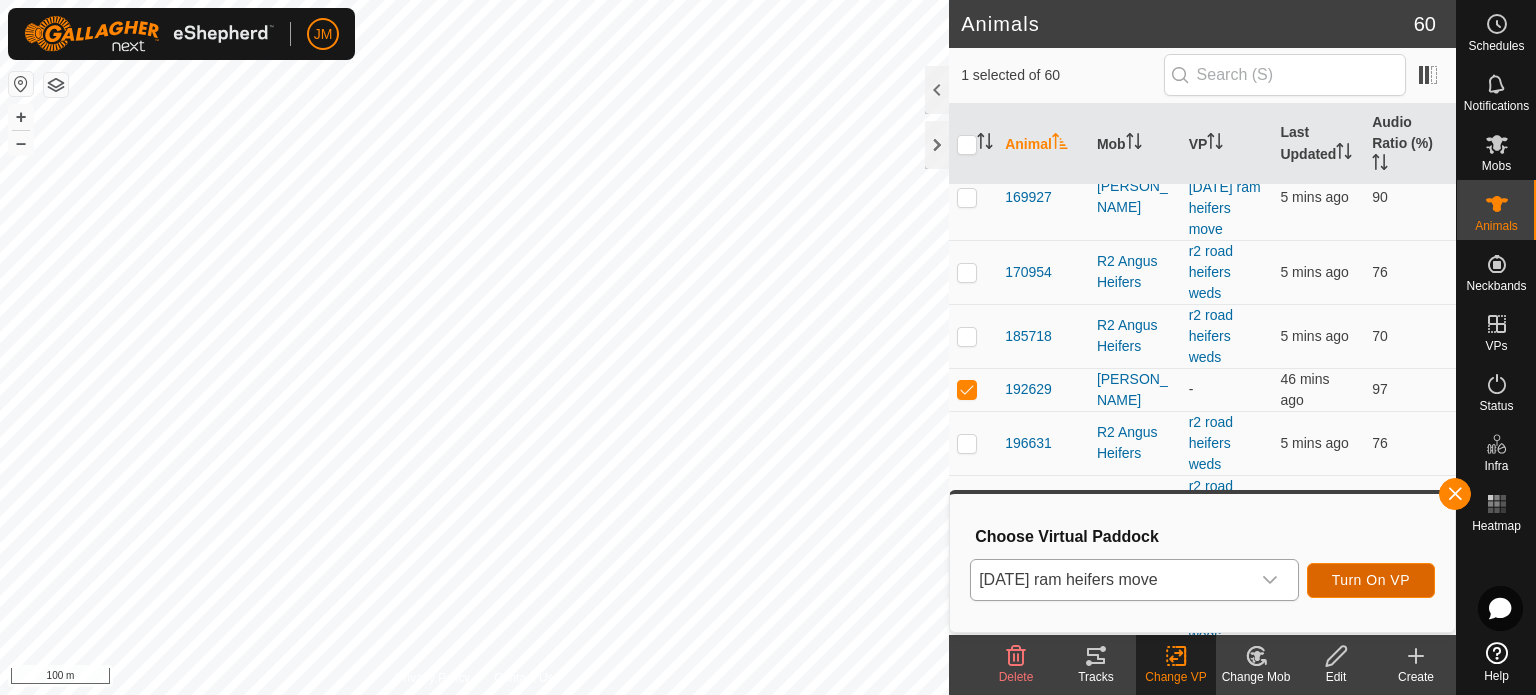 click on "Turn On VP" at bounding box center (1371, 580) 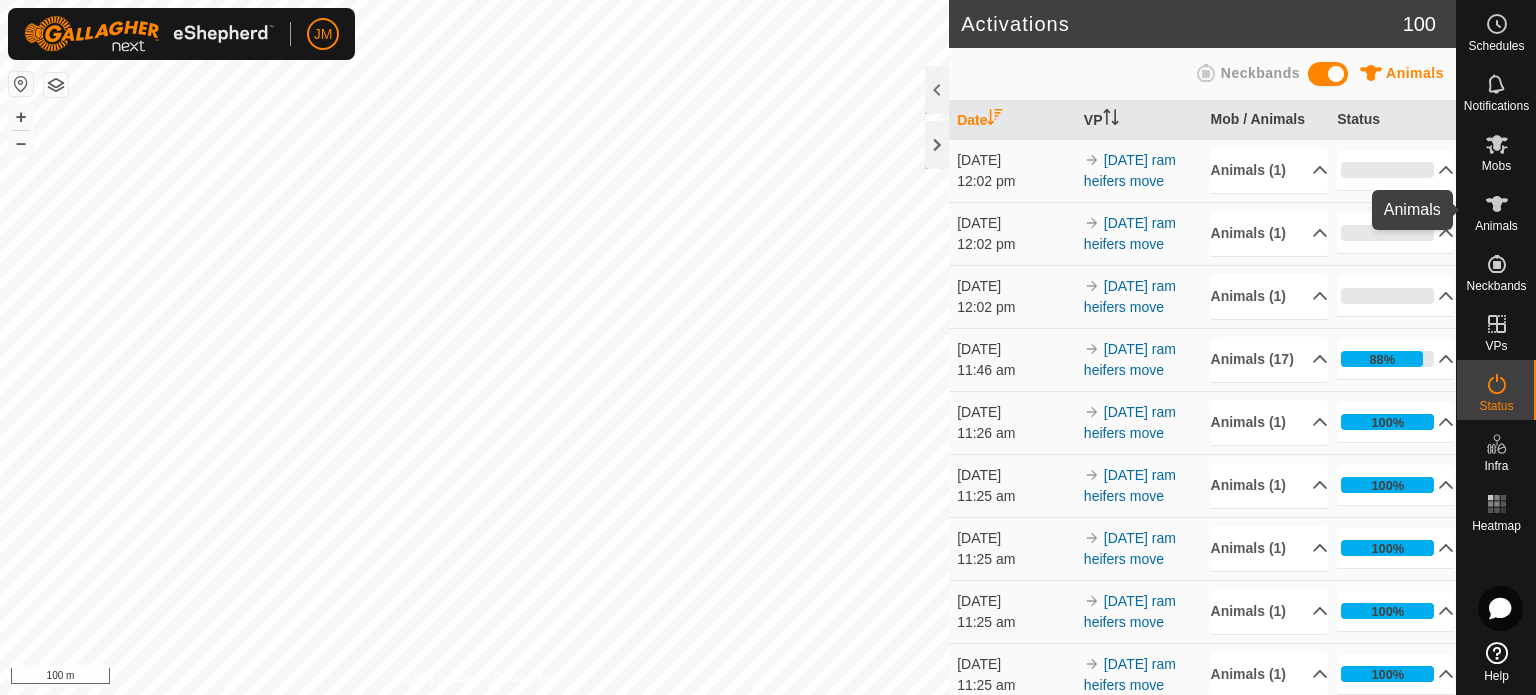 click 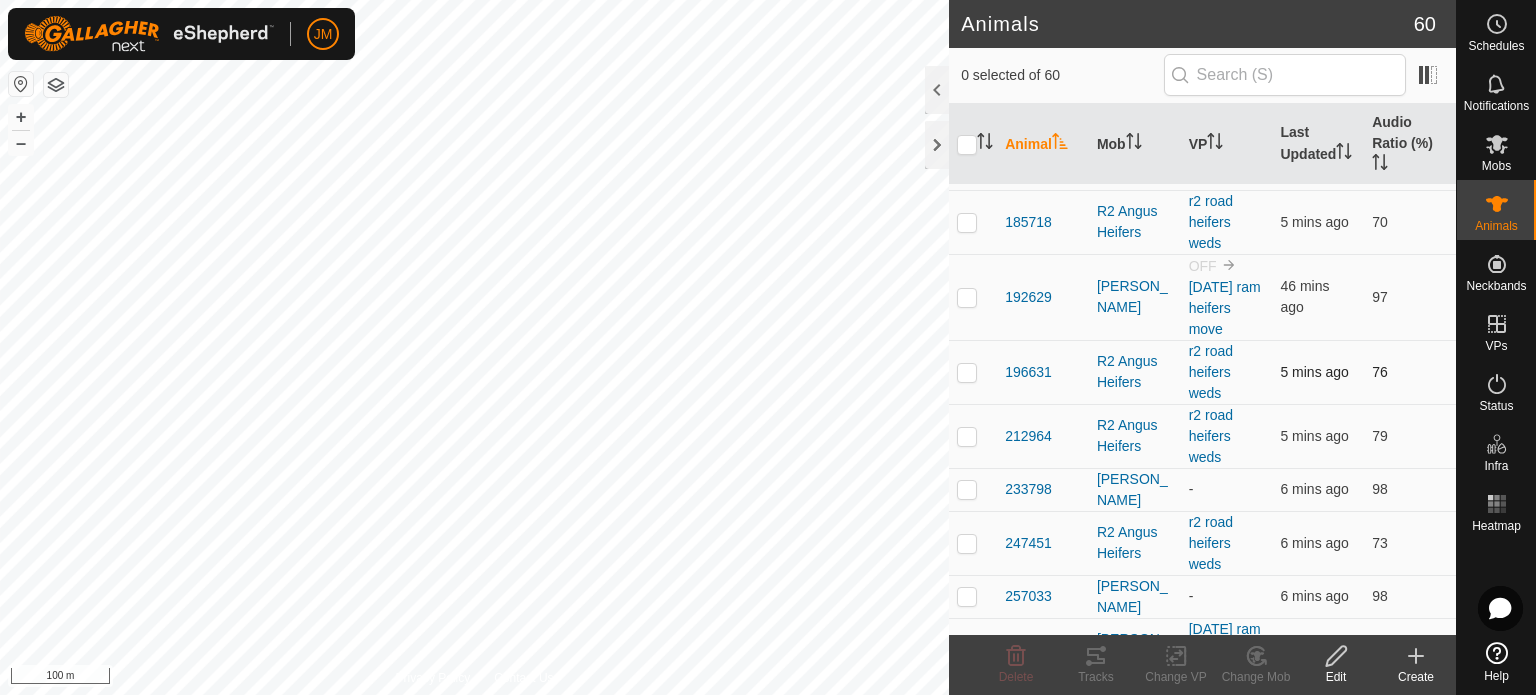 scroll, scrollTop: 700, scrollLeft: 0, axis: vertical 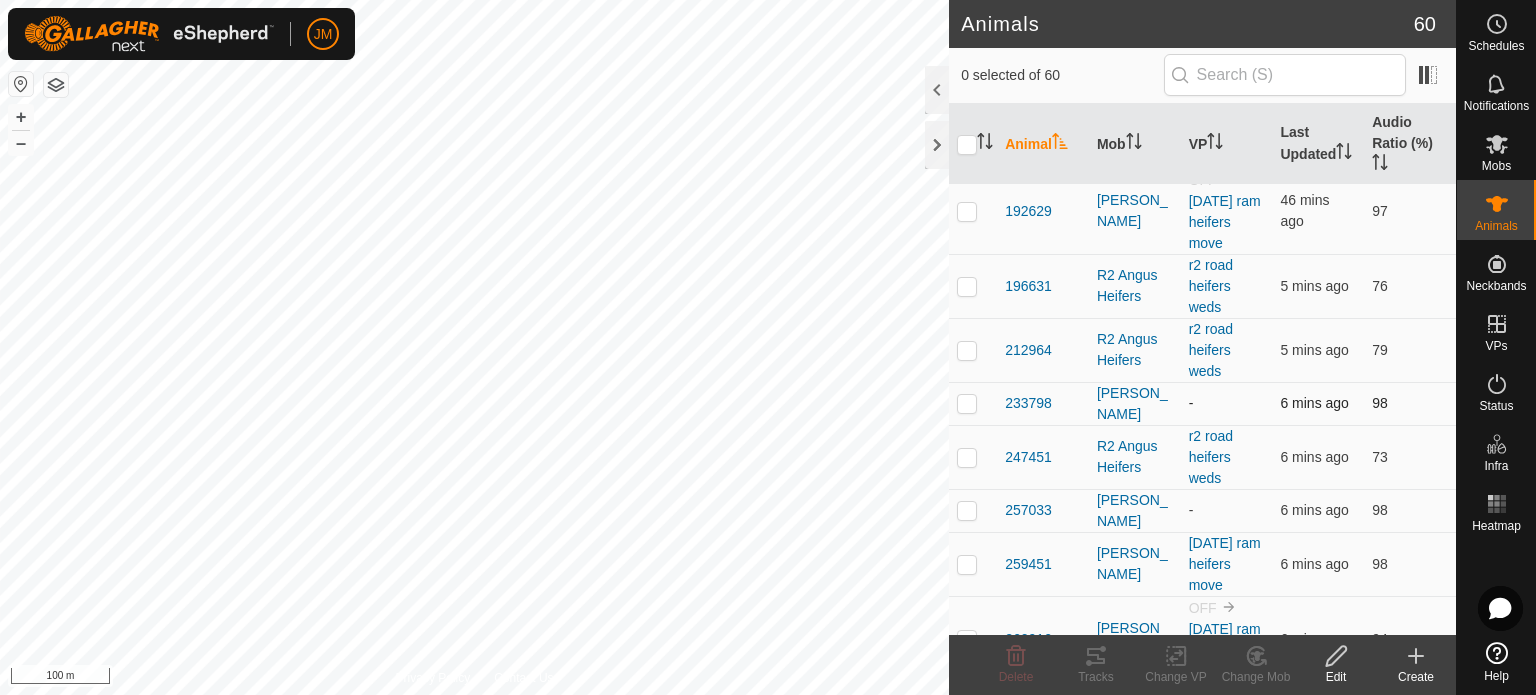 click at bounding box center (967, 403) 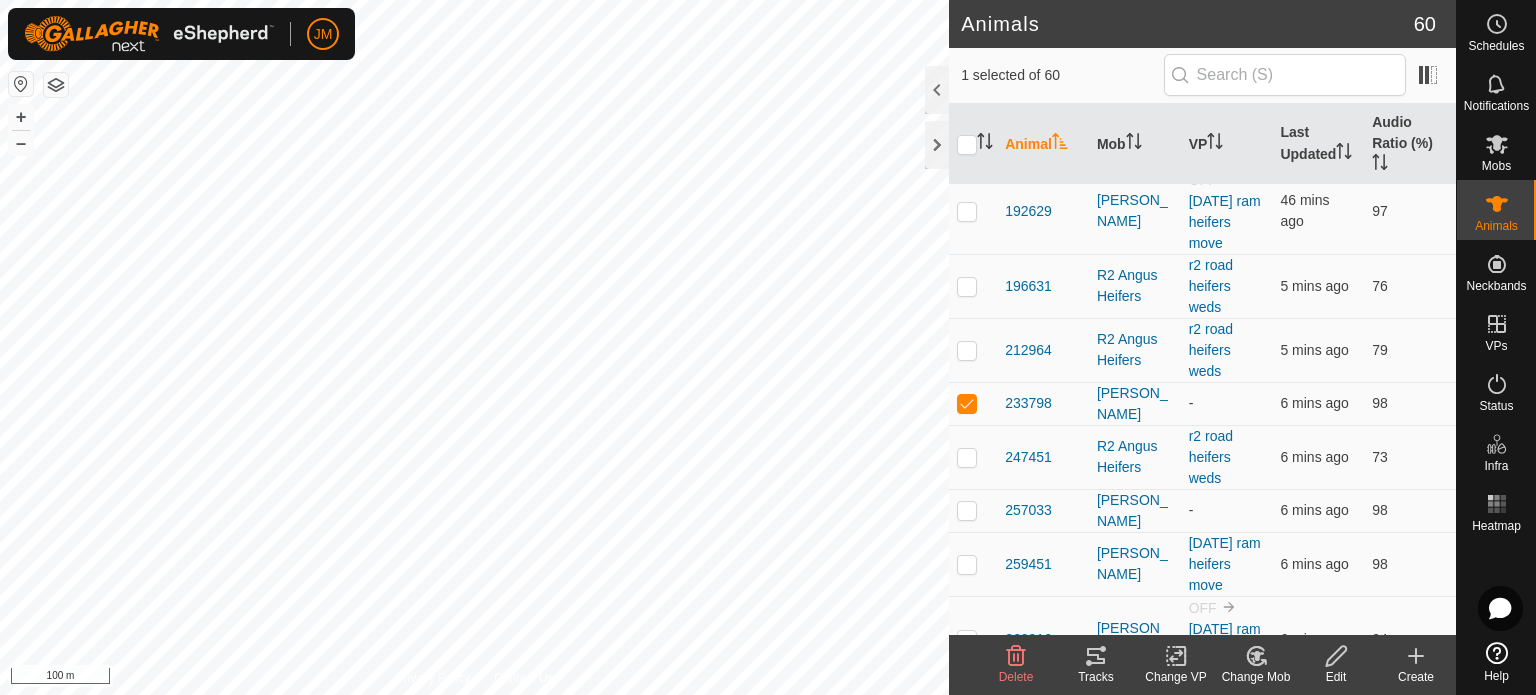 click 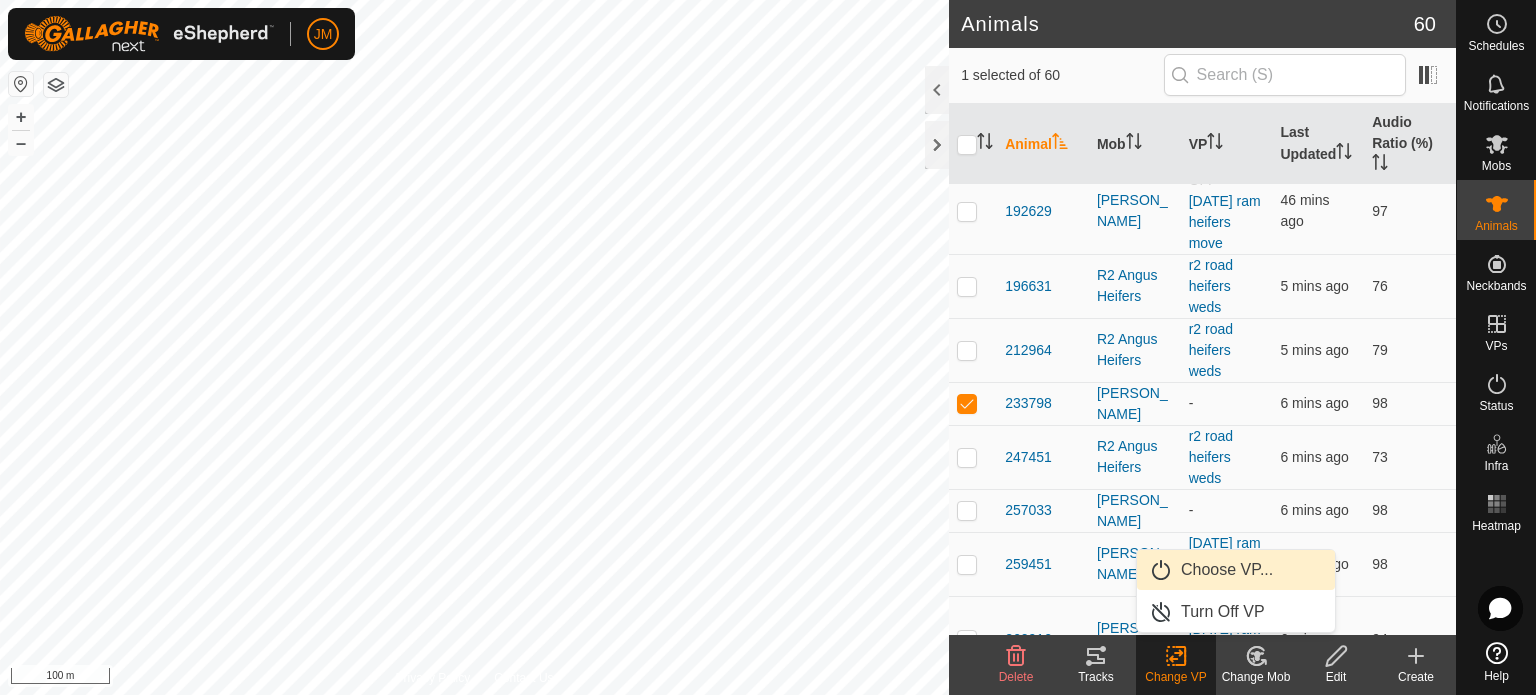 click on "Choose VP..." at bounding box center [1236, 570] 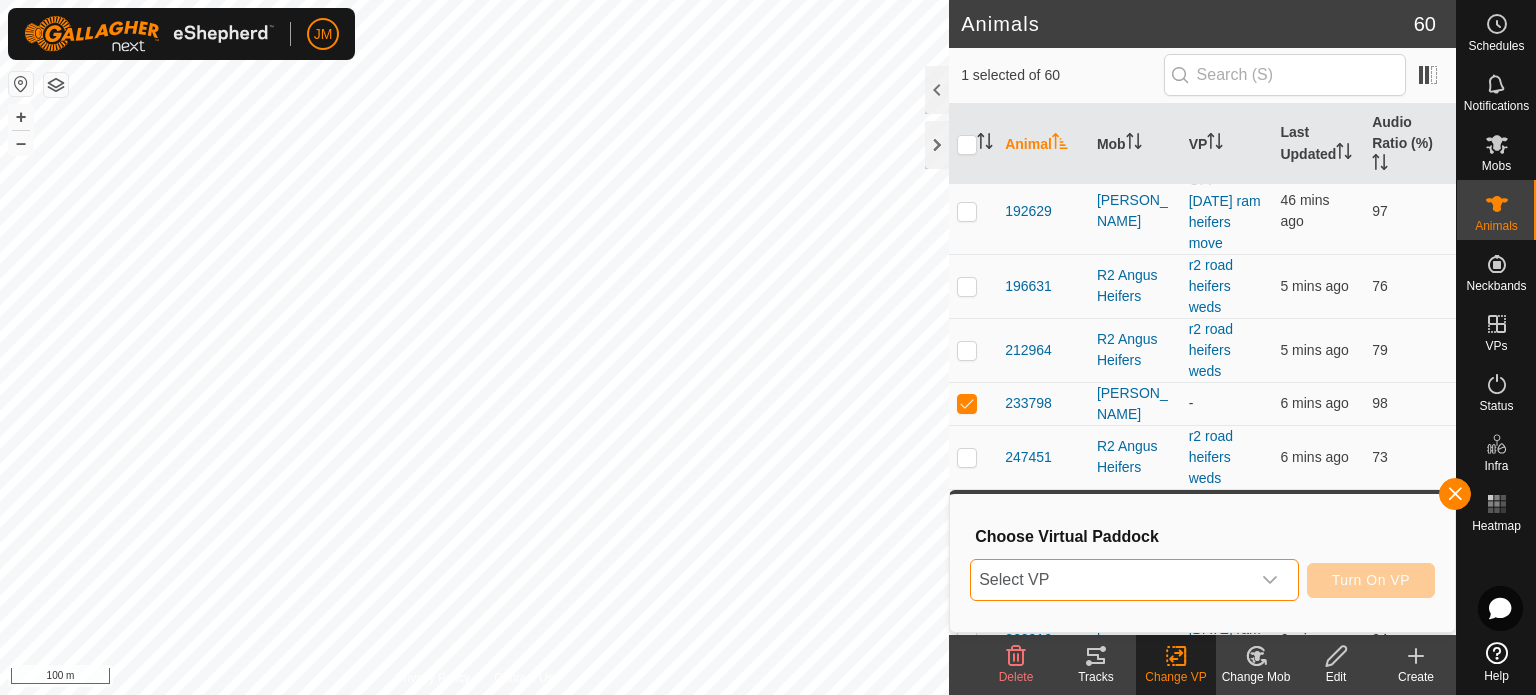click on "Select VP" at bounding box center (1110, 580) 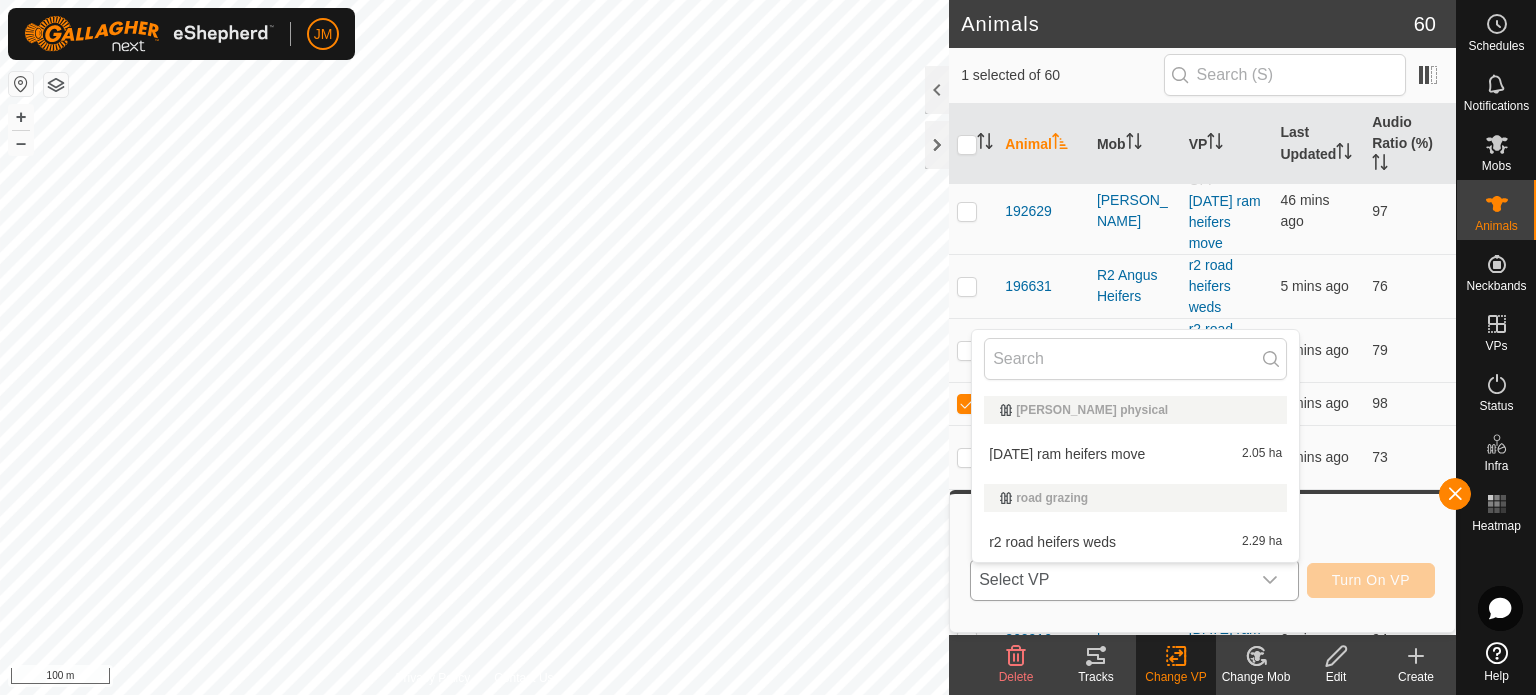 click on "[DATE] ram heifers move  2.05 ha" at bounding box center (1135, 454) 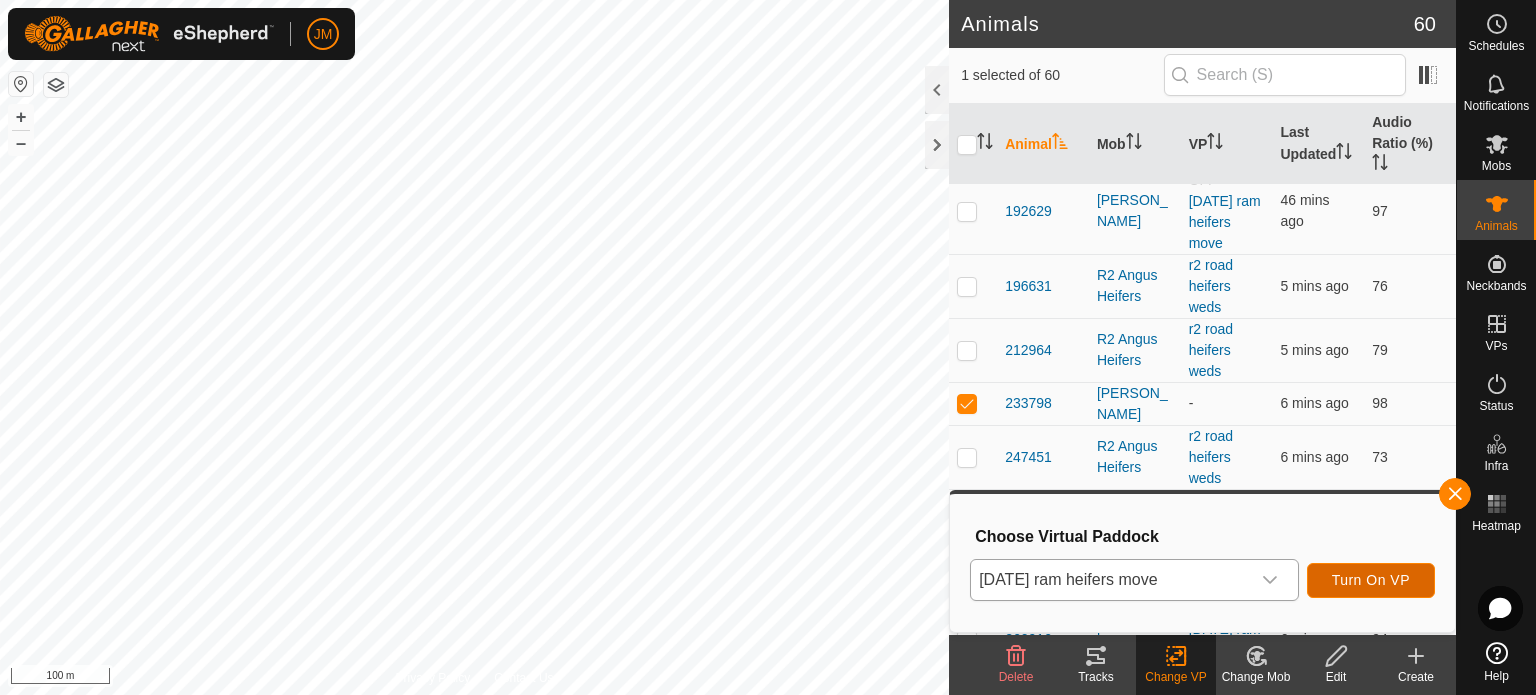 click on "Turn On VP" at bounding box center (1371, 580) 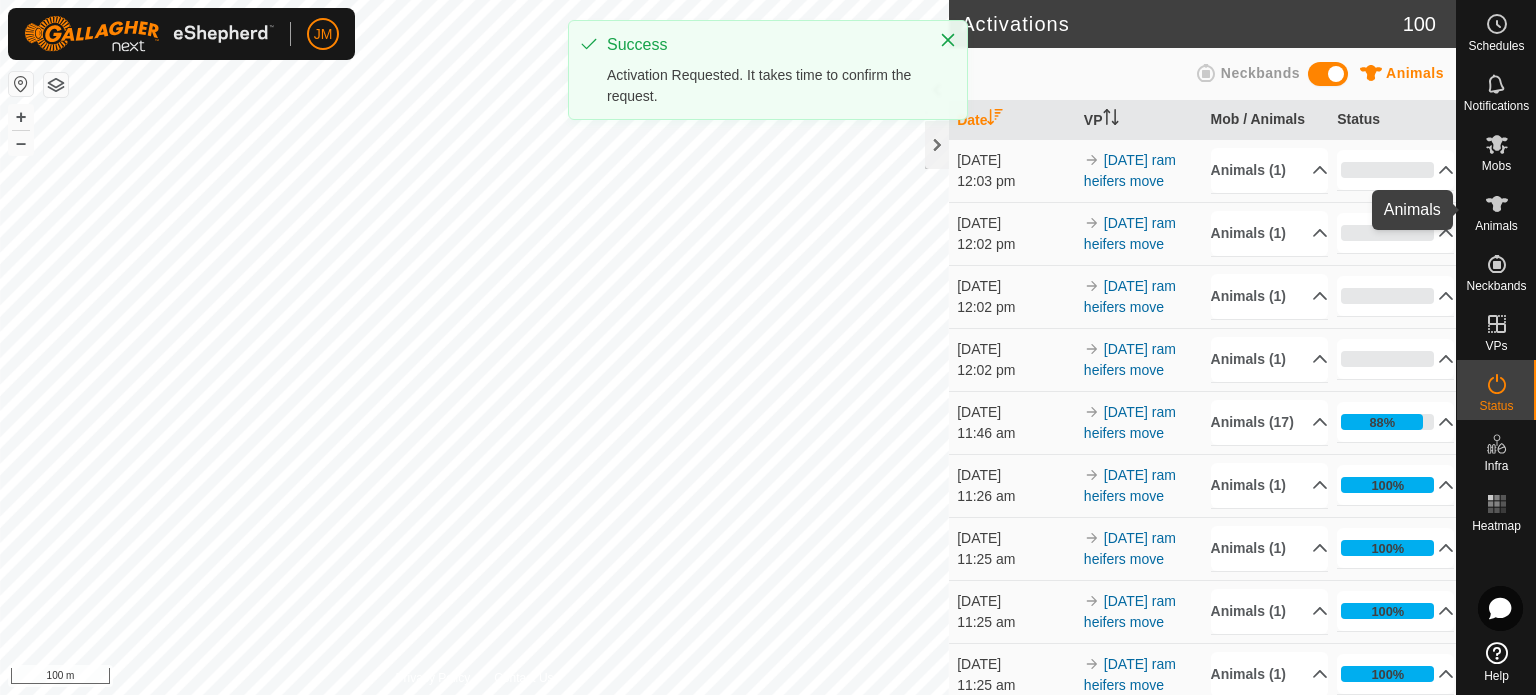 click 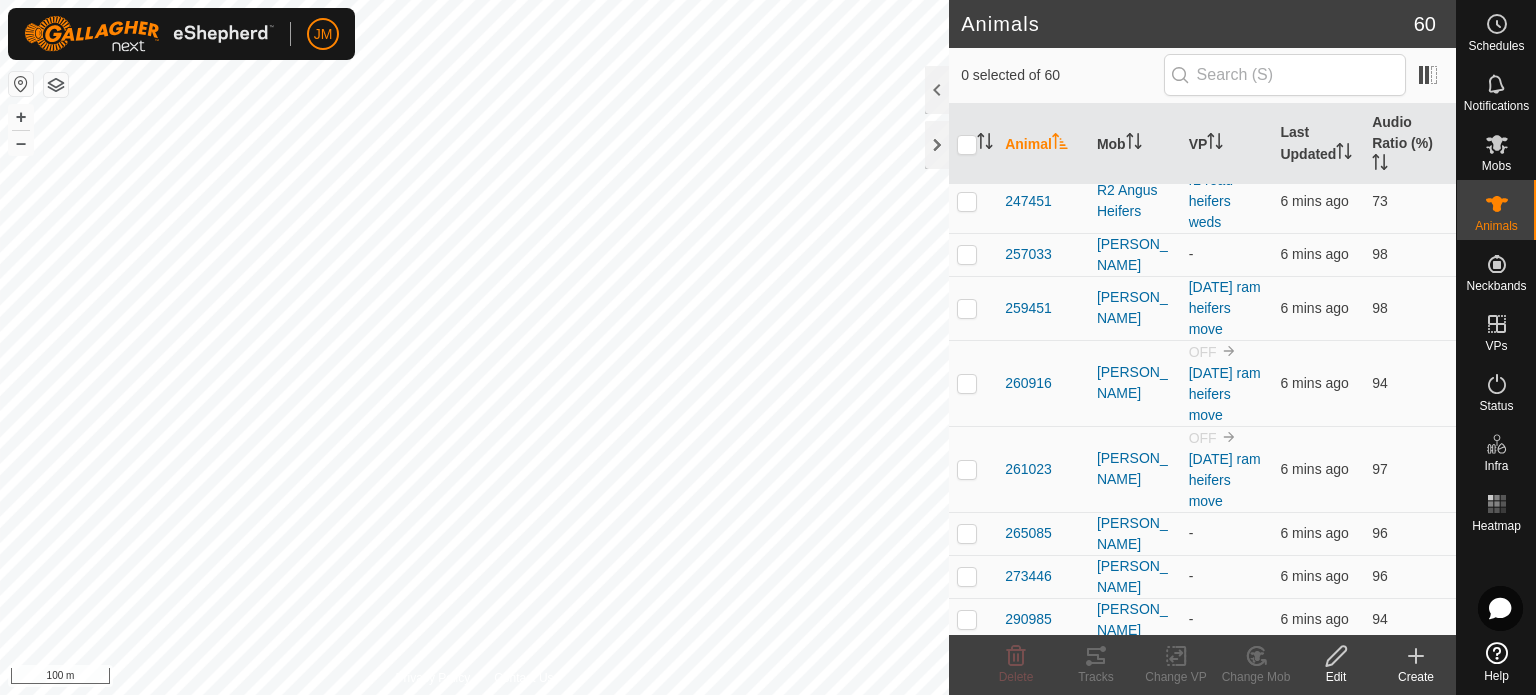 scroll, scrollTop: 1000, scrollLeft: 0, axis: vertical 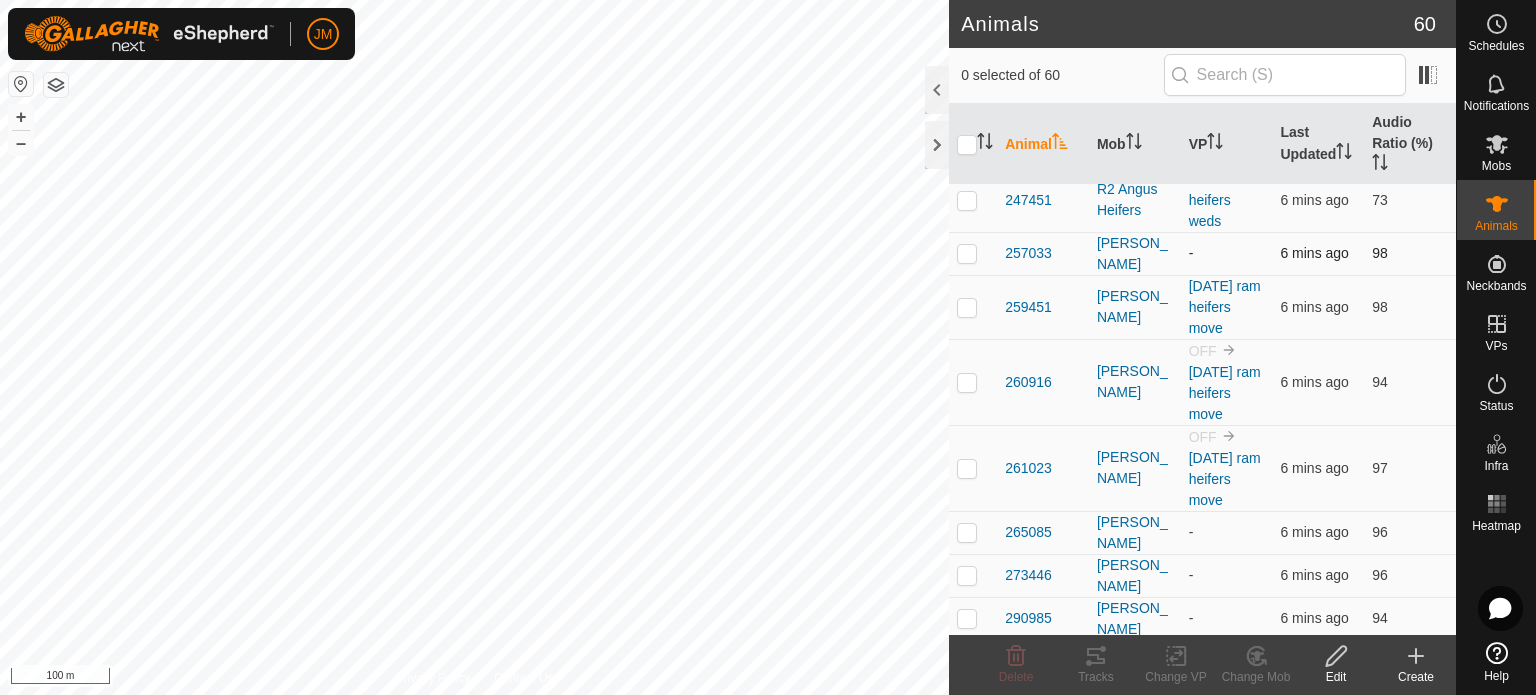 click at bounding box center (967, 253) 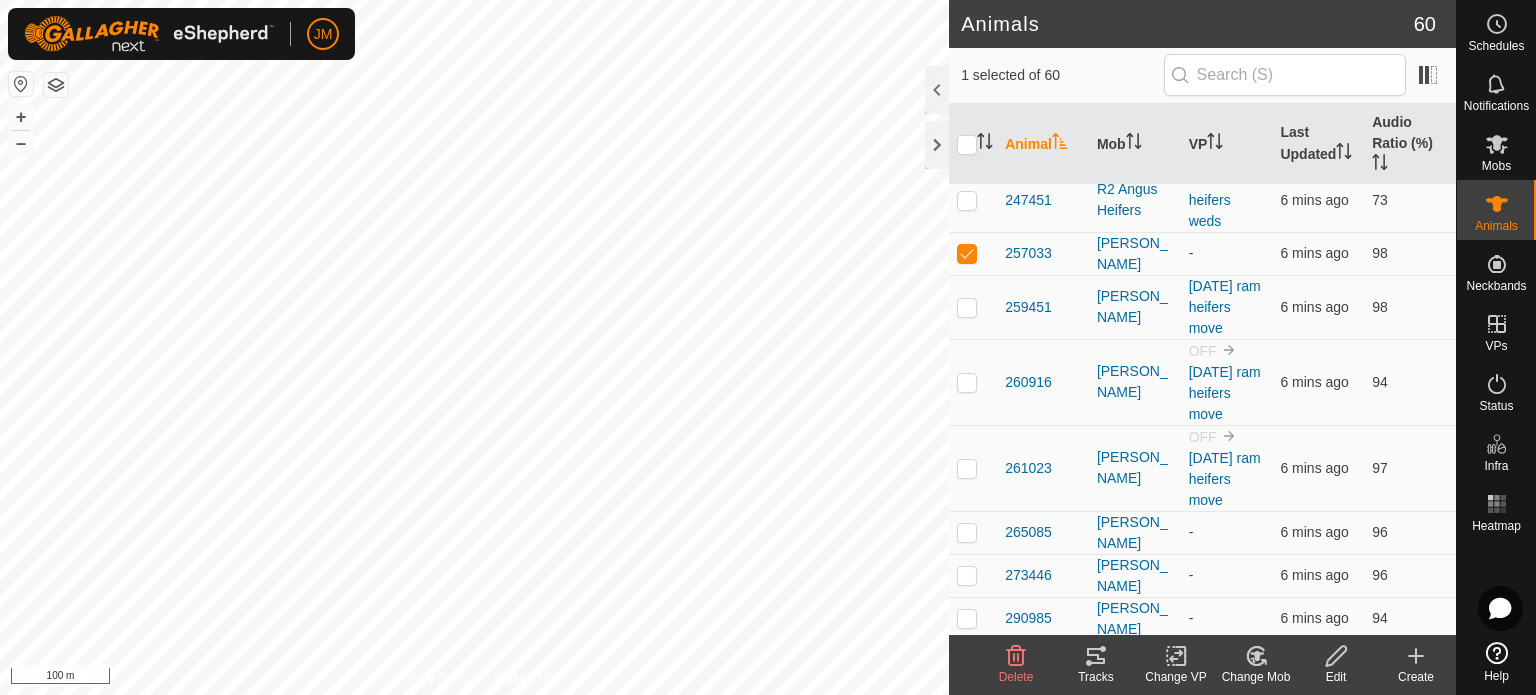 click 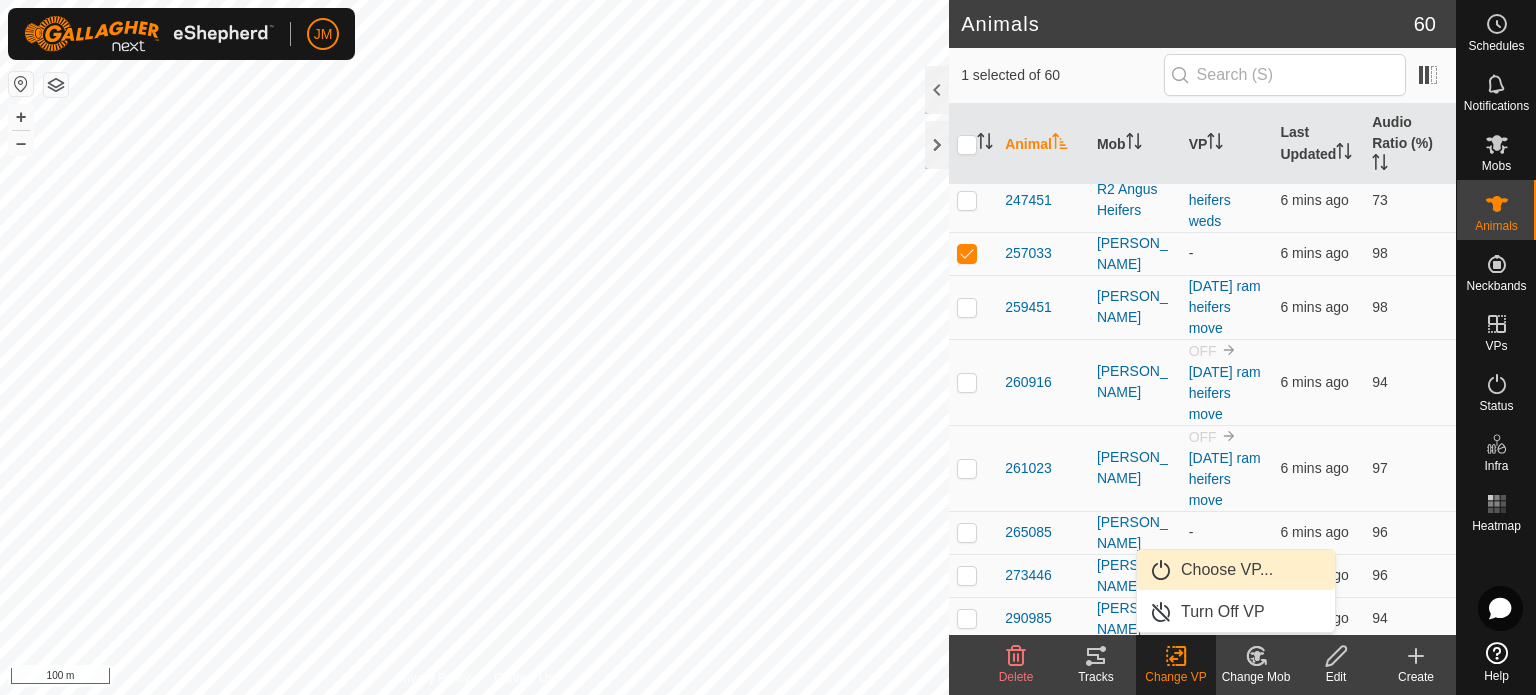 click on "Choose VP..." at bounding box center [1236, 570] 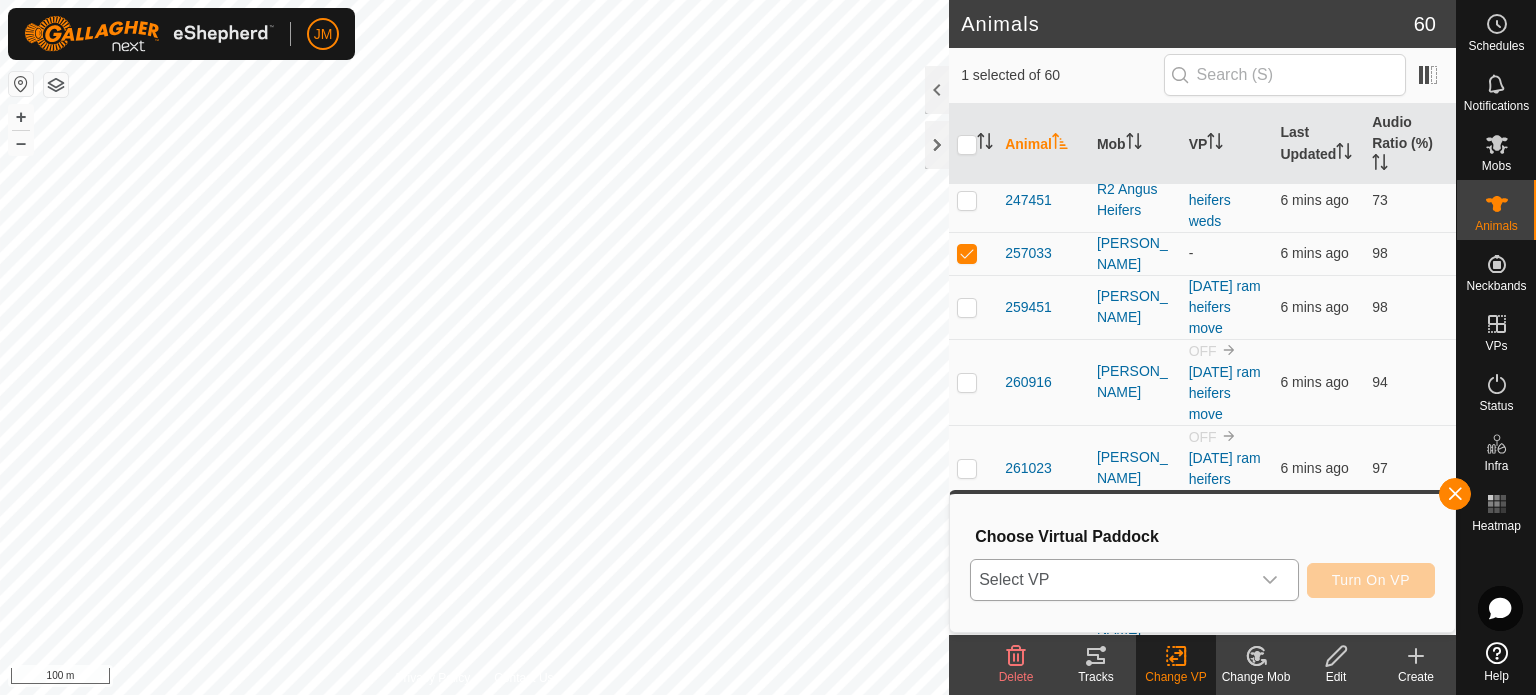 click on "Select VP" at bounding box center [1110, 580] 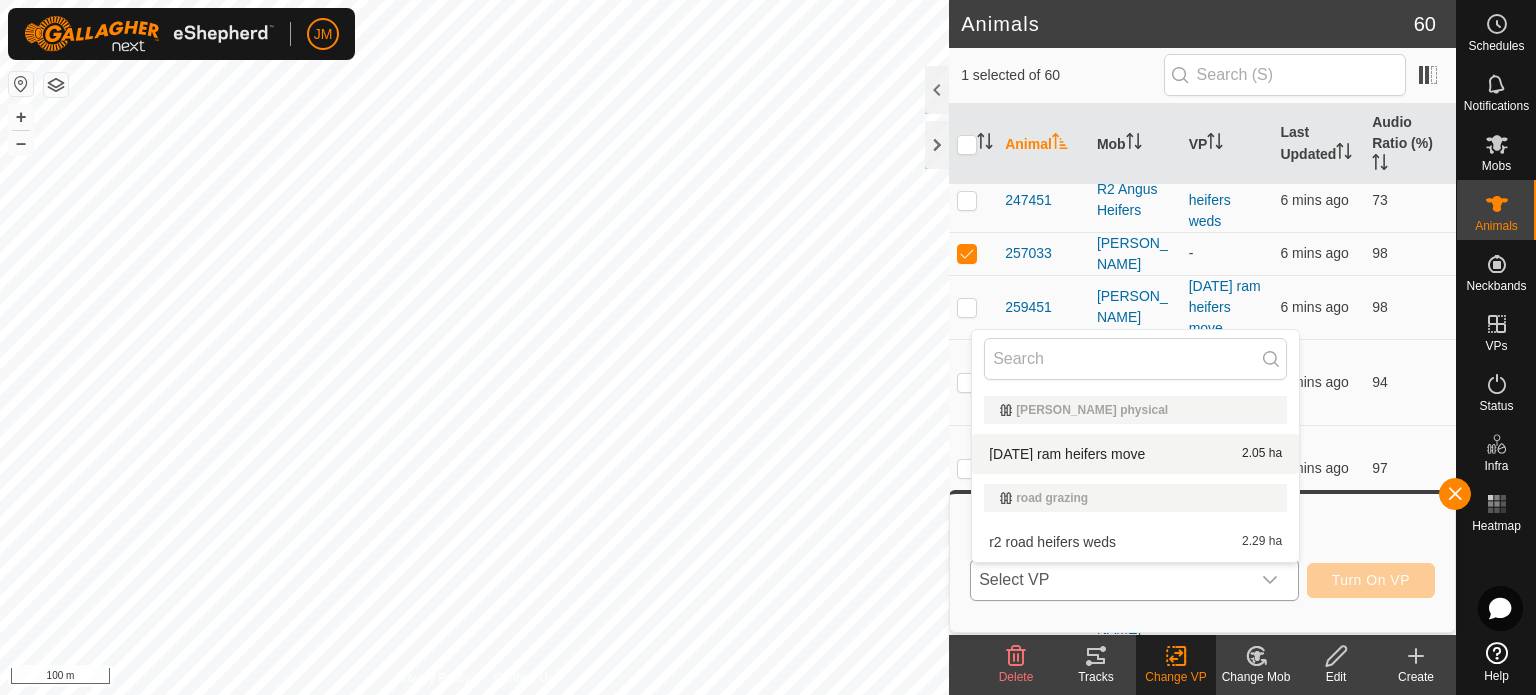 click on "[DATE] ram heifers move  2.05 ha" at bounding box center [1135, 454] 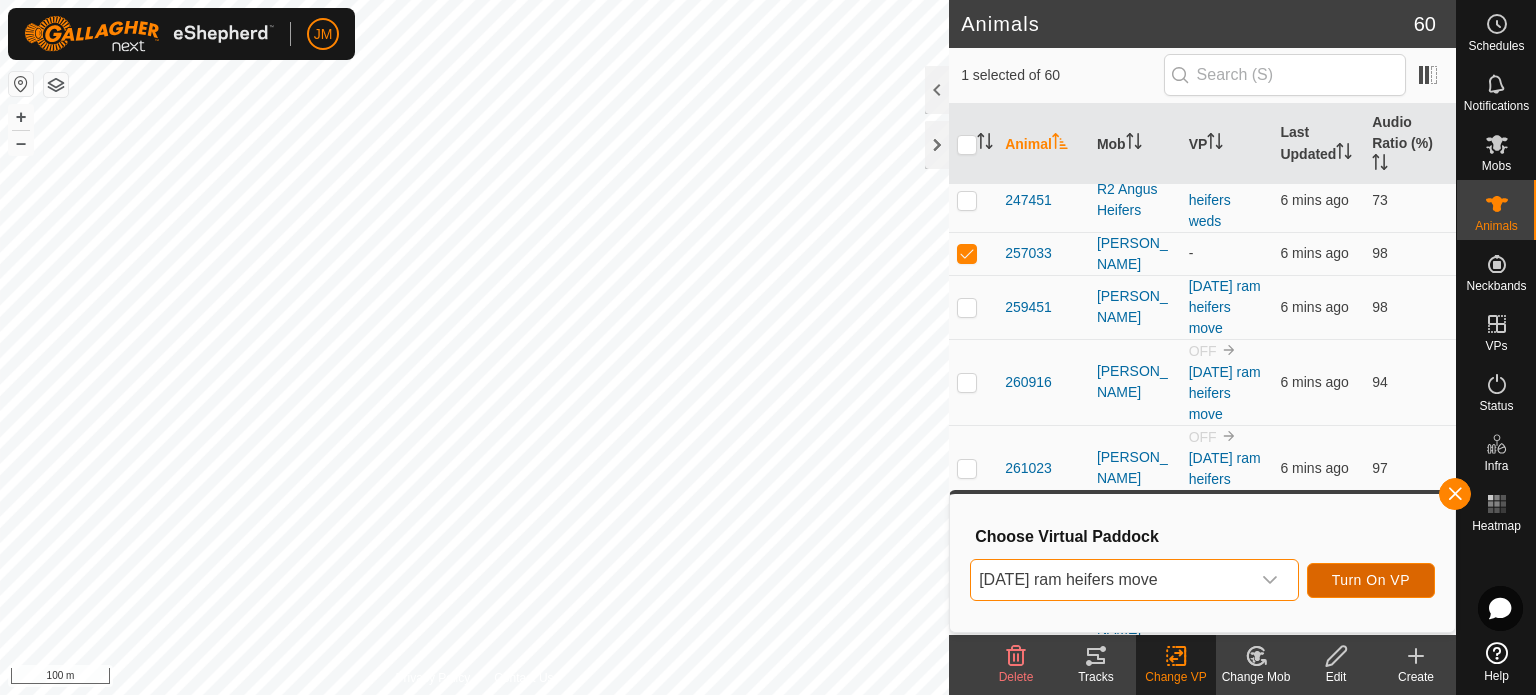 click on "Turn On VP" at bounding box center (1371, 580) 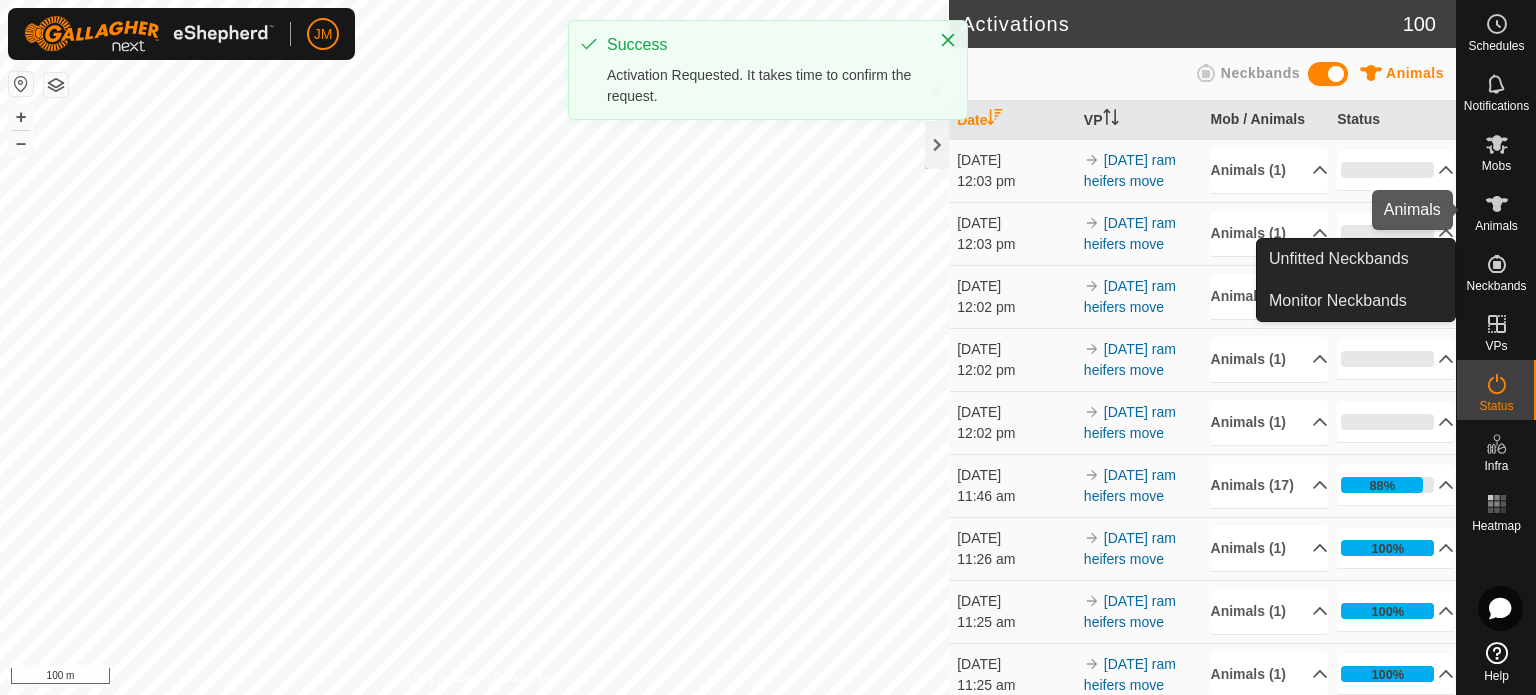 click at bounding box center [1497, 204] 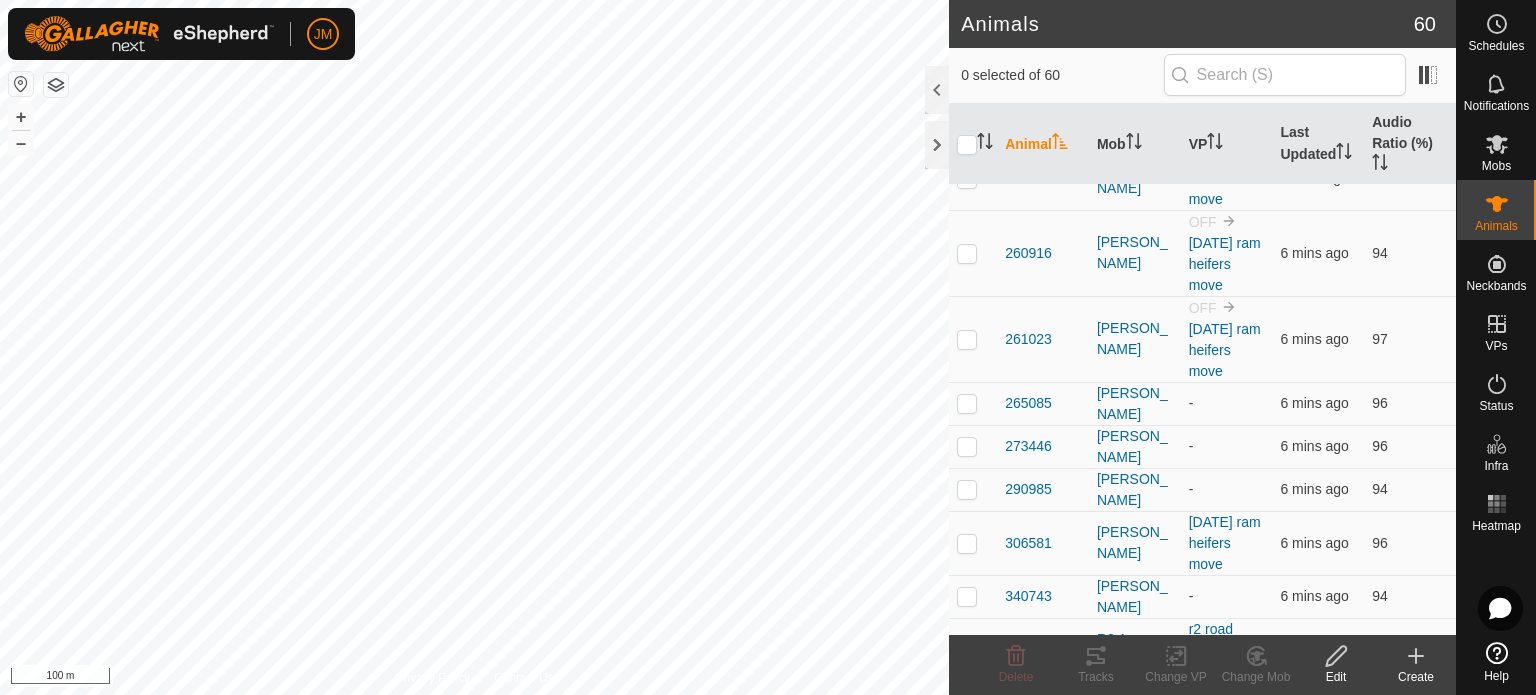 scroll, scrollTop: 1300, scrollLeft: 0, axis: vertical 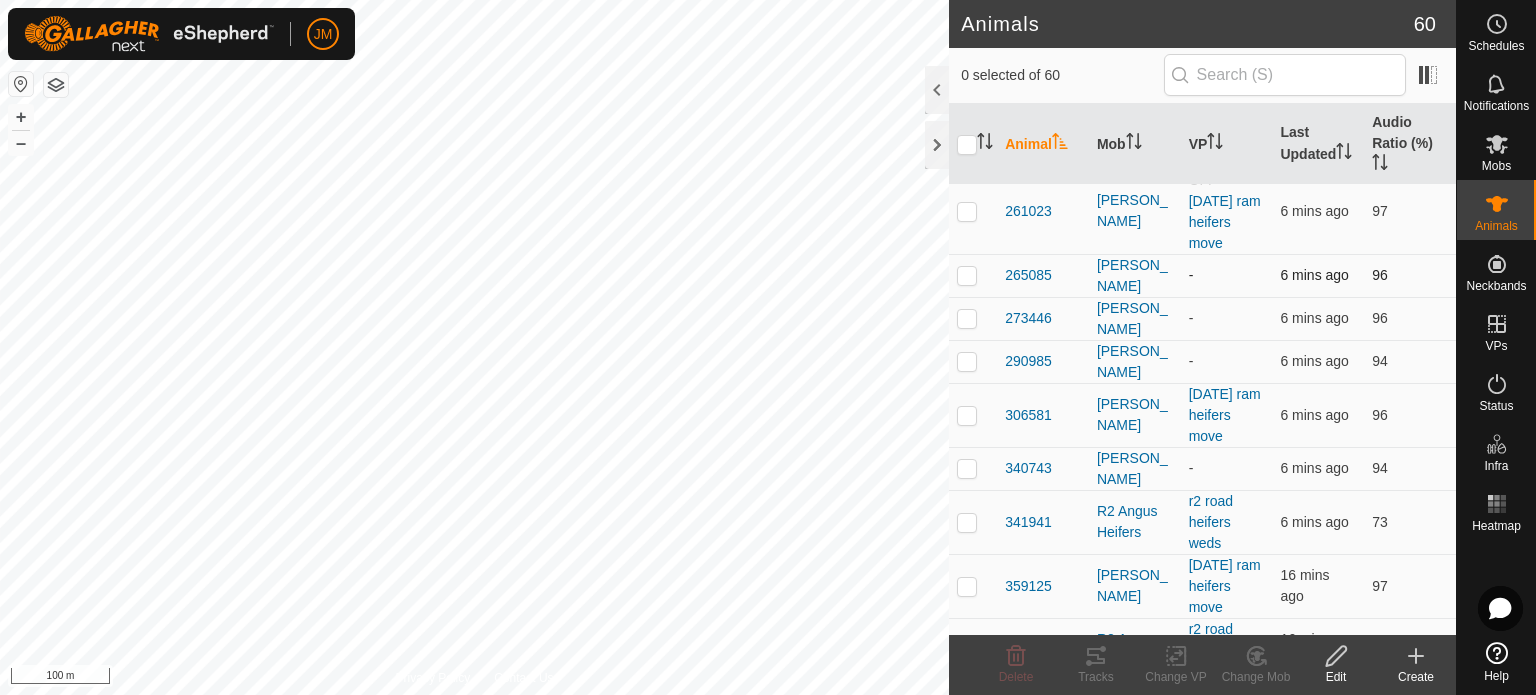 click at bounding box center (967, 275) 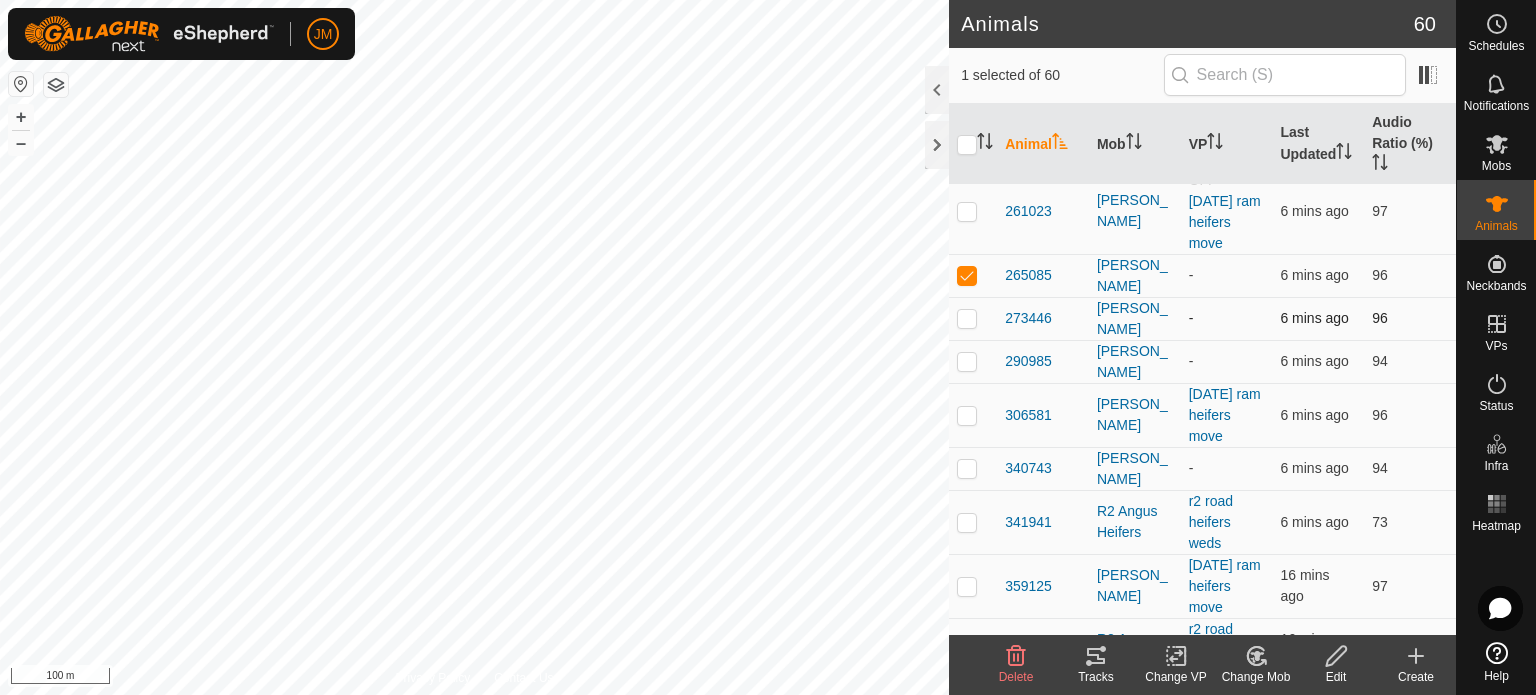 click at bounding box center (967, 318) 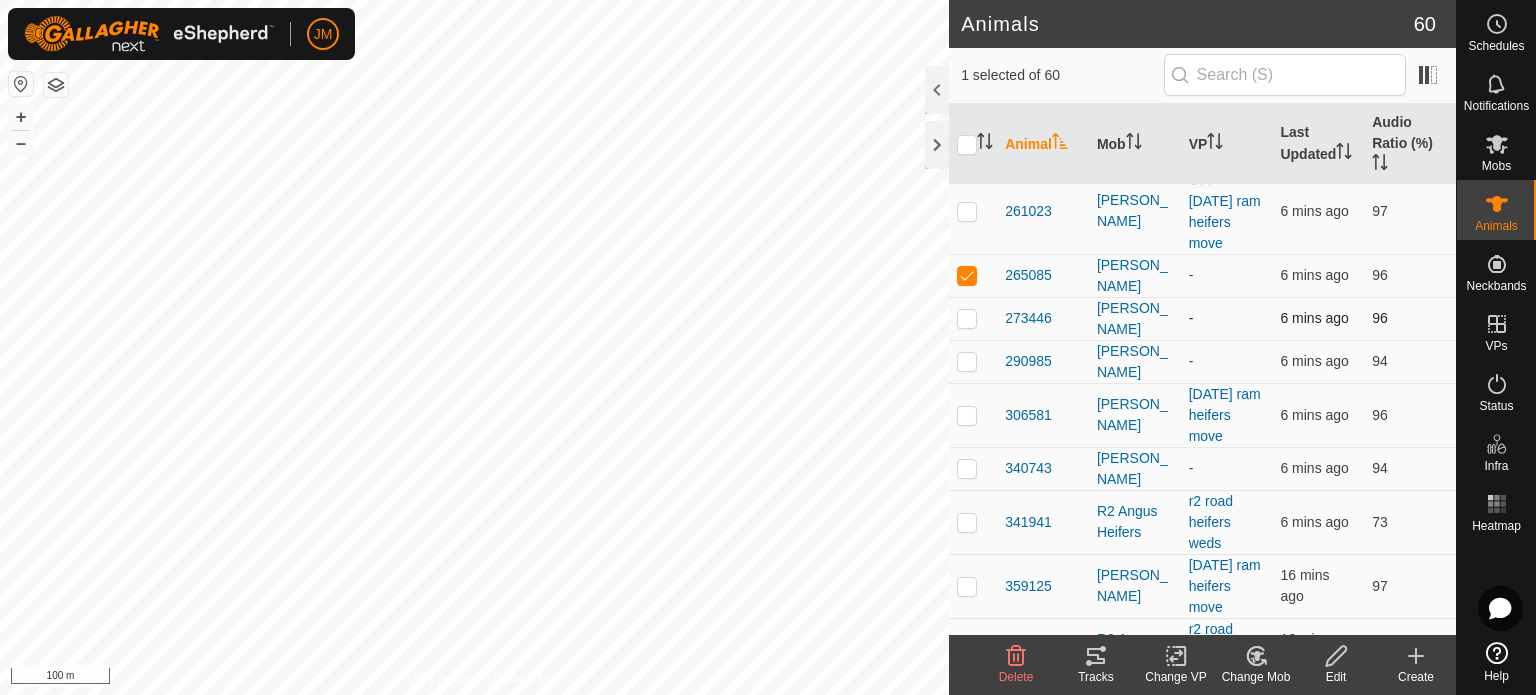 checkbox on "true" 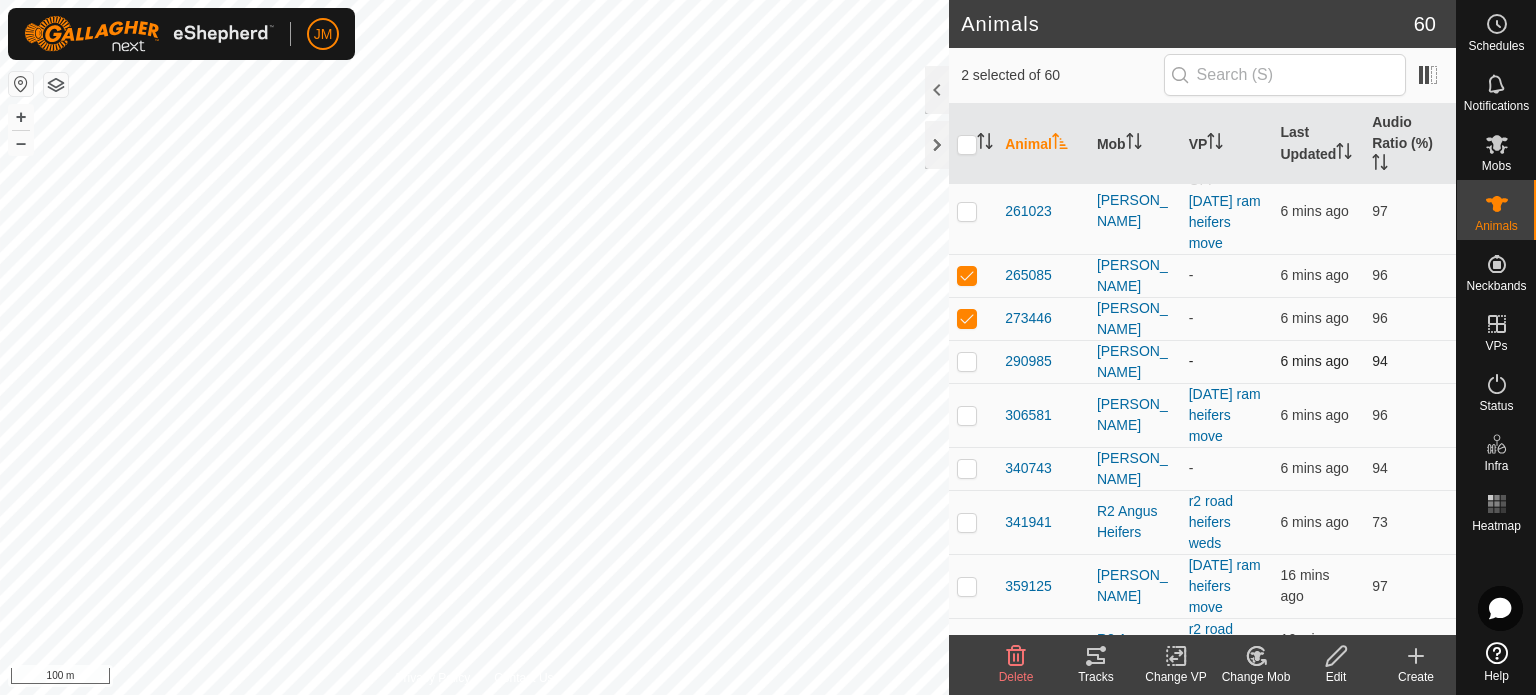 click at bounding box center [967, 361] 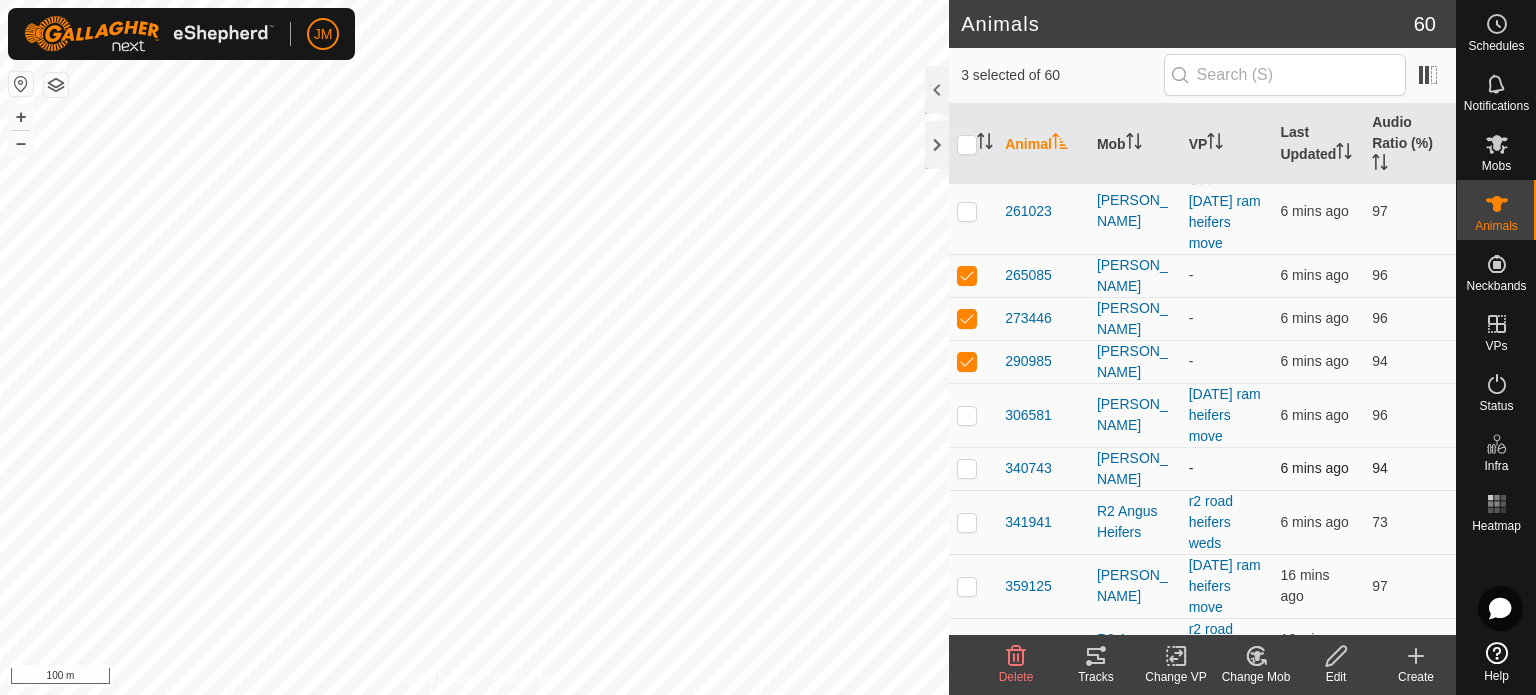 click at bounding box center [967, 468] 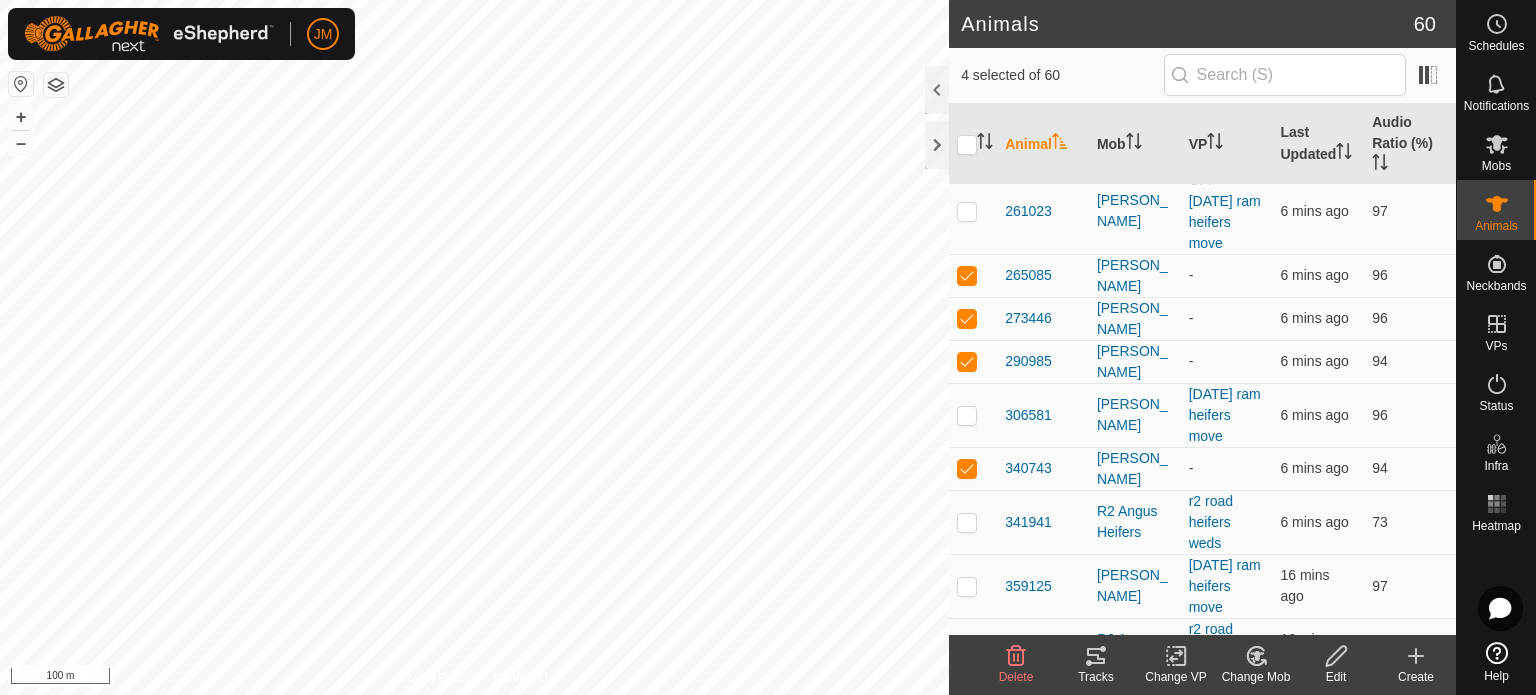 click 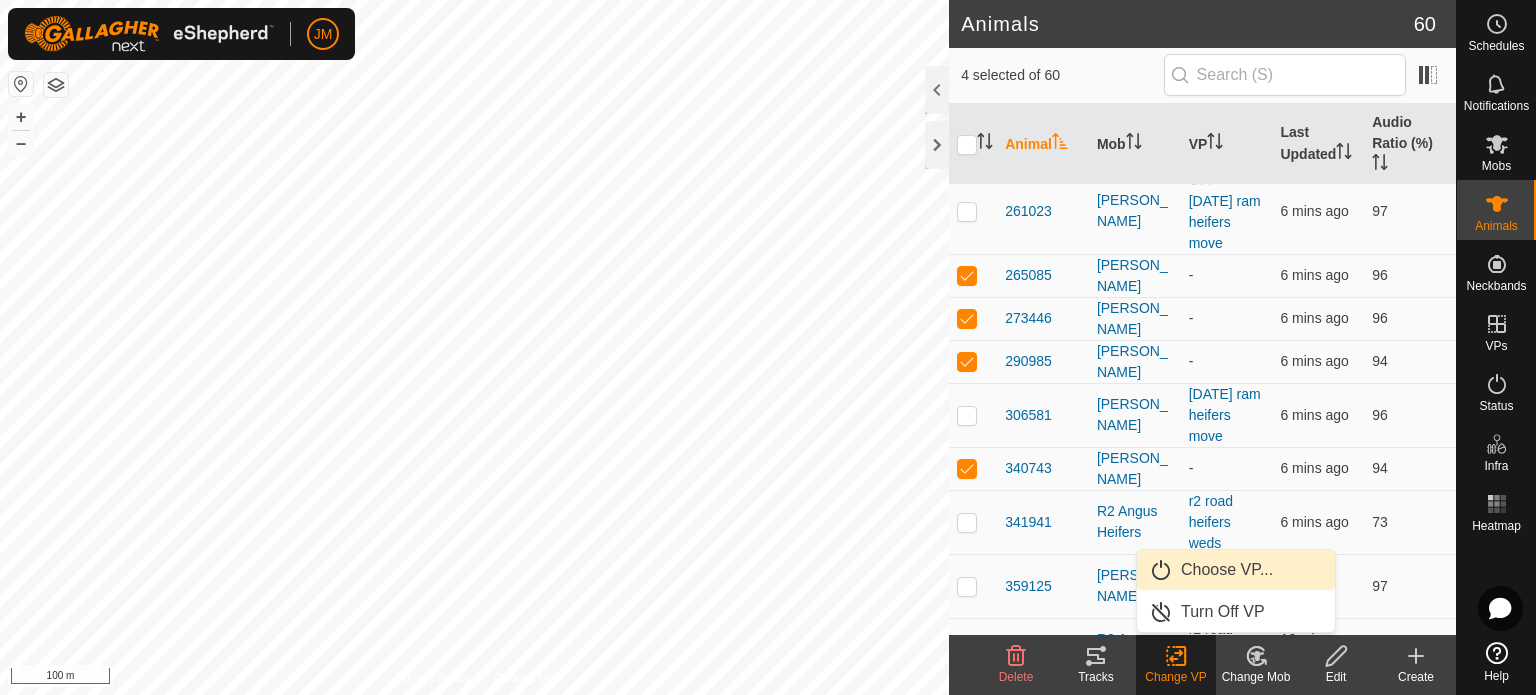 click on "Choose VP..." at bounding box center (1236, 570) 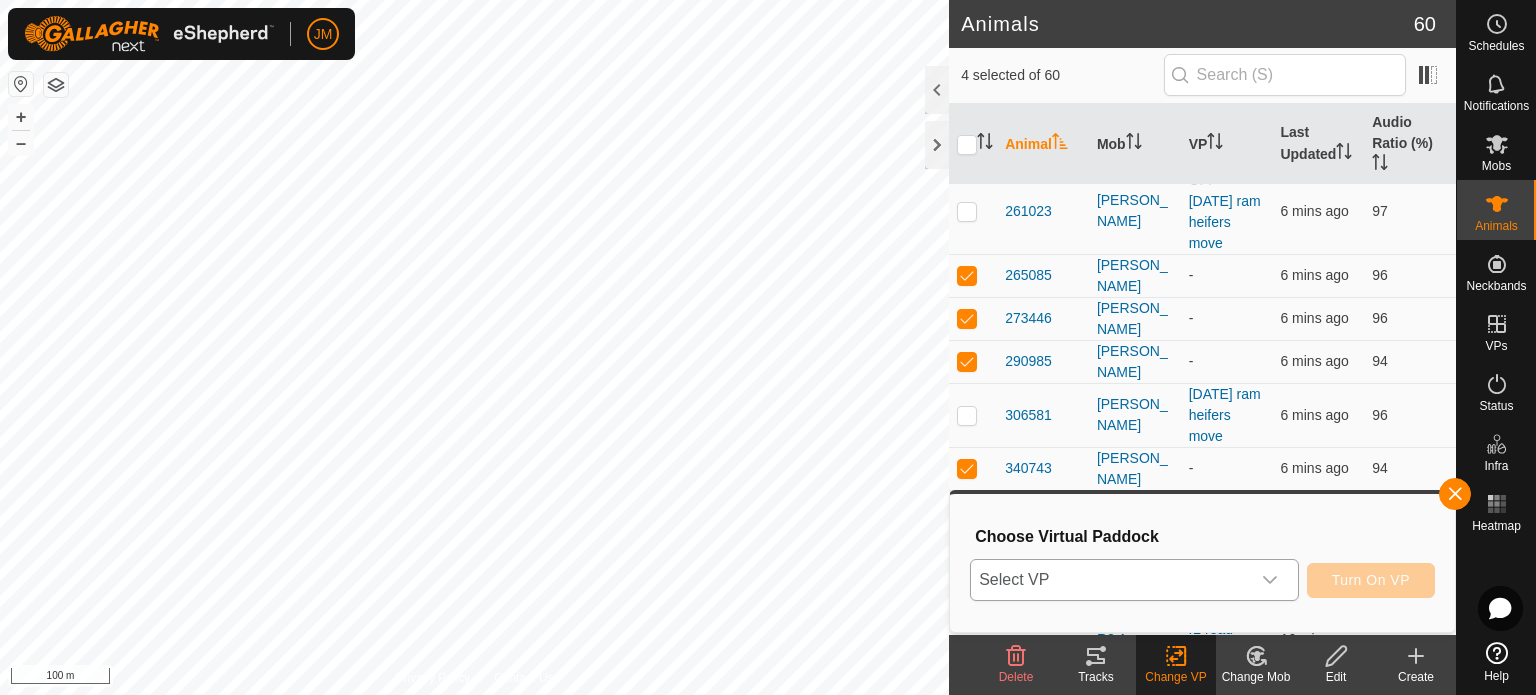 click on "Select VP" at bounding box center (1110, 580) 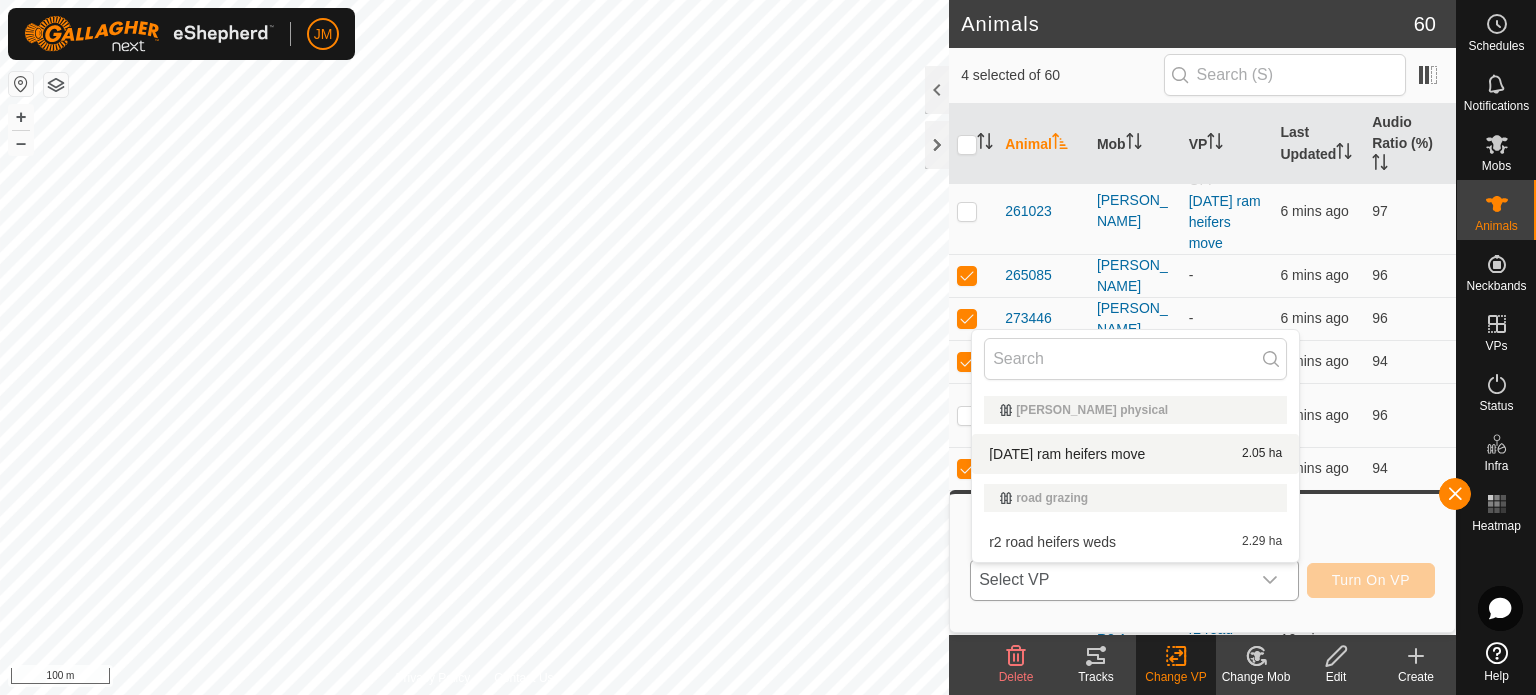 click on "[DATE] ram heifers move  2.05 ha" at bounding box center [1135, 454] 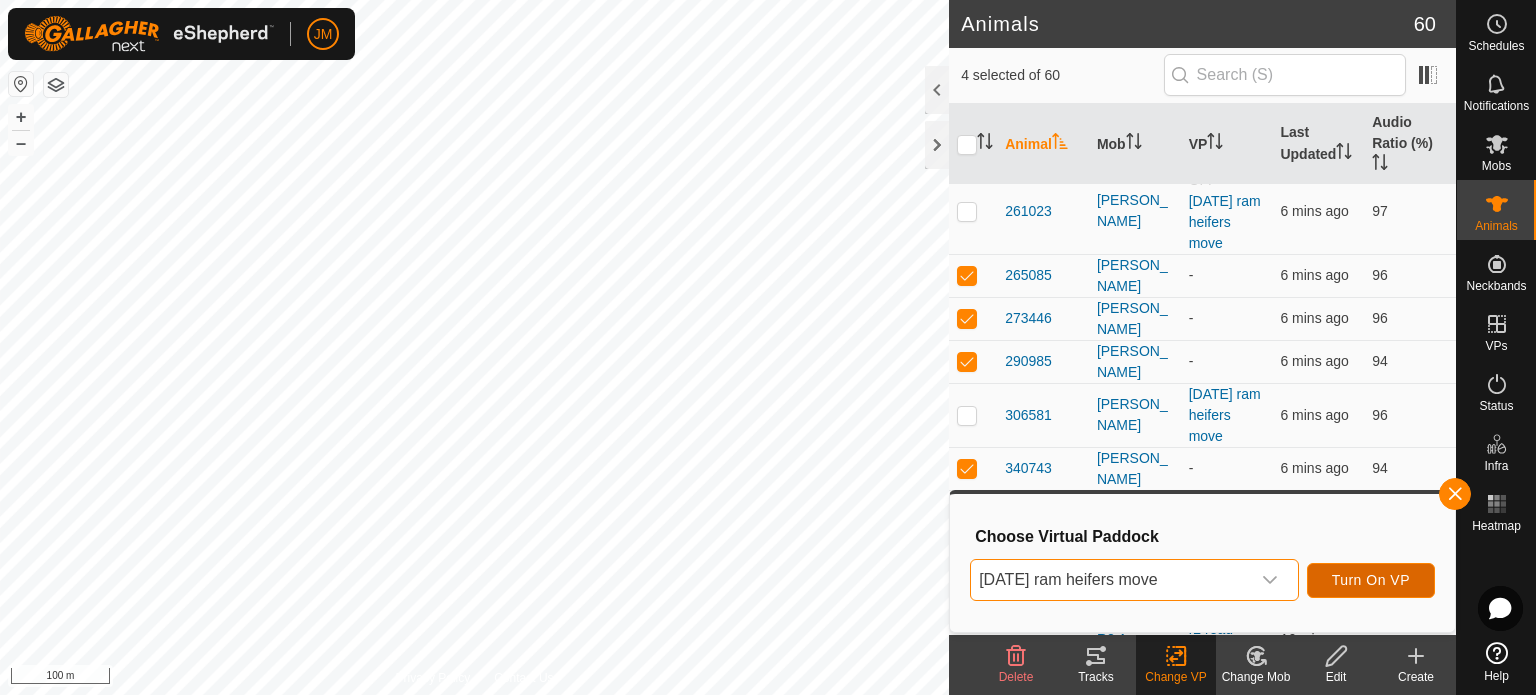 click on "Turn On VP" at bounding box center [1371, 580] 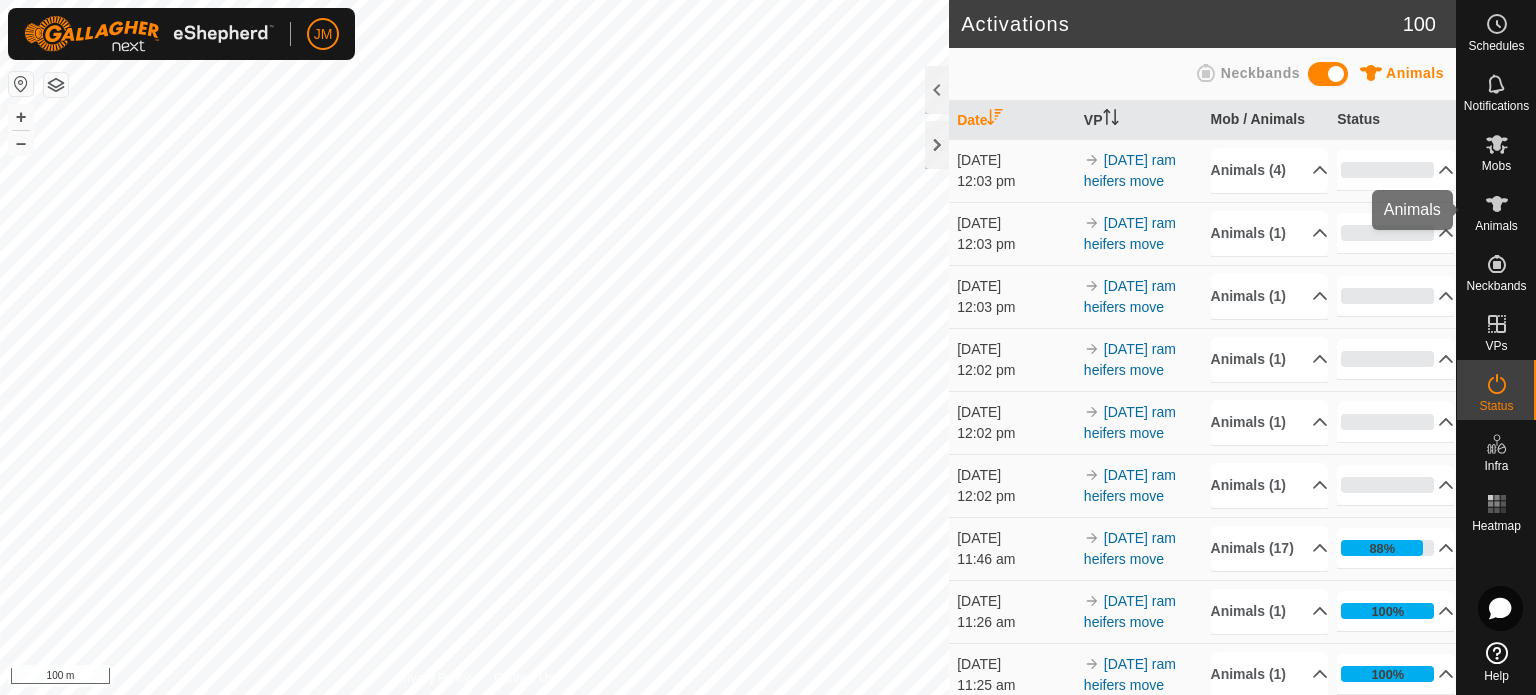 click 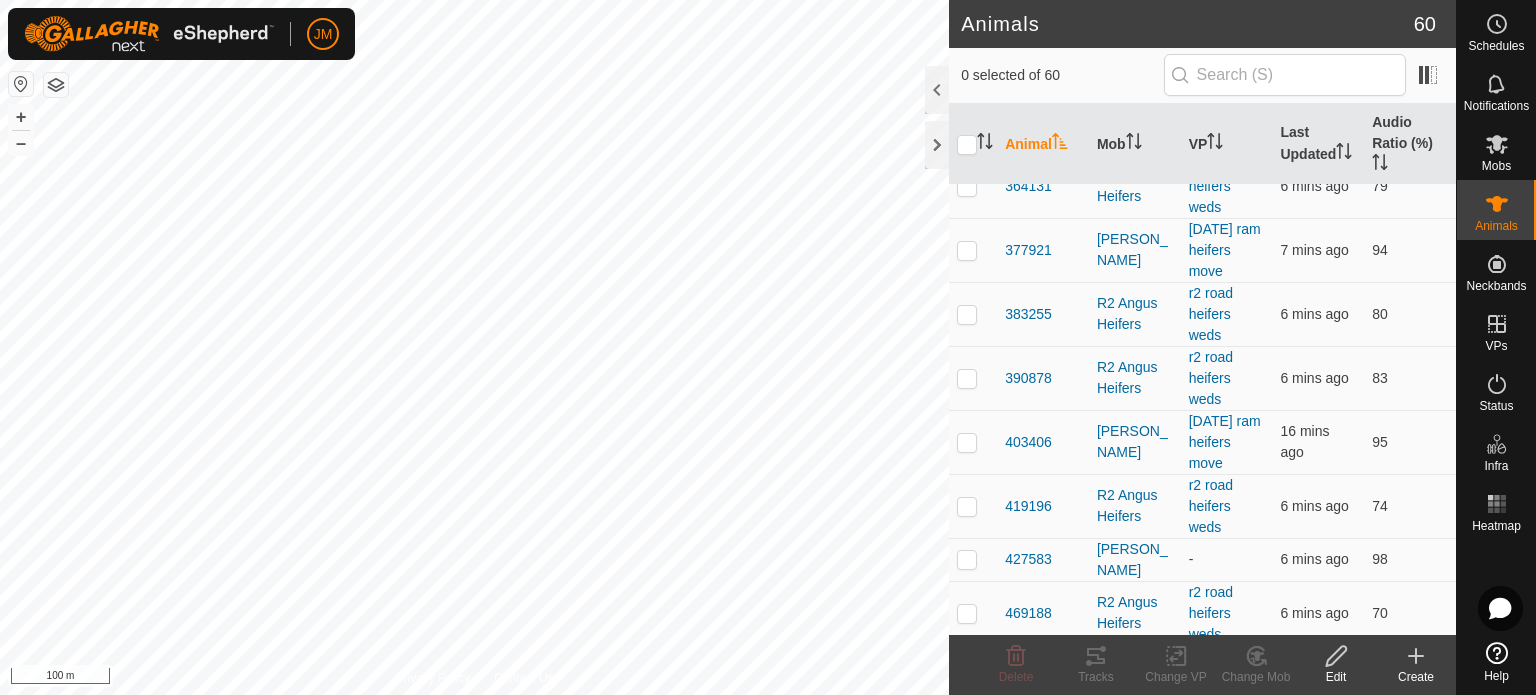 scroll, scrollTop: 2200, scrollLeft: 0, axis: vertical 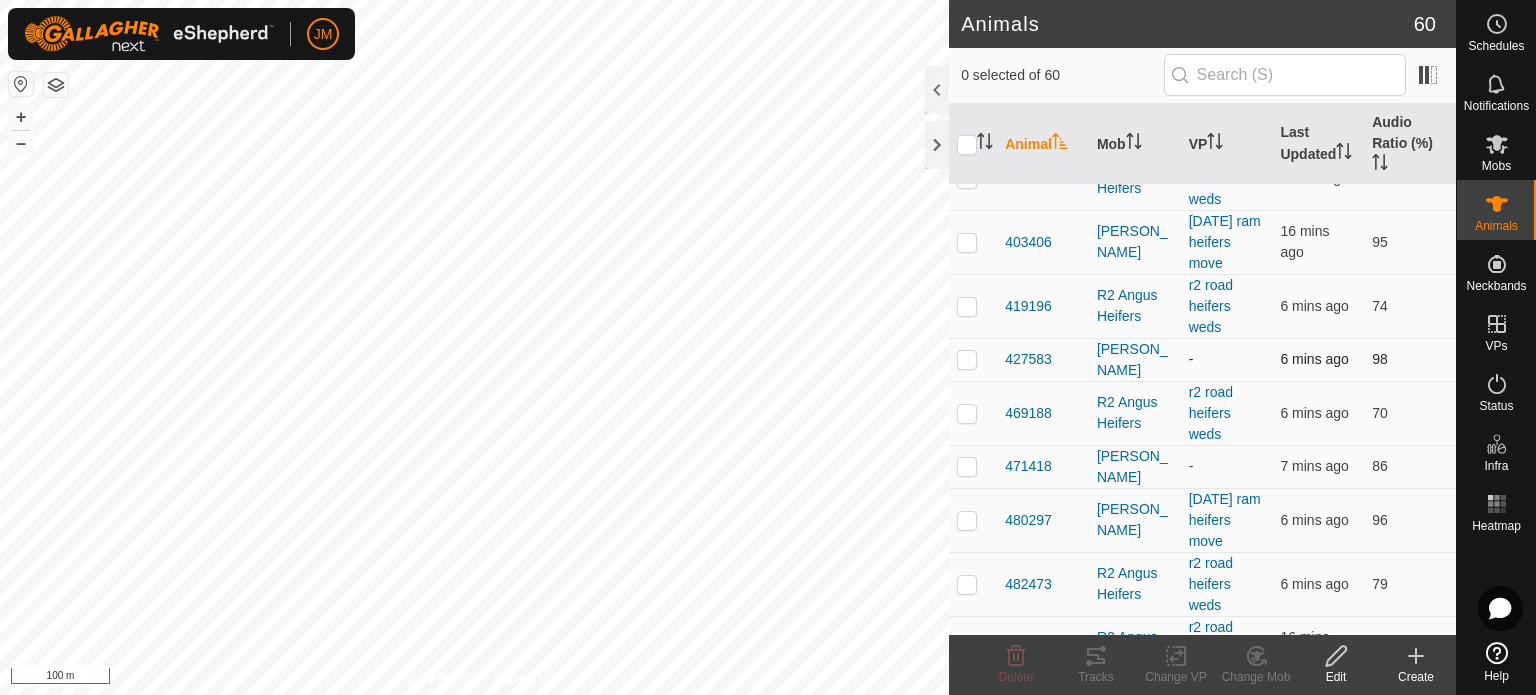 click at bounding box center [973, 359] 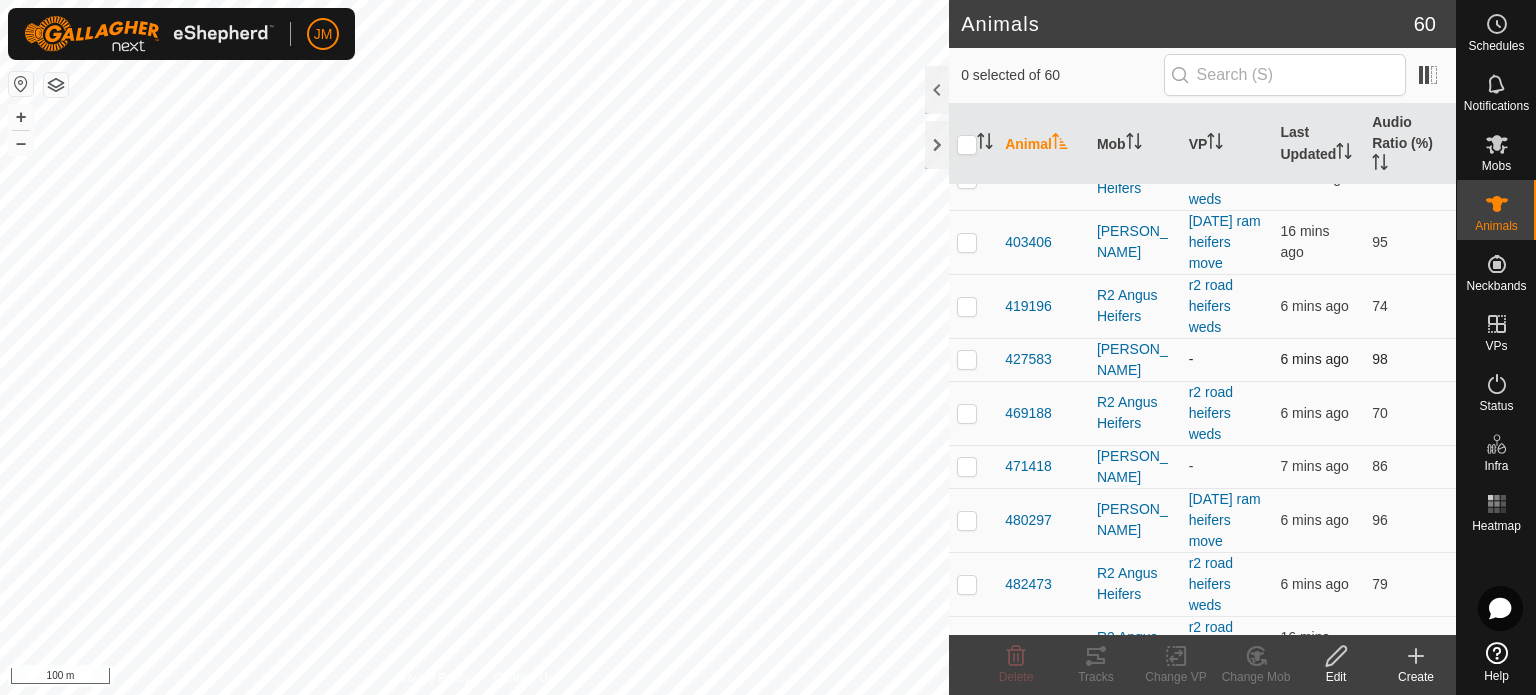 checkbox on "true" 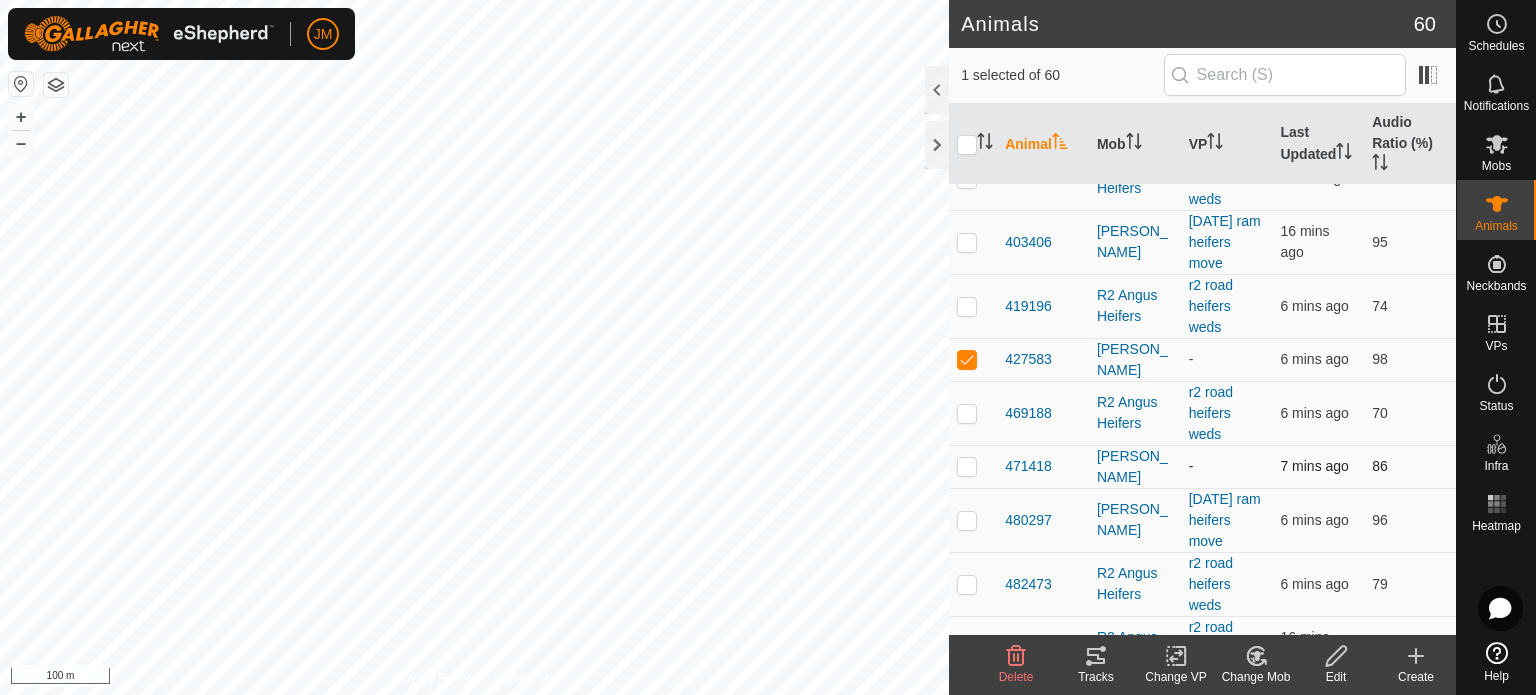 click at bounding box center [967, 466] 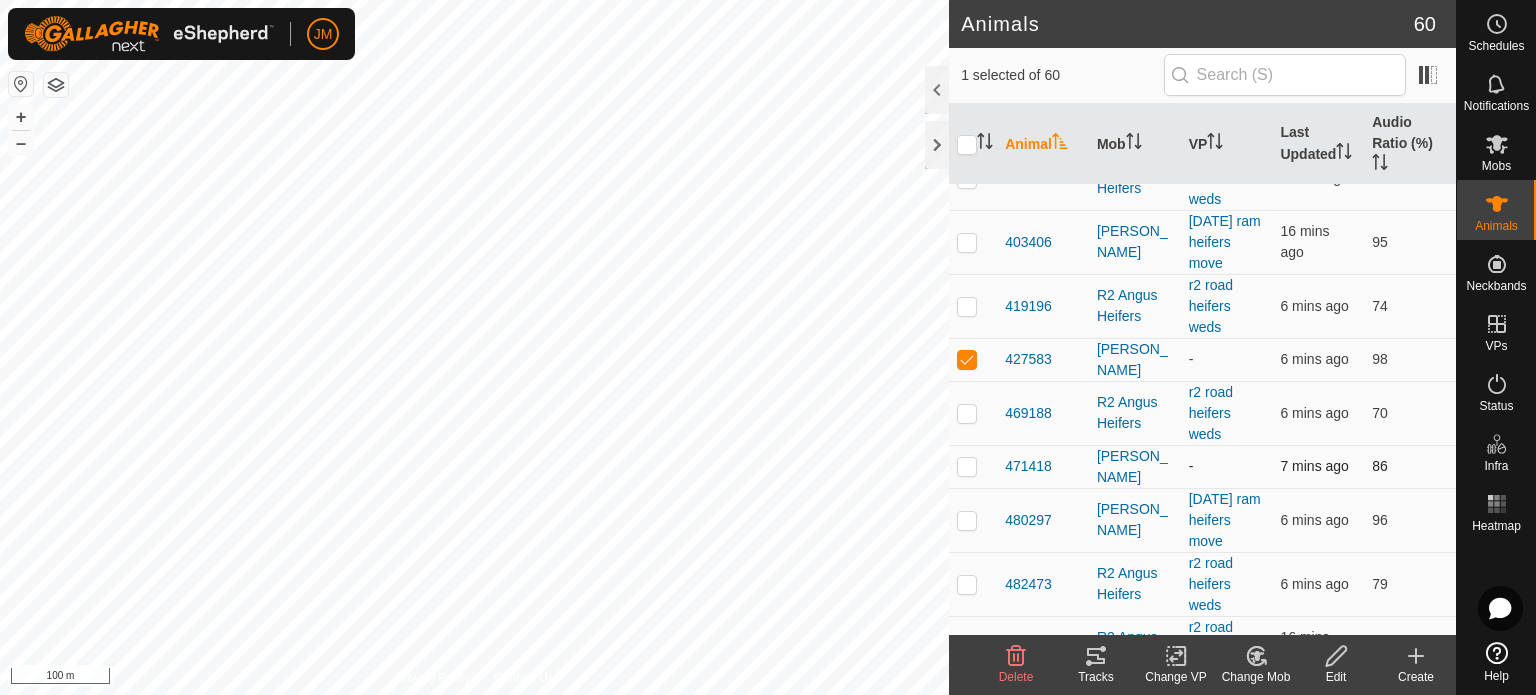 checkbox on "true" 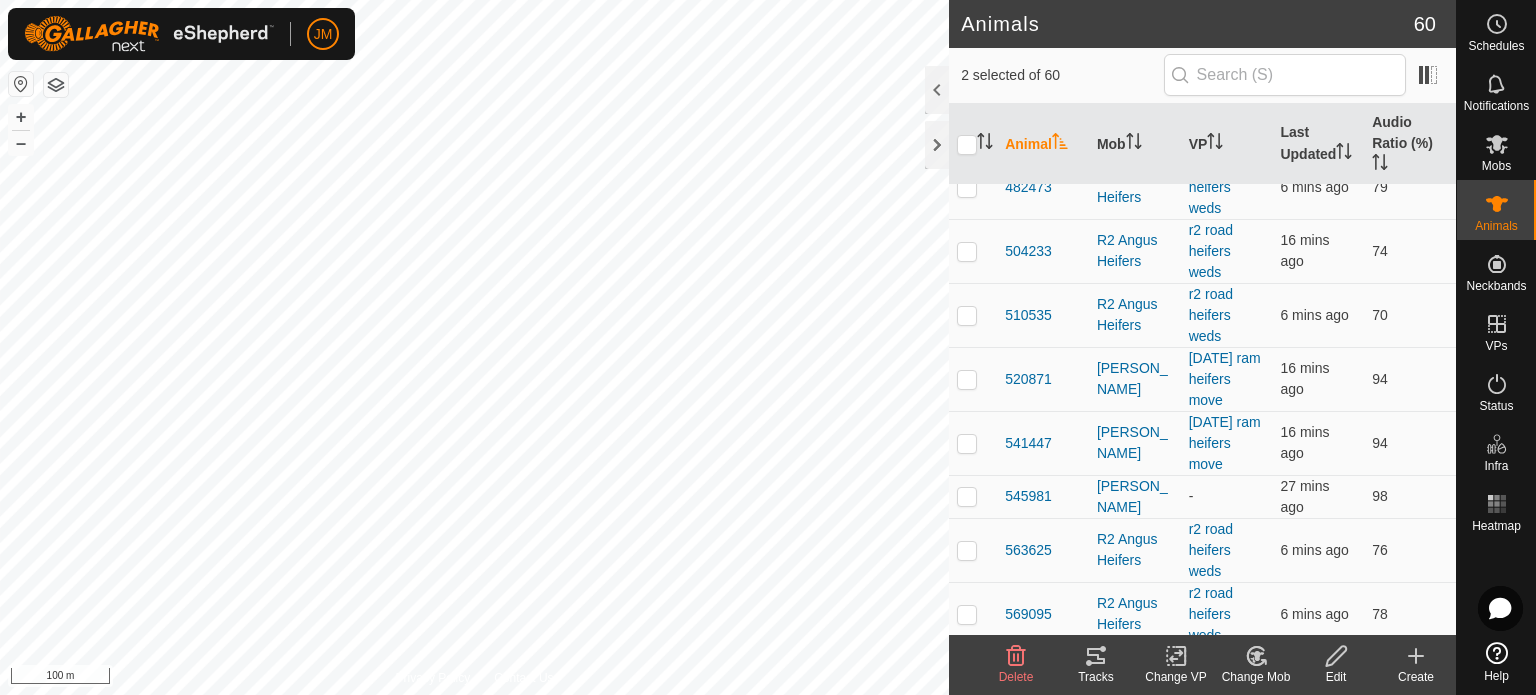 scroll, scrollTop: 2600, scrollLeft: 0, axis: vertical 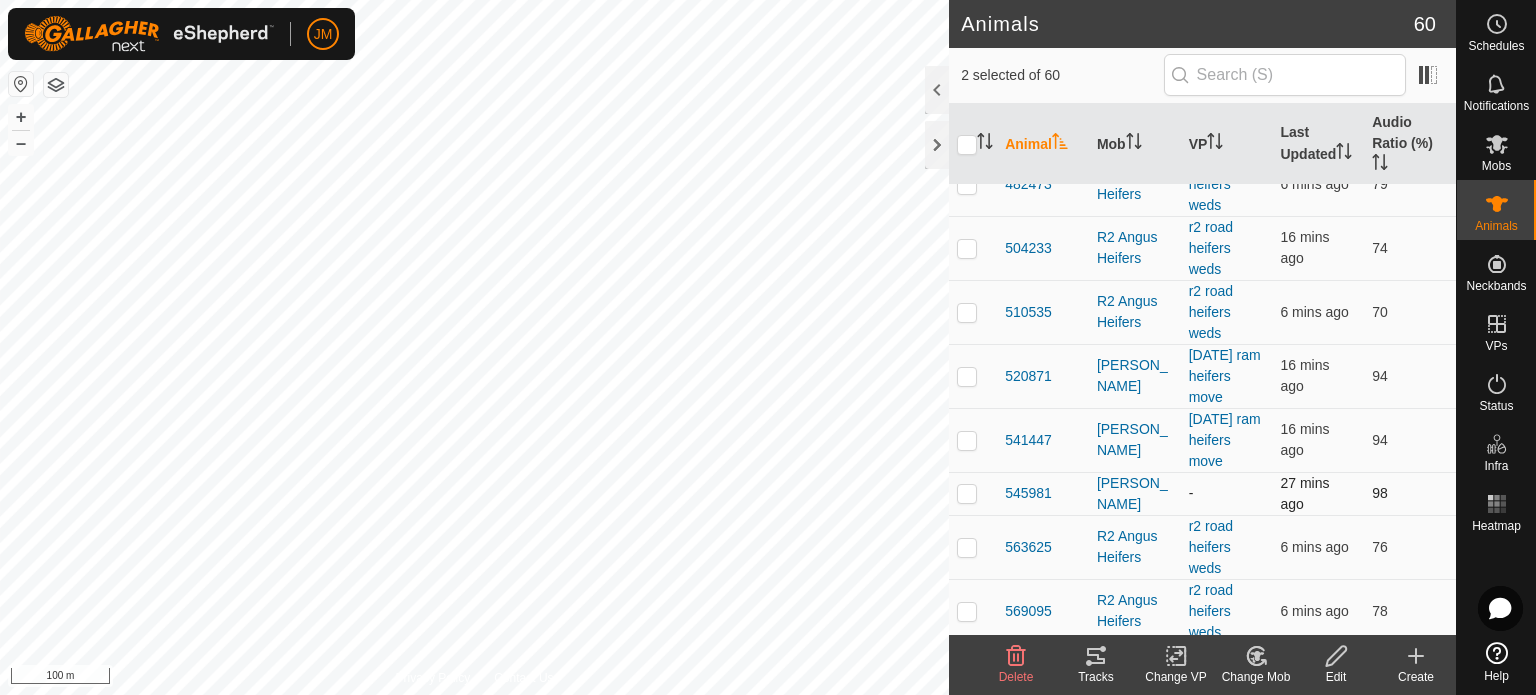 click at bounding box center (967, 493) 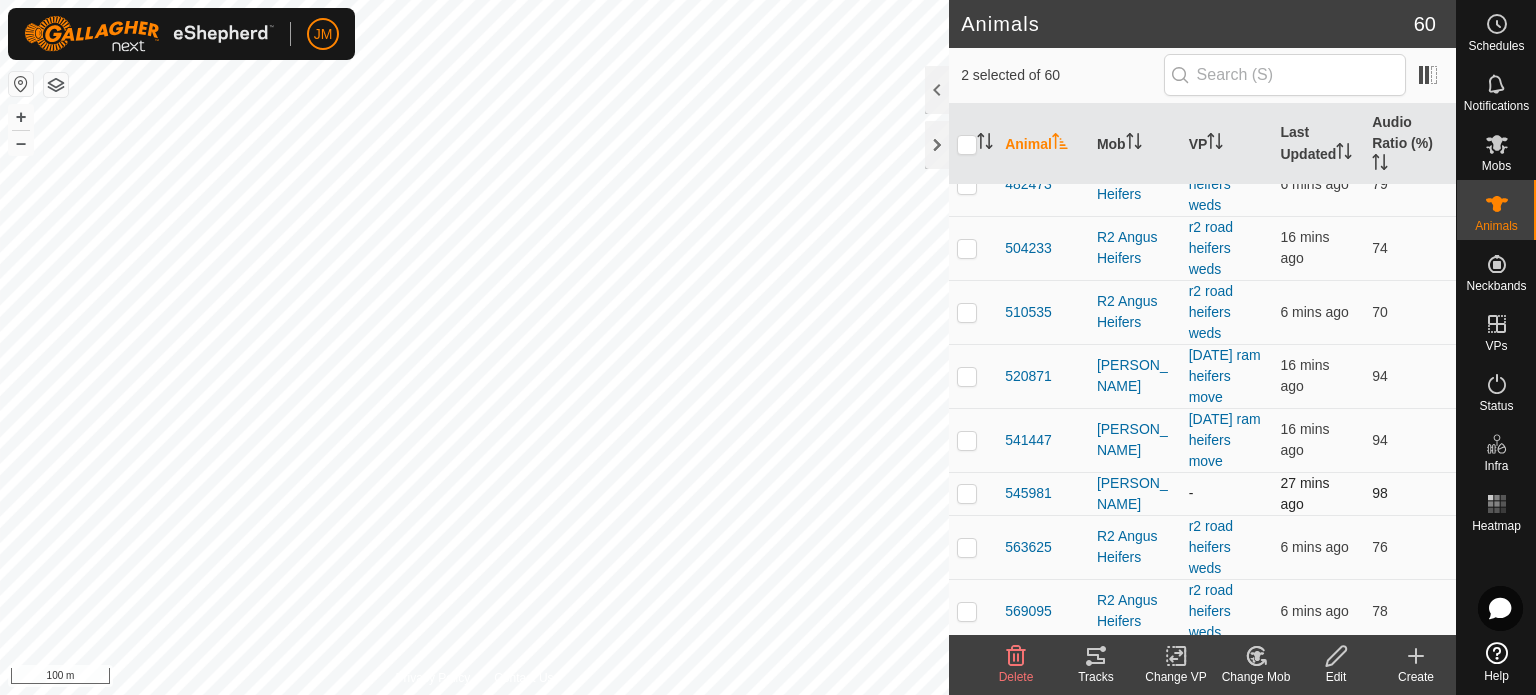 checkbox on "true" 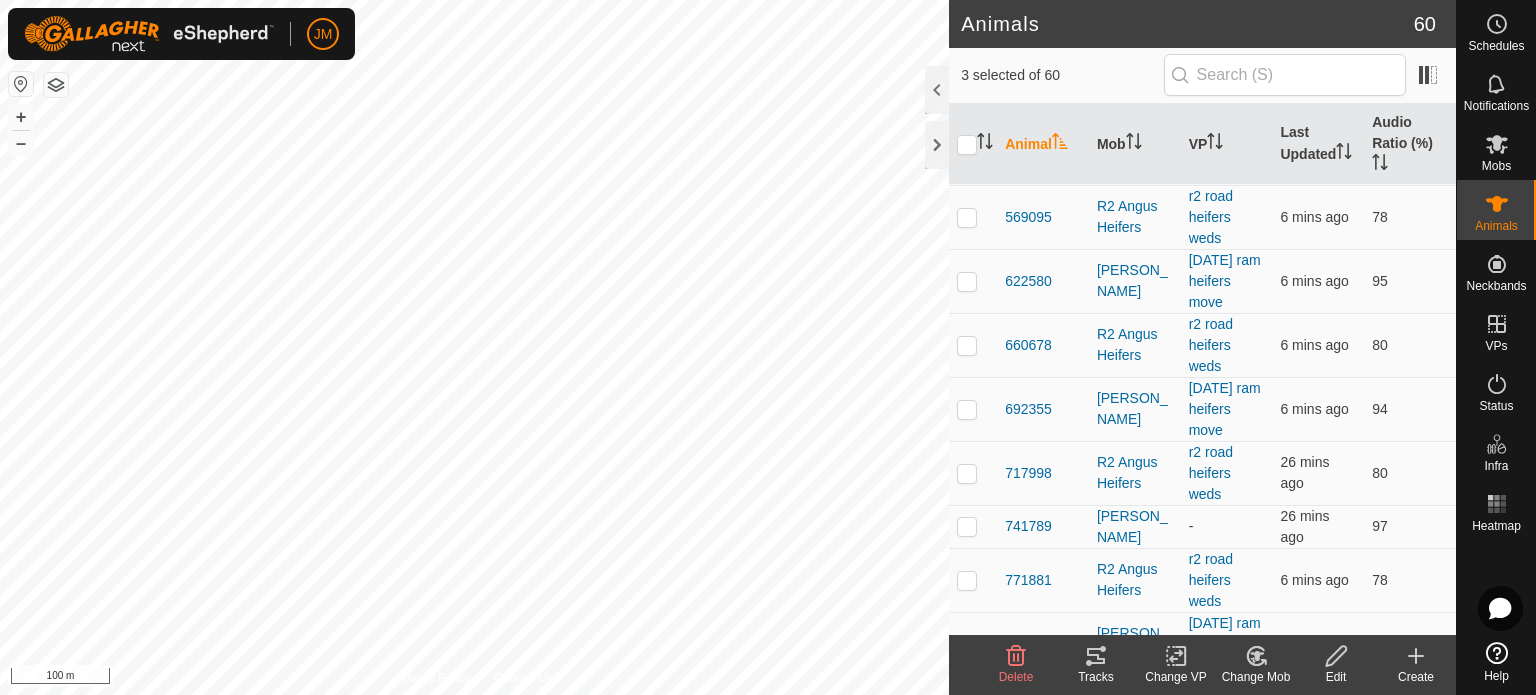 scroll, scrollTop: 3000, scrollLeft: 0, axis: vertical 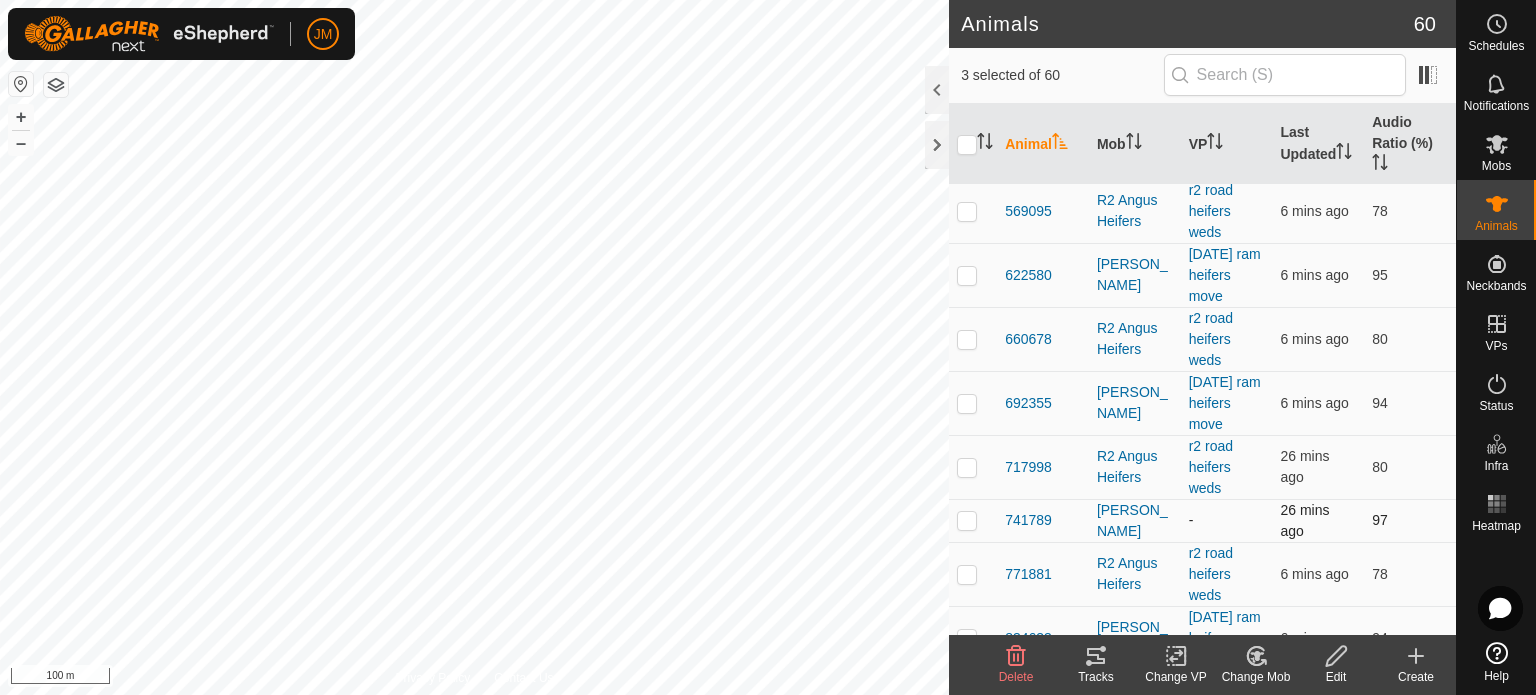 click at bounding box center [967, 520] 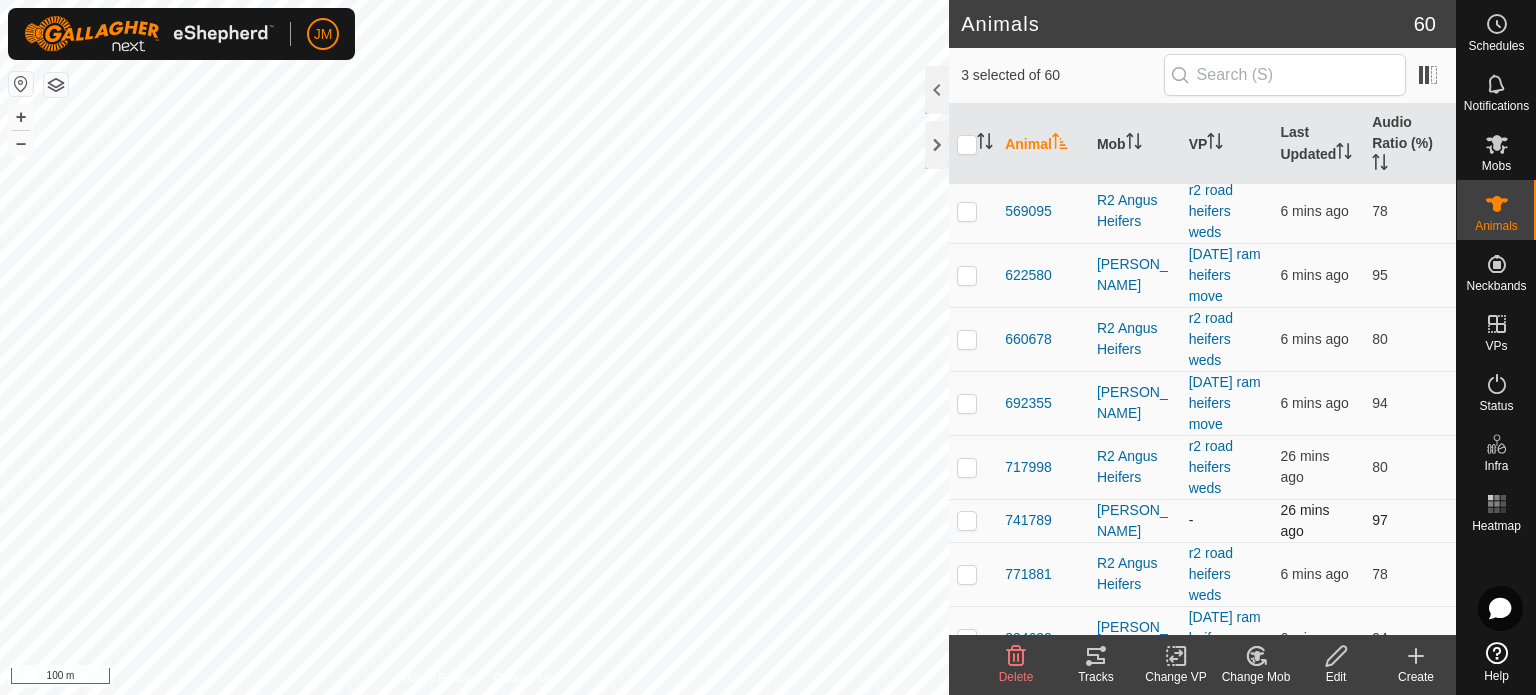 checkbox on "true" 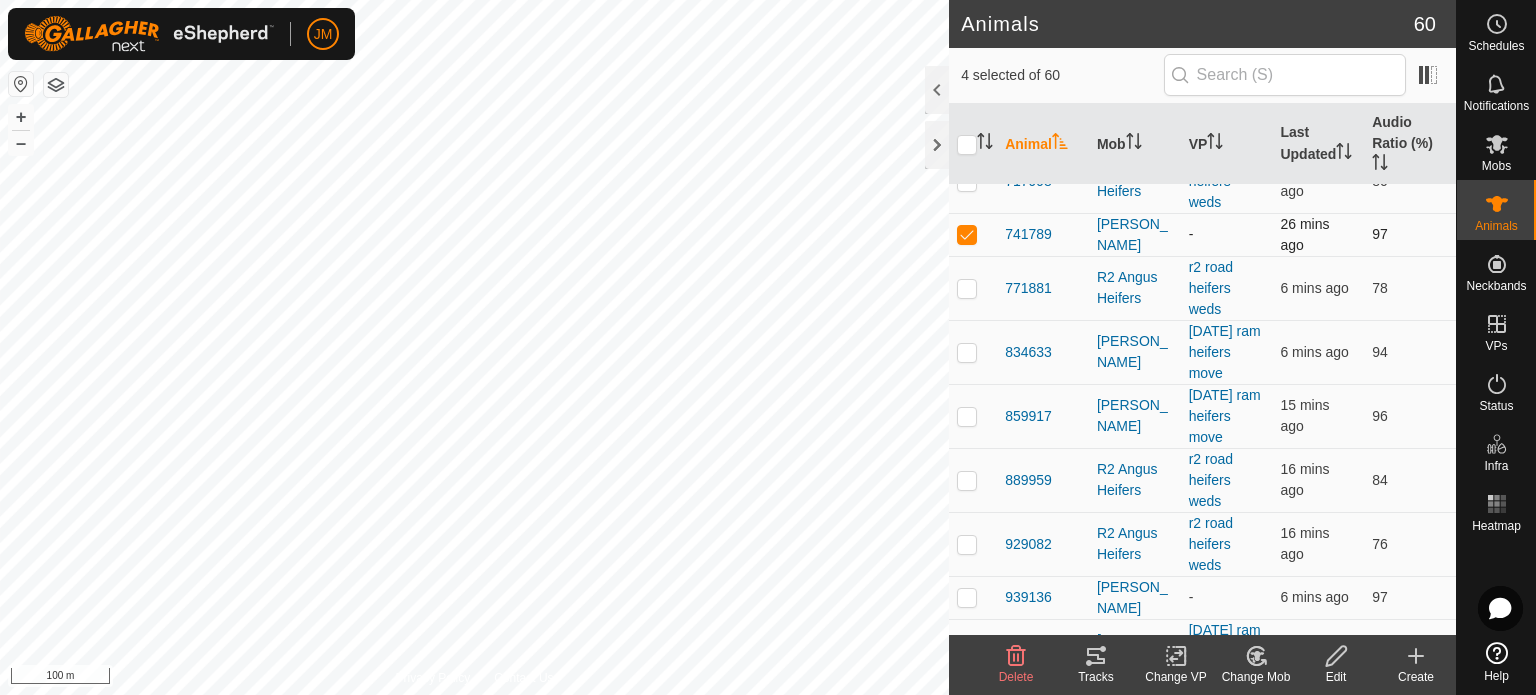 scroll, scrollTop: 3300, scrollLeft: 0, axis: vertical 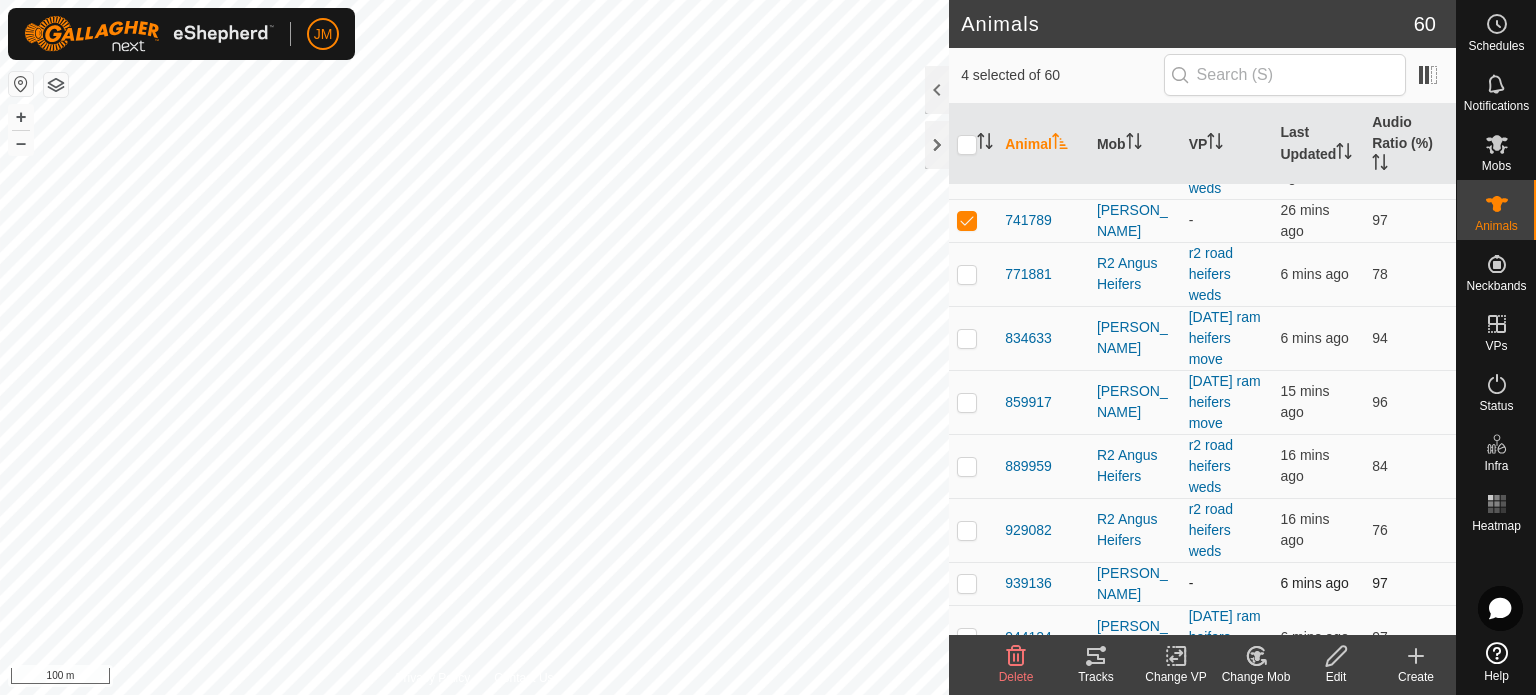 click at bounding box center [967, 583] 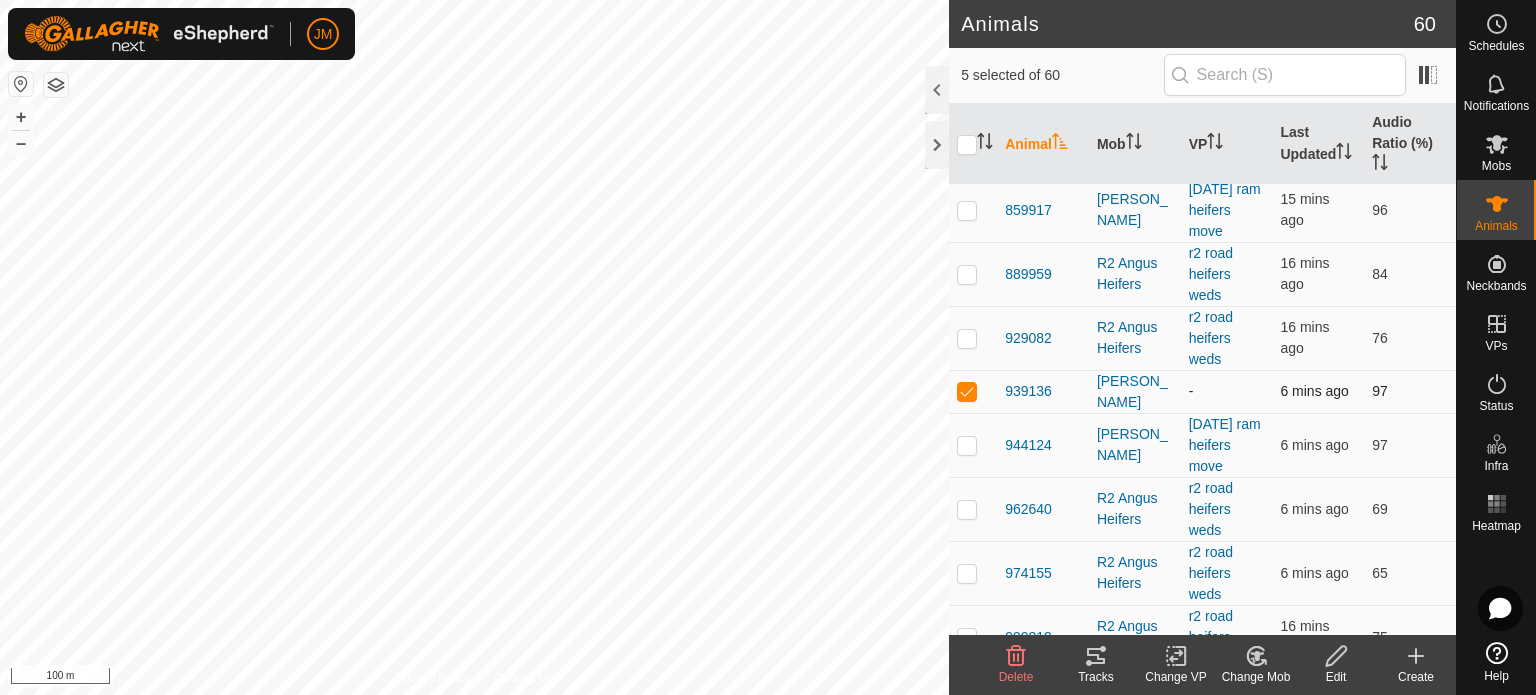 scroll, scrollTop: 3511, scrollLeft: 0, axis: vertical 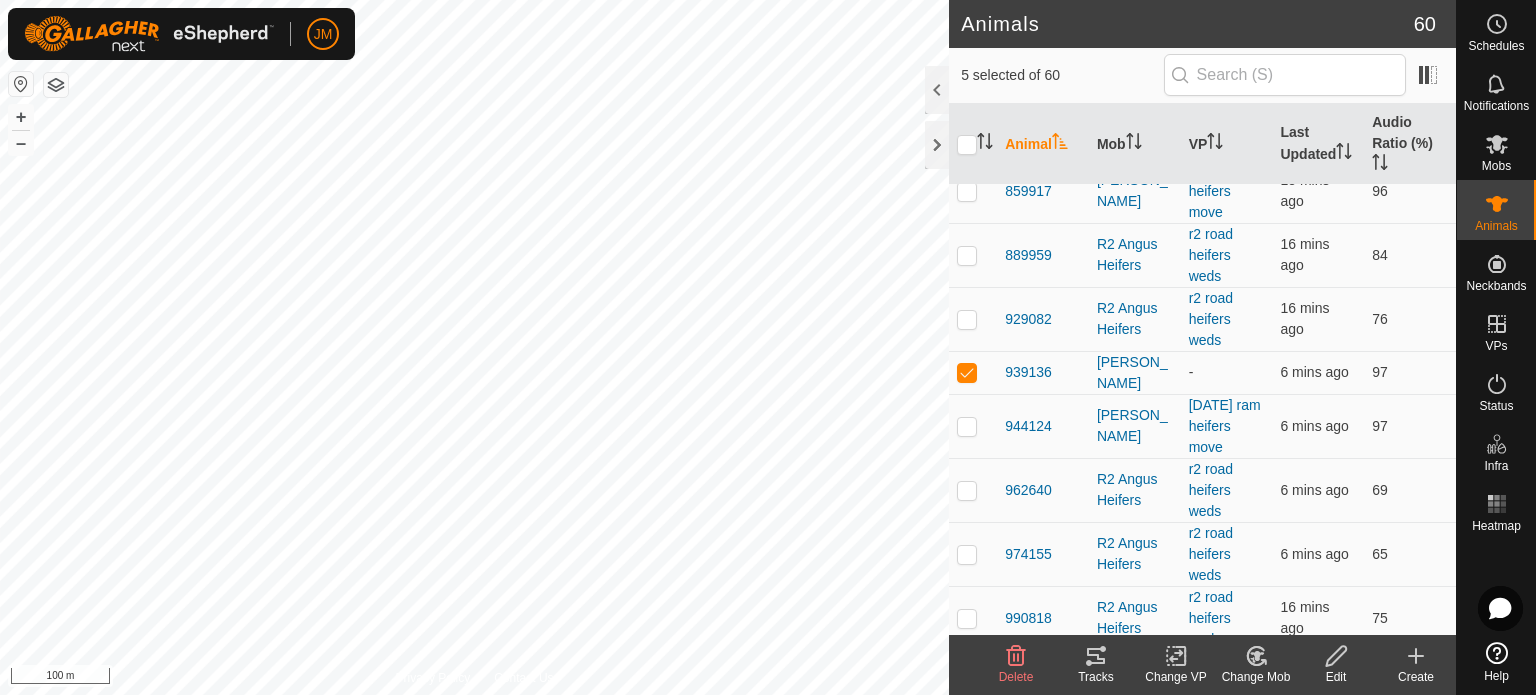 click 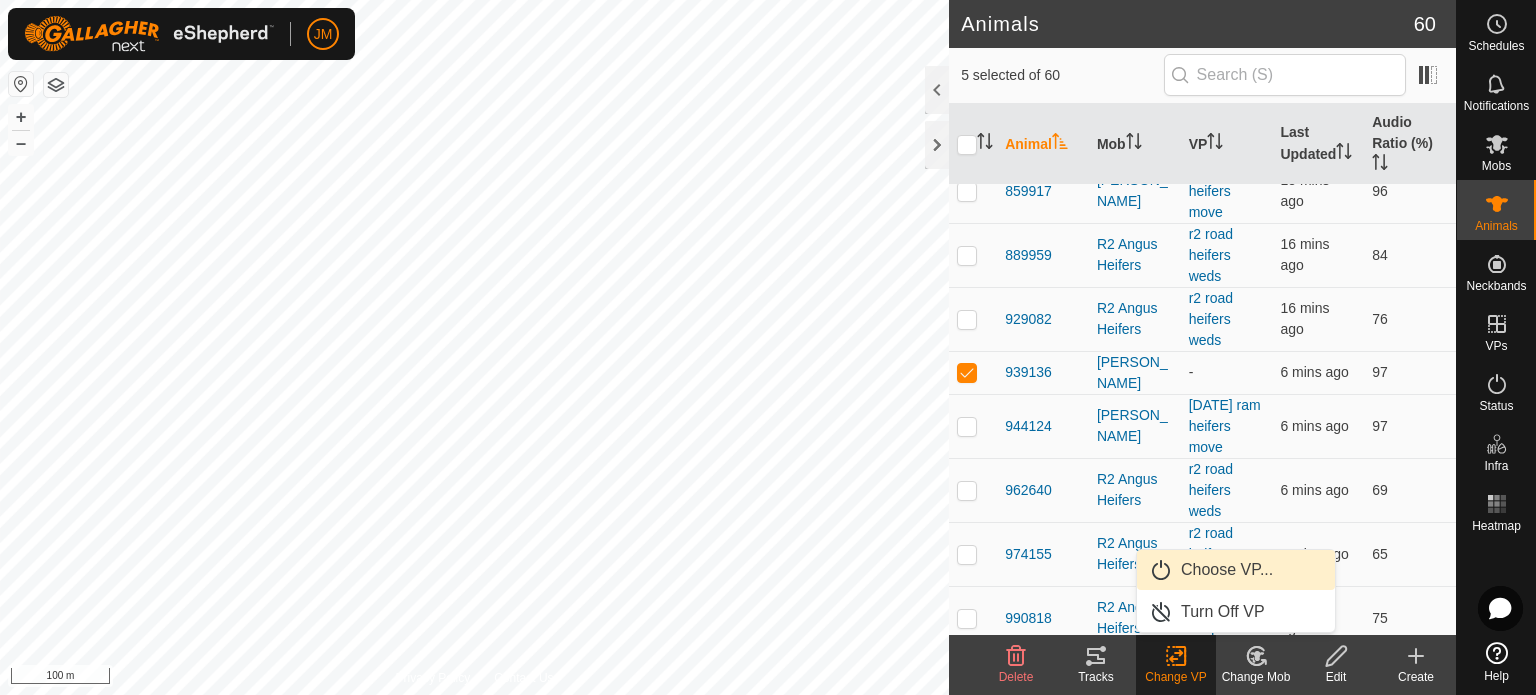 click on "Choose VP..." at bounding box center (1236, 570) 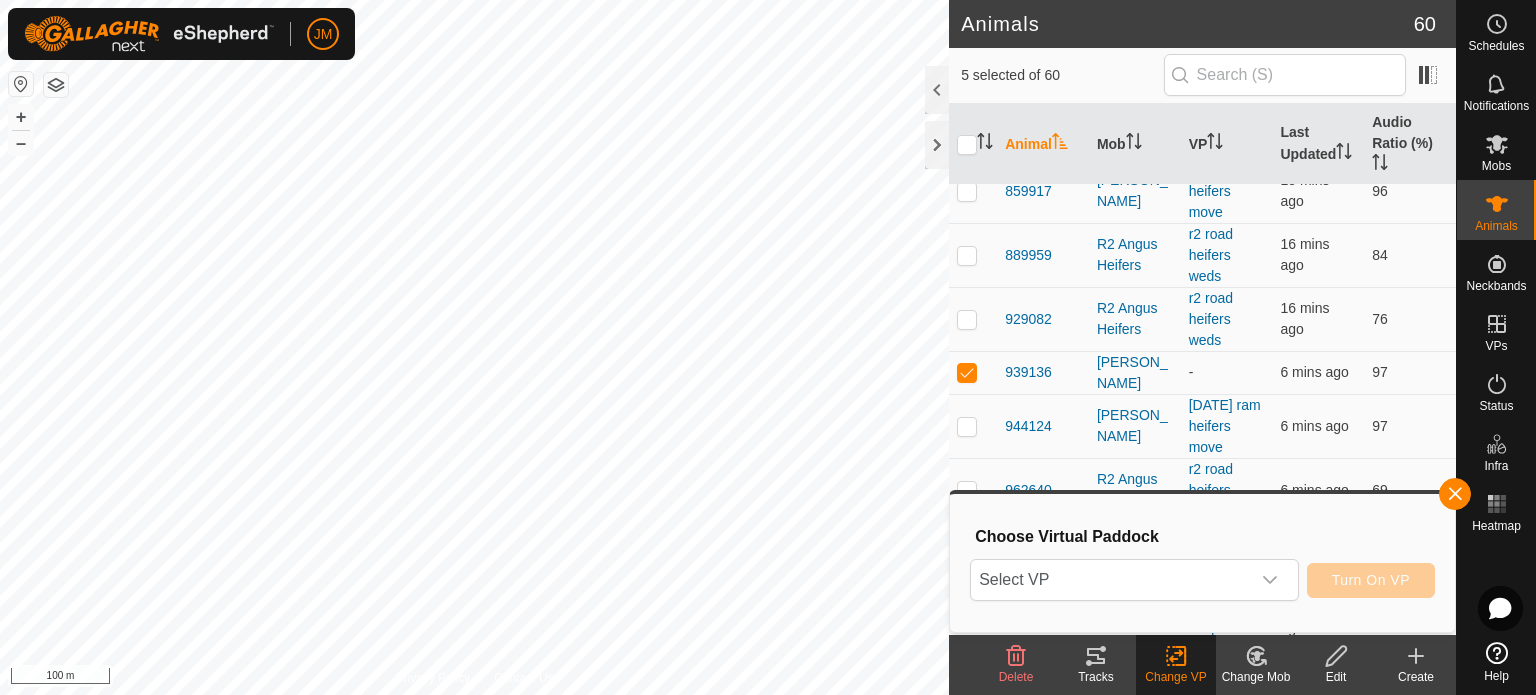 click on "Select VP" at bounding box center [1110, 580] 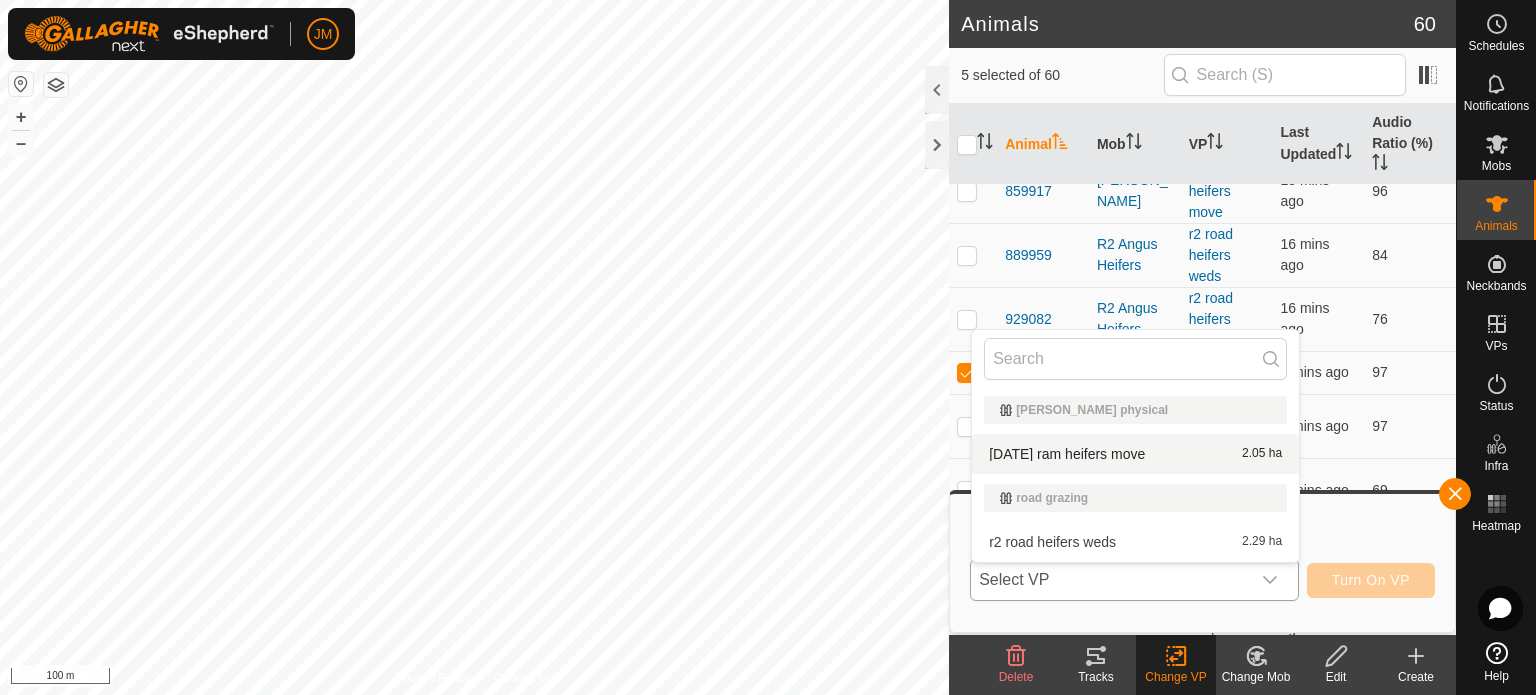 click on "[DATE] ram heifers move  2.05 ha" at bounding box center [1135, 454] 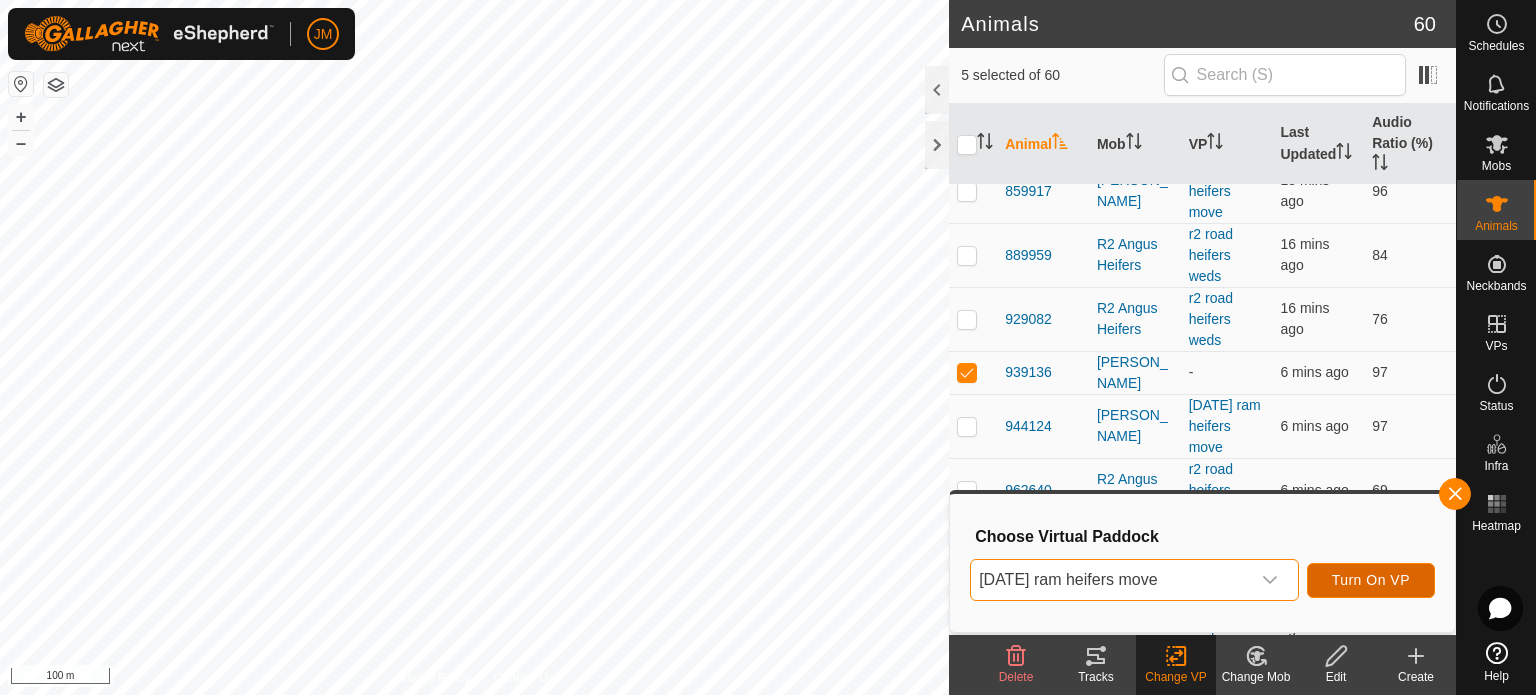 click on "Turn On VP" at bounding box center (1371, 580) 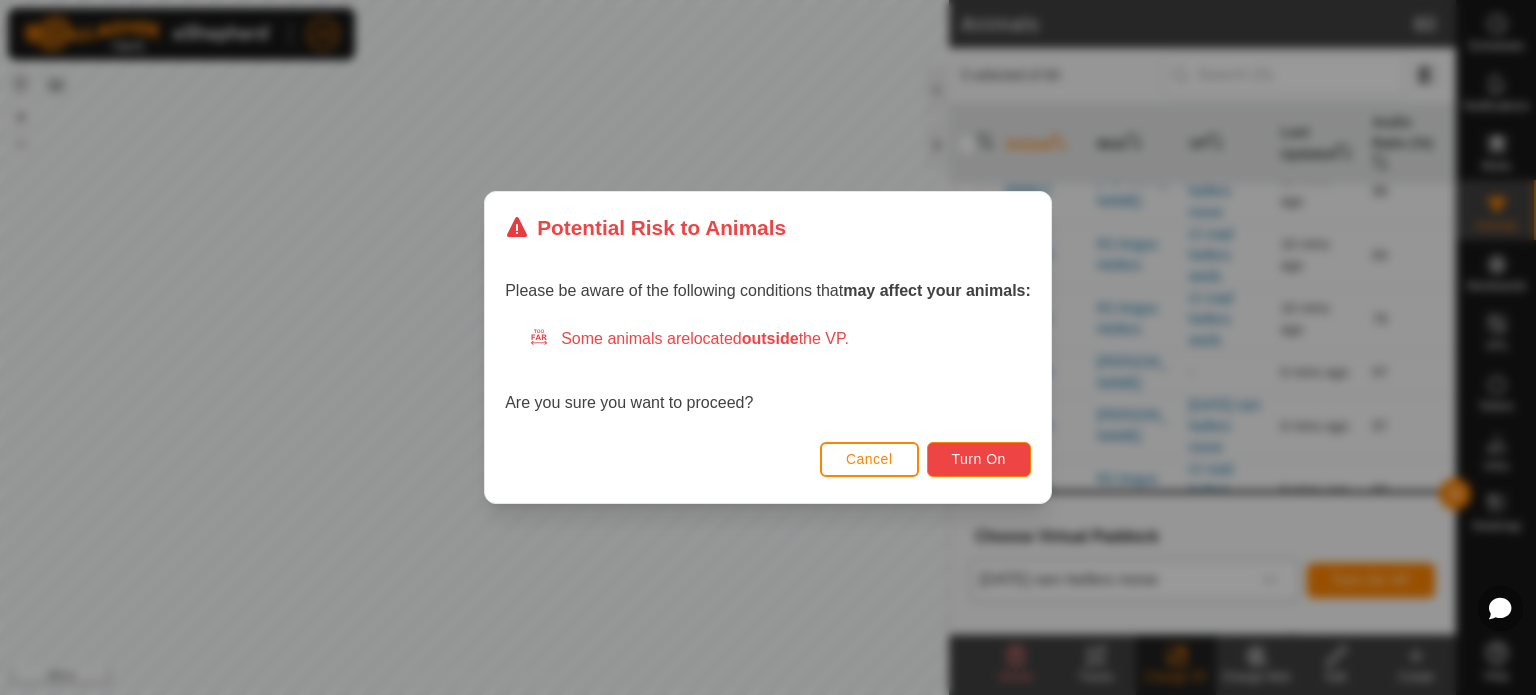 click on "Turn On" at bounding box center (979, 459) 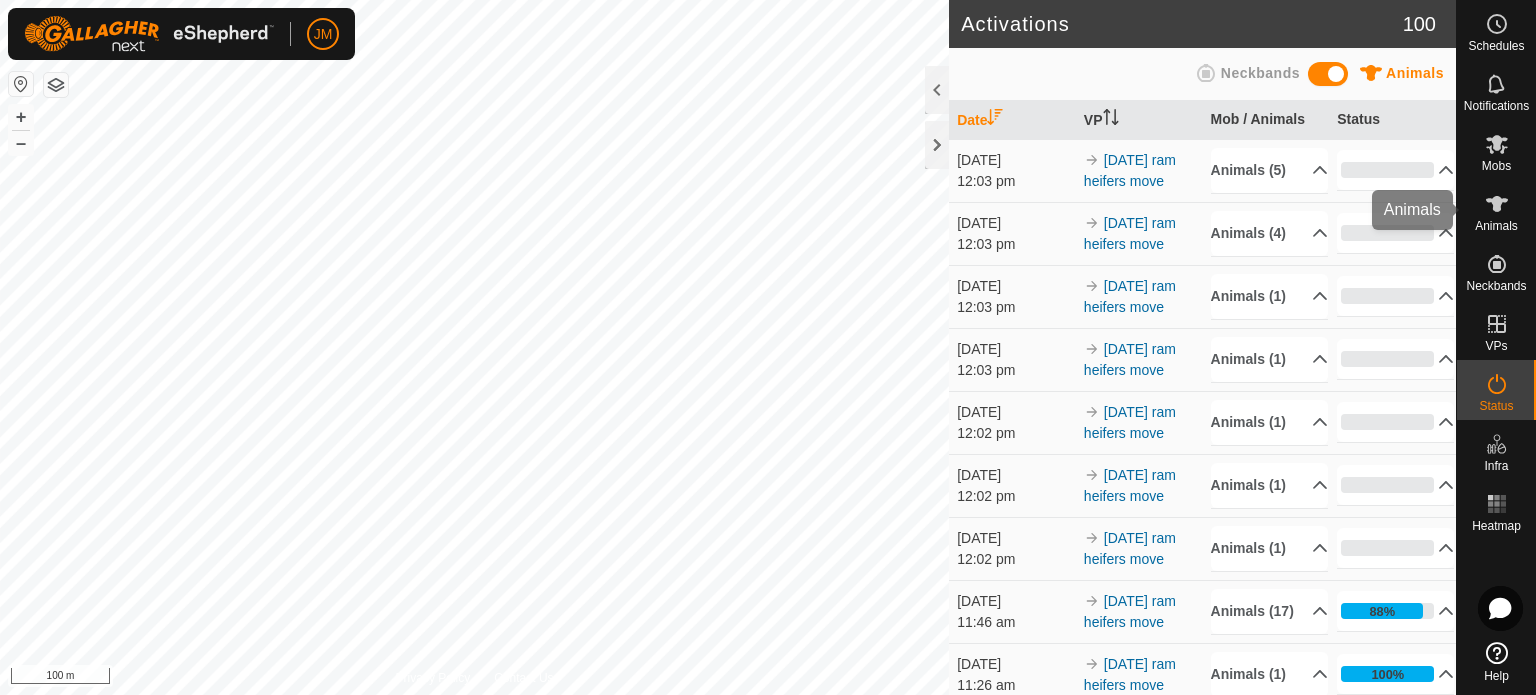 click 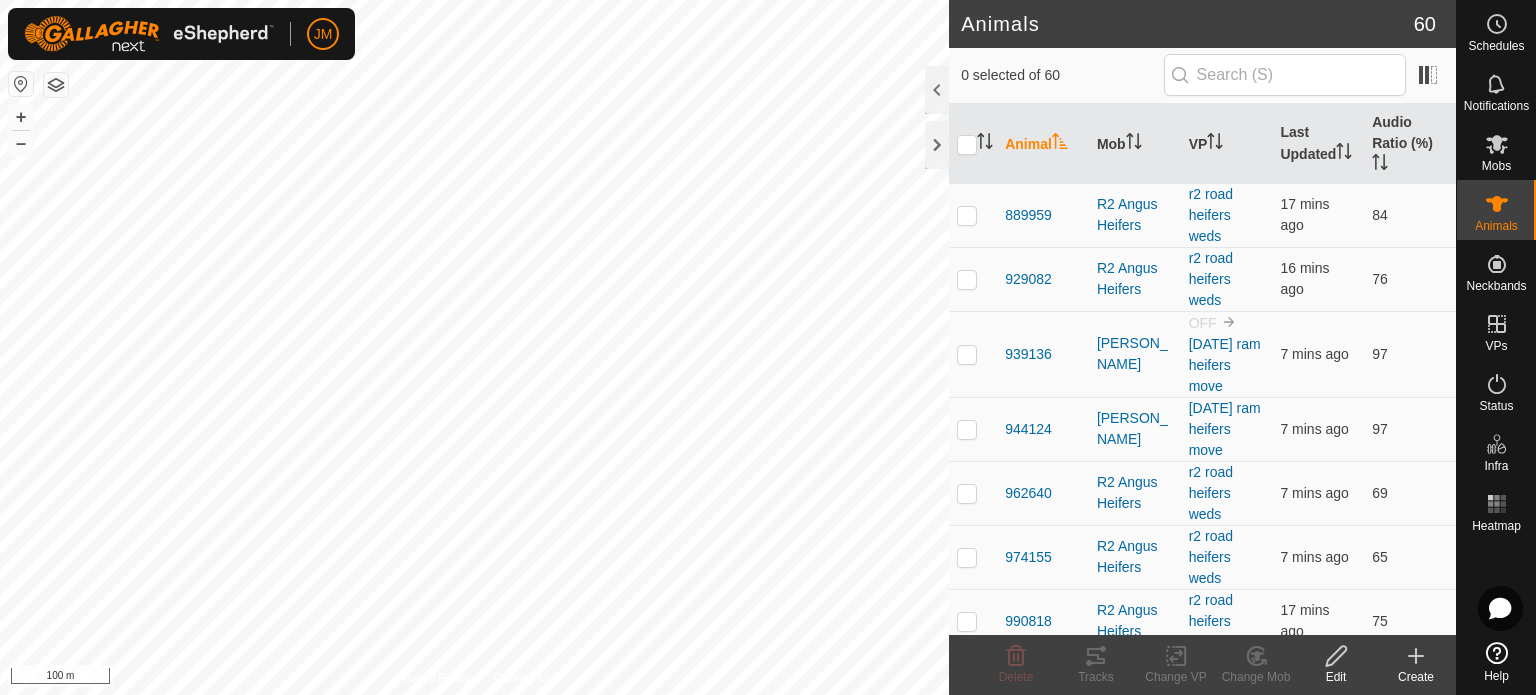 scroll, scrollTop: 3725, scrollLeft: 0, axis: vertical 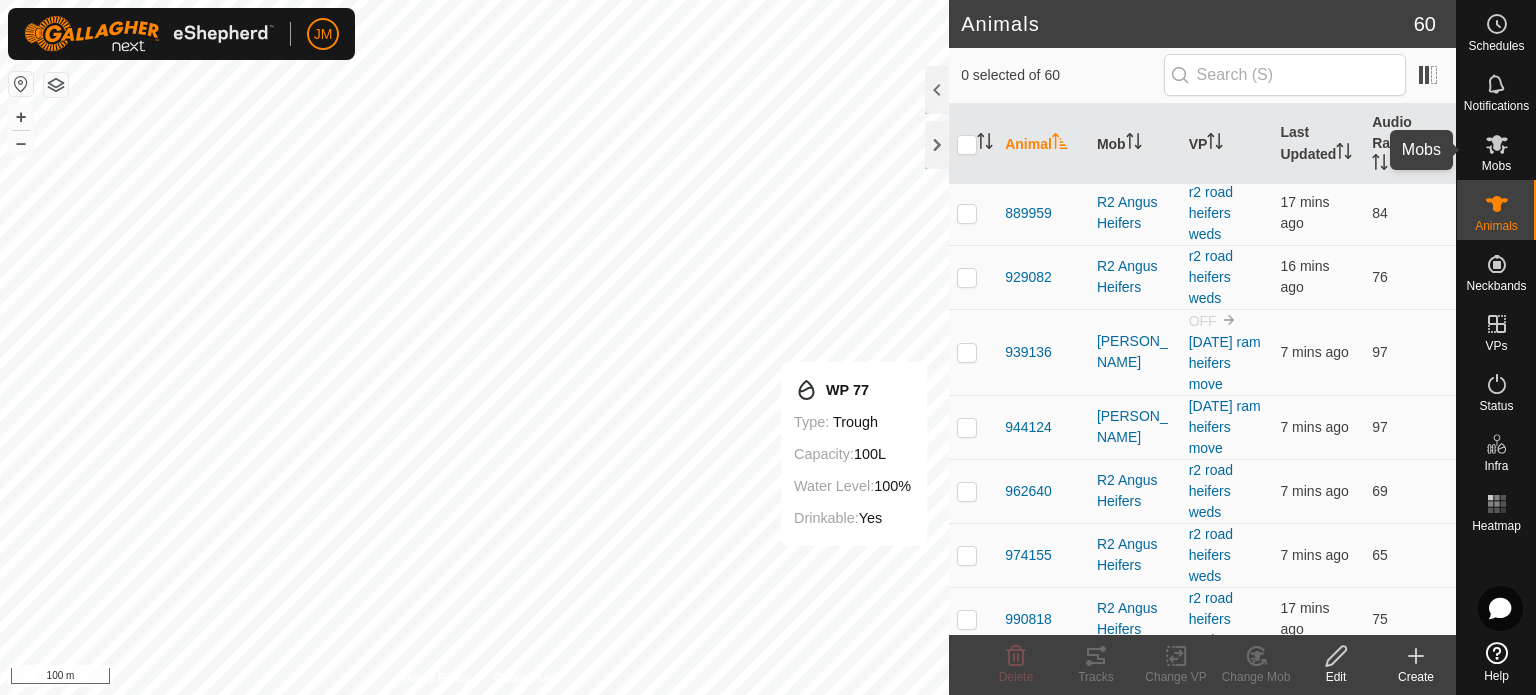 click 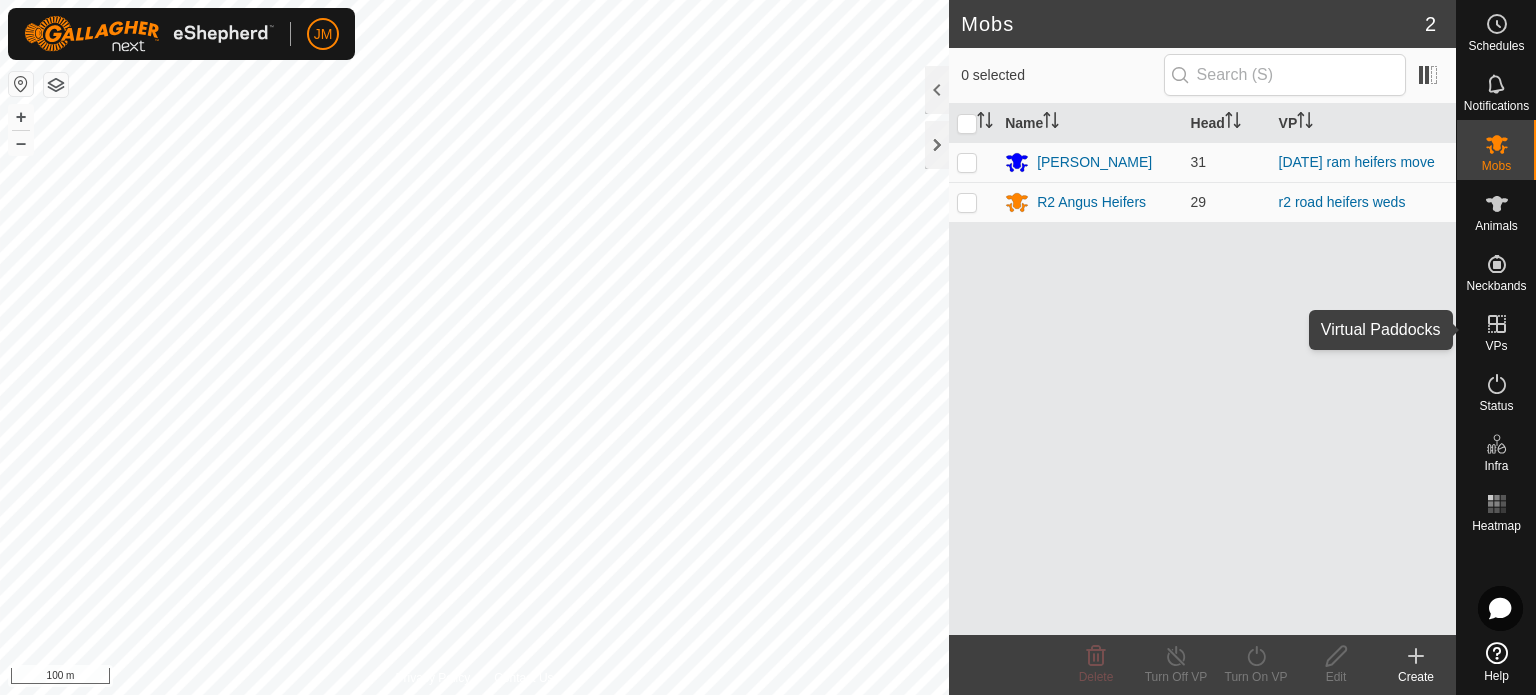 click 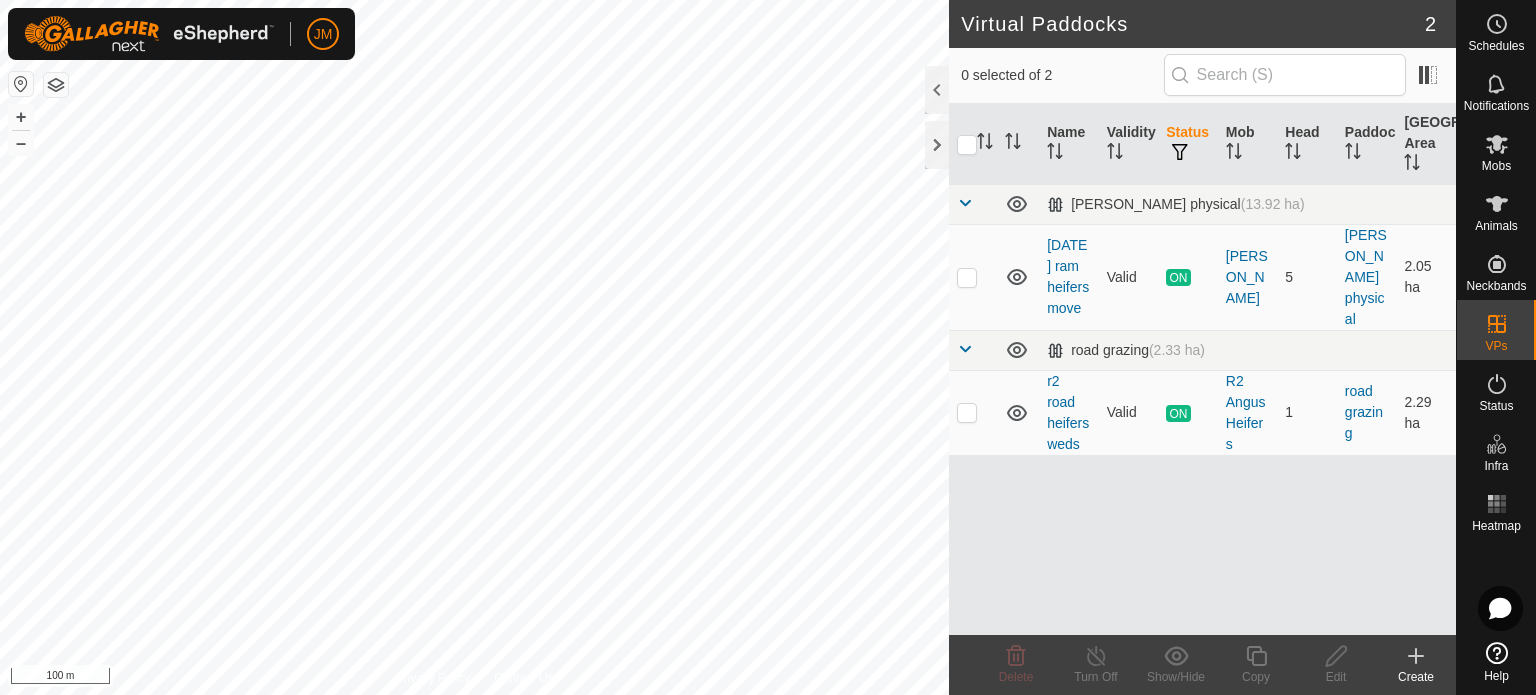 click on "JM Schedules Notifications Mobs Animals Neckbands VPs Status Infra Heatmap Help Virtual Paddocks 2 0 selected of 2     Name   Validity   Status   Mob   Head   Paddock   Grazing Area   Ram Paddock physical    (13.92 ha) [DATE] ram heifers move  Valid  ON  Angus Heifers   5   Ram Paddock physical    2.05 ha   road grazing   (2.33 ha) r2 road heifers weds  Valid  ON  R2 Angus Heifers   1   road grazing   2.29 ha  Delete  Turn Off   Show/Hide   Copy   Edit   Create  Privacy Policy Contact Us
WP 77
Type:   trough
Capacity:  100L
Water Level:  100%
Drinkable:  Yes
+ – ⇧ i 100 m" at bounding box center [768, 347] 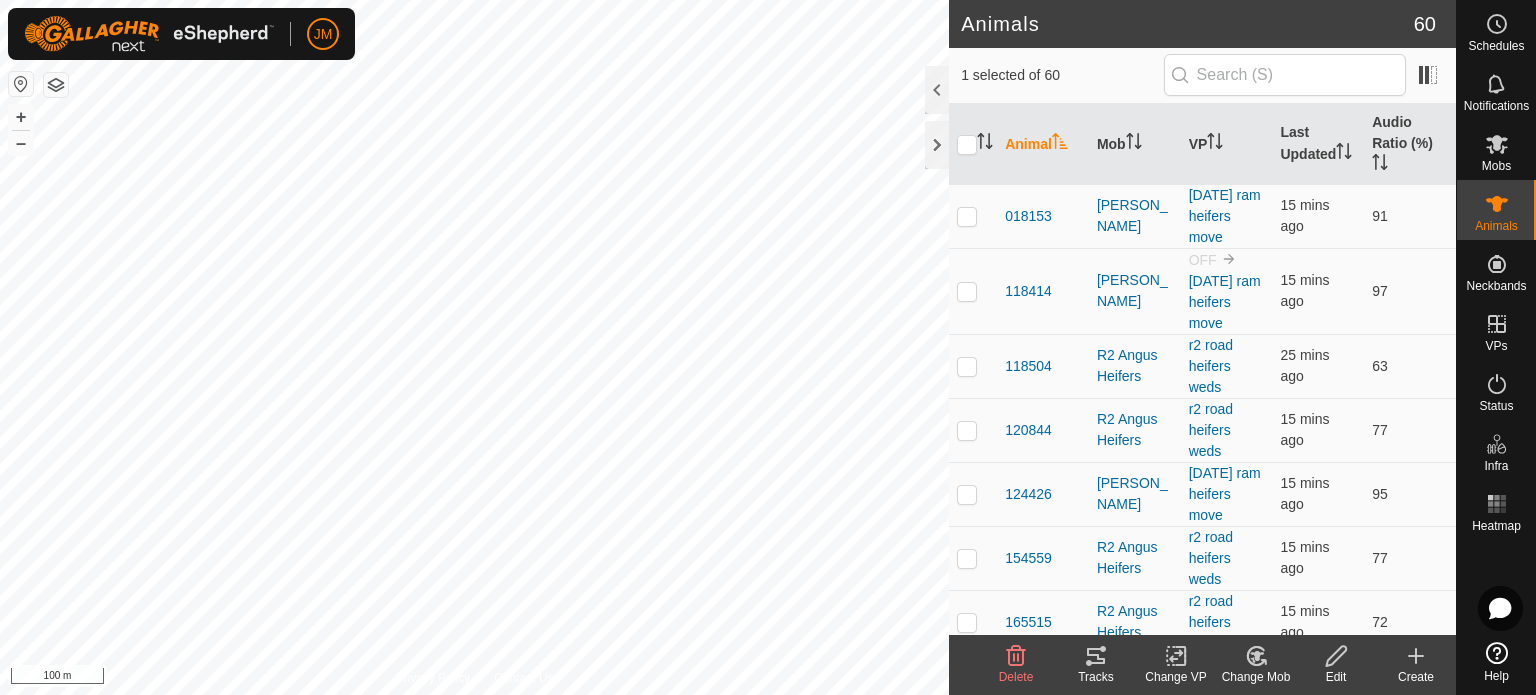 checkbox on "false" 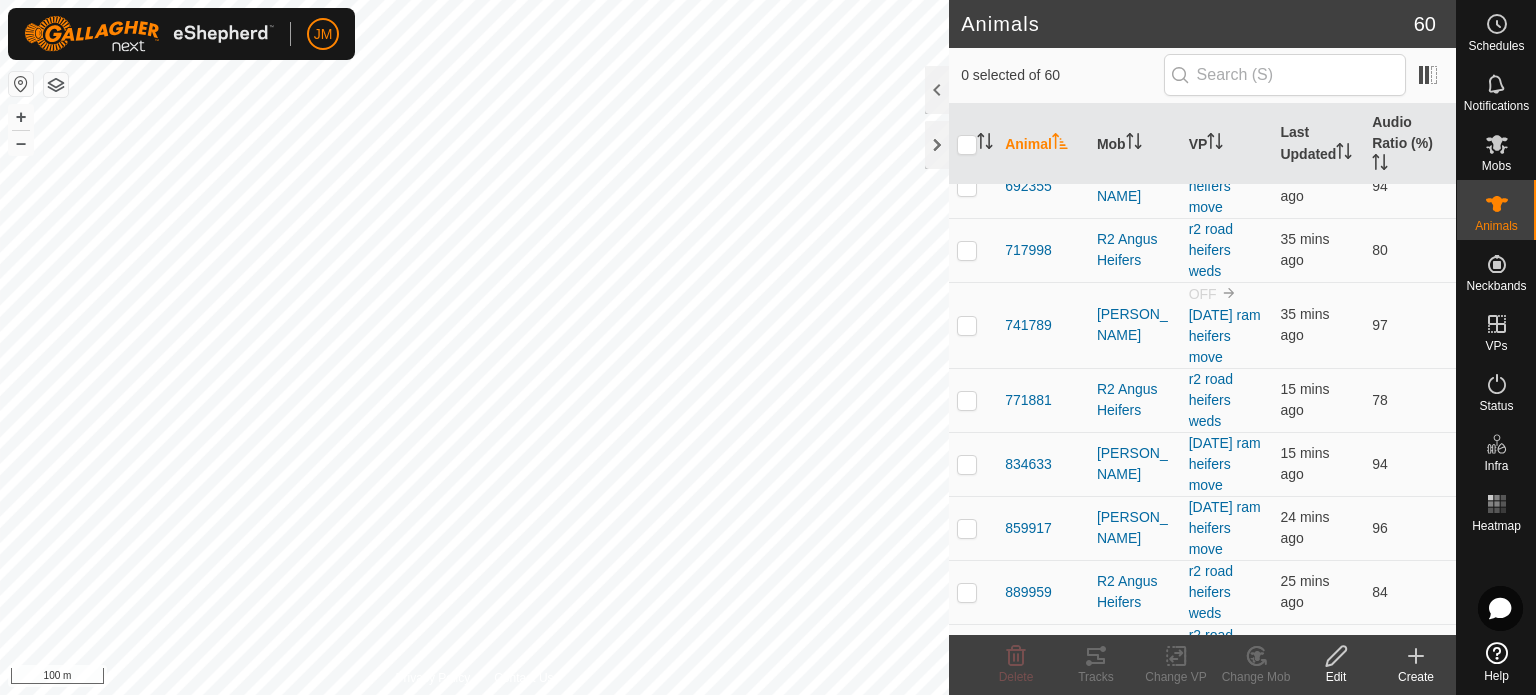 scroll, scrollTop: 3125, scrollLeft: 0, axis: vertical 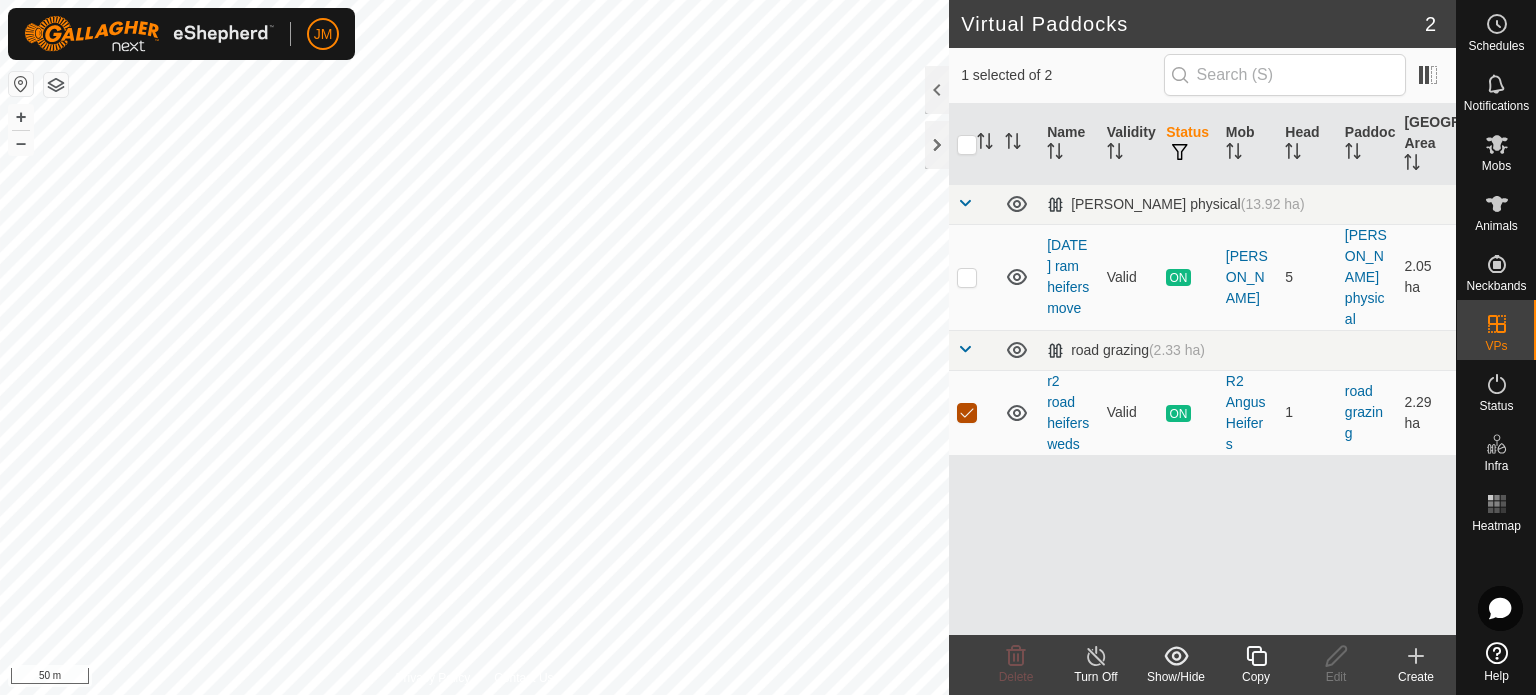 click at bounding box center [967, 413] 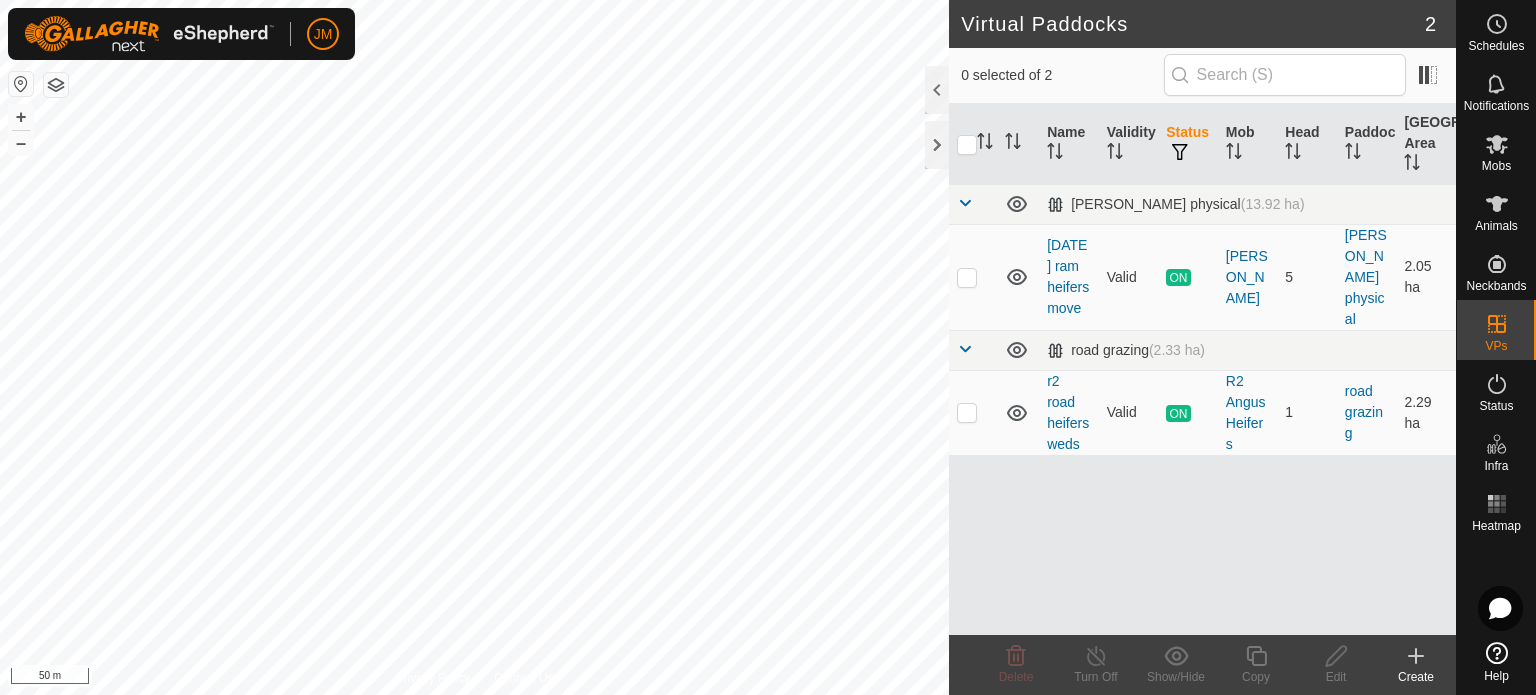 click 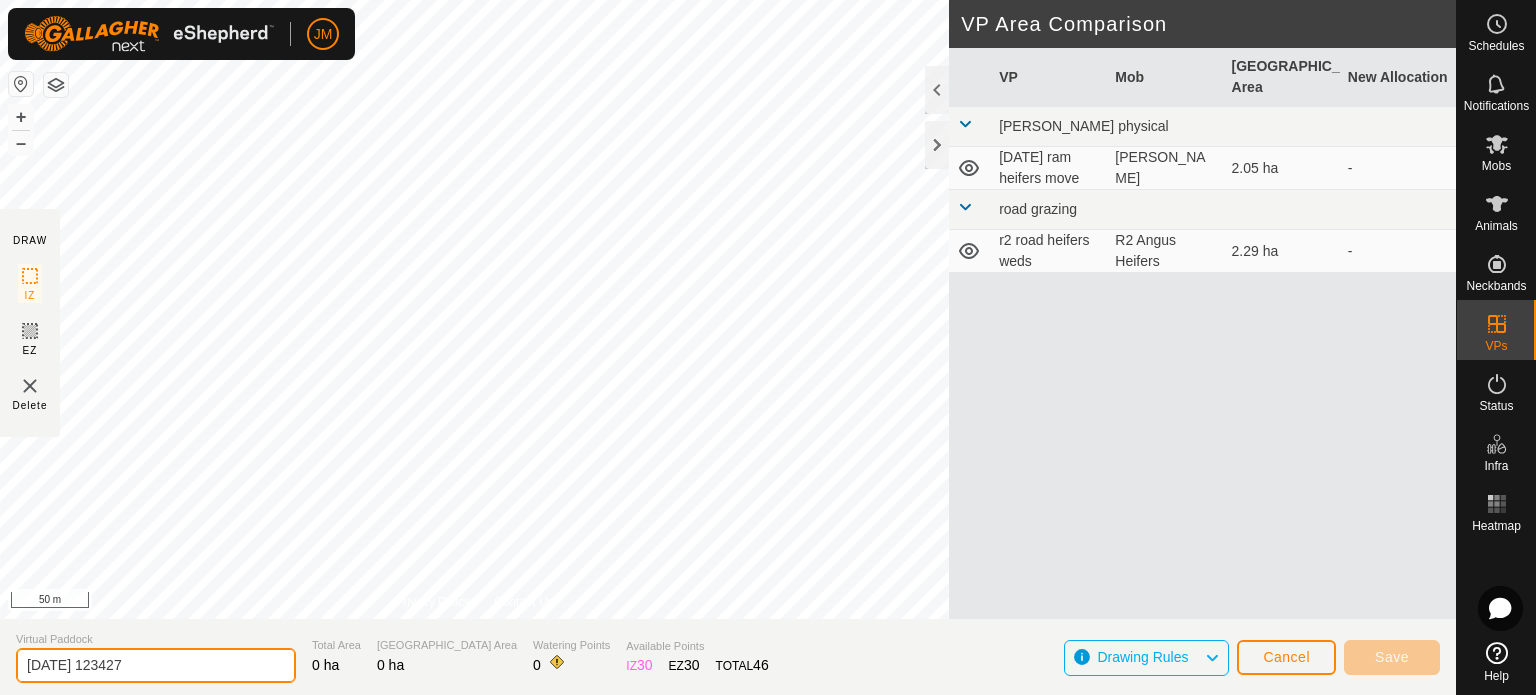 click on "Virtual Paddock 2025-07-24 123427 Total Area 0 ha Grazing Area 0 ha Watering Points 0 Available Points  IZ   30  EZ  30  TOTAL   46 Drawing Rules Cancel Save" 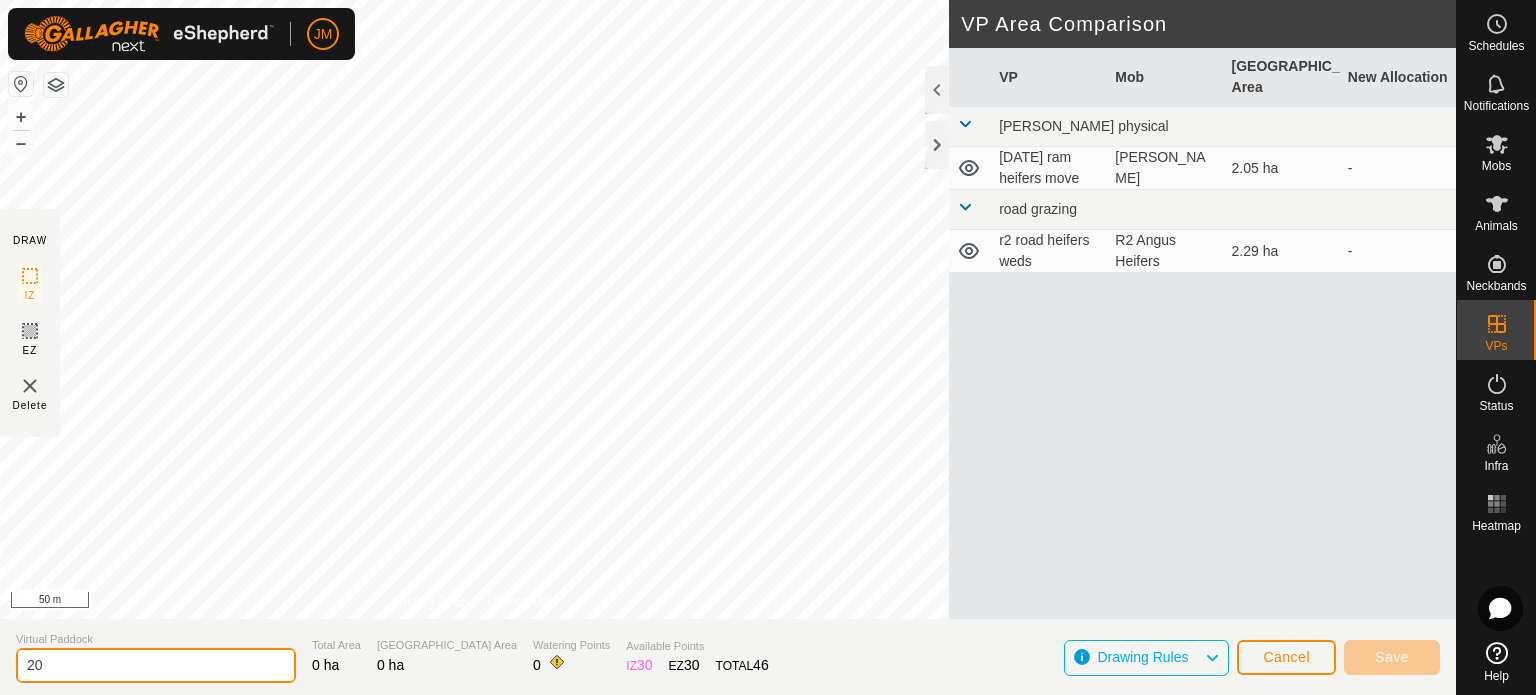 type on "2" 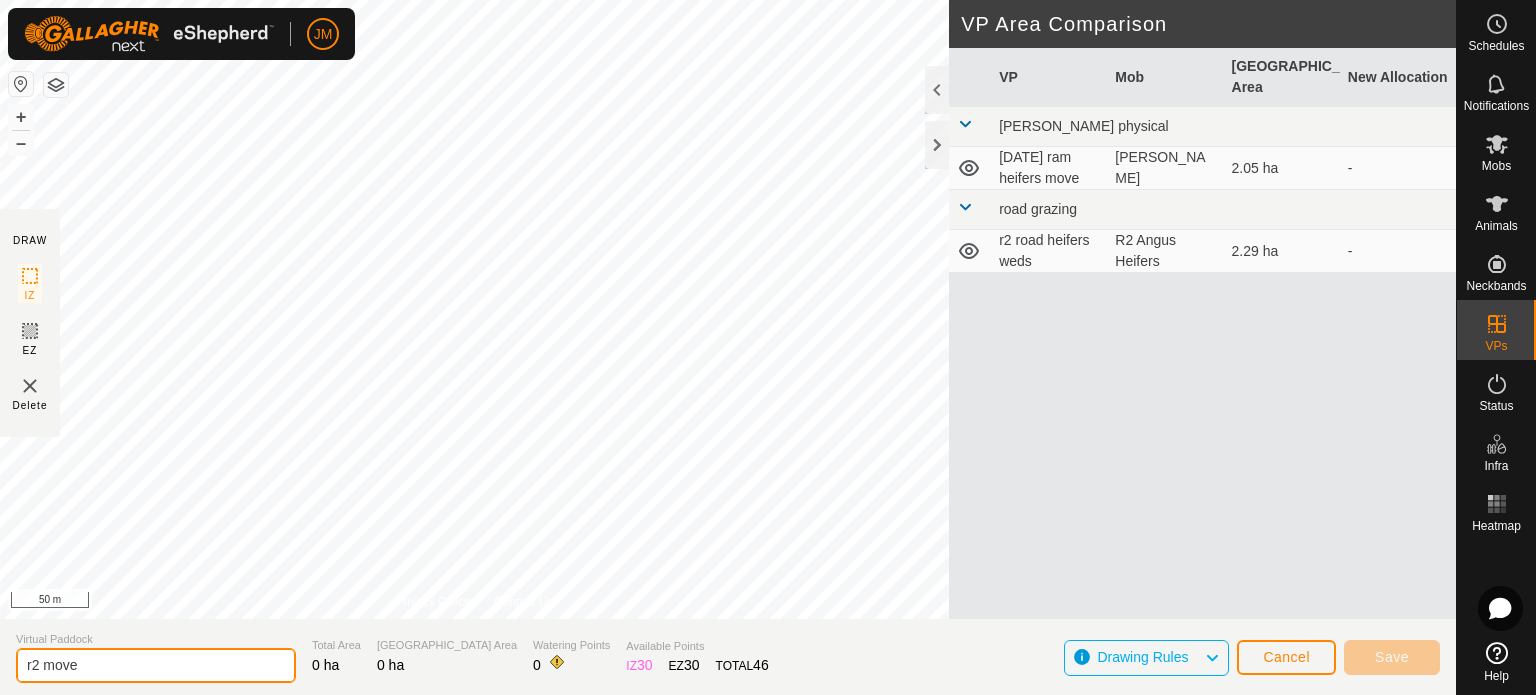 type on "r2 move" 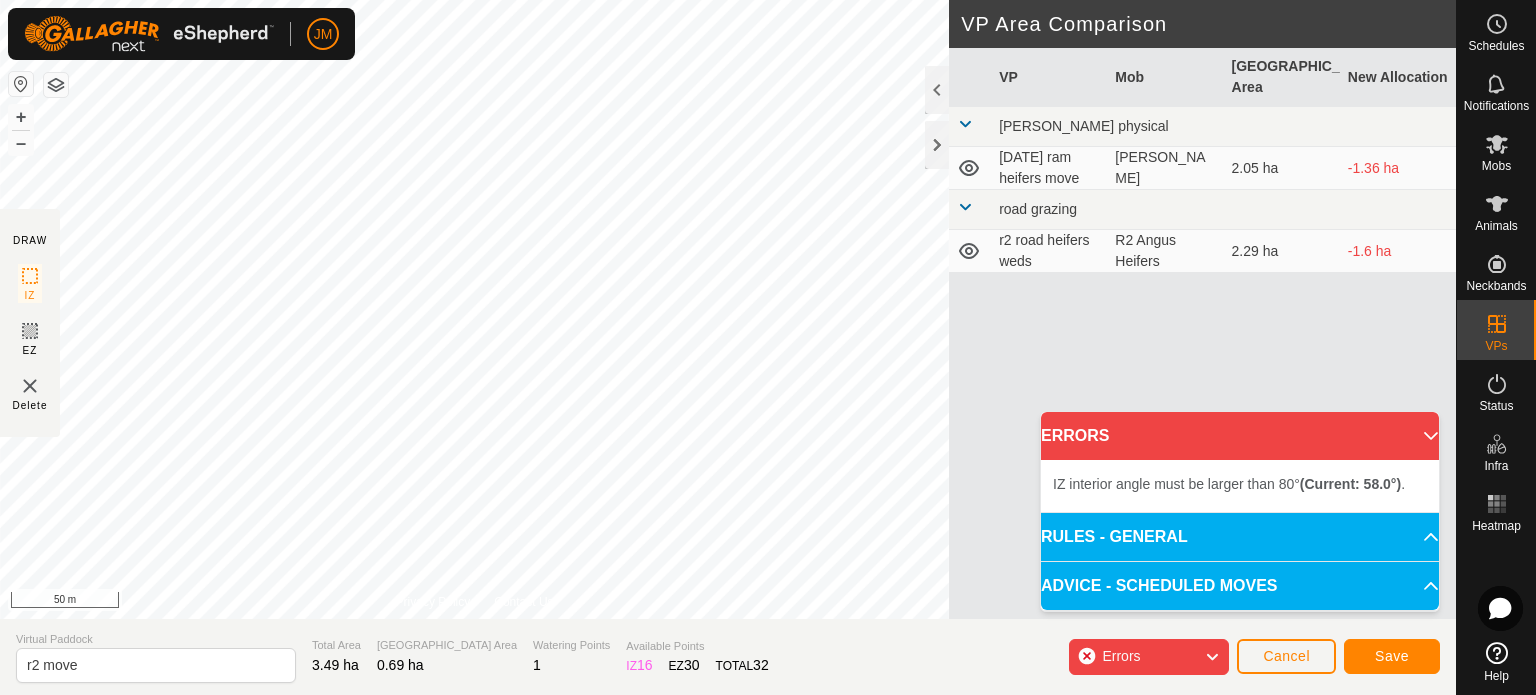 click on "IZ interior angle must be larger than 80°  (Current: 58.0°) . + – ⇧ i 50 m" at bounding box center [474, 309] 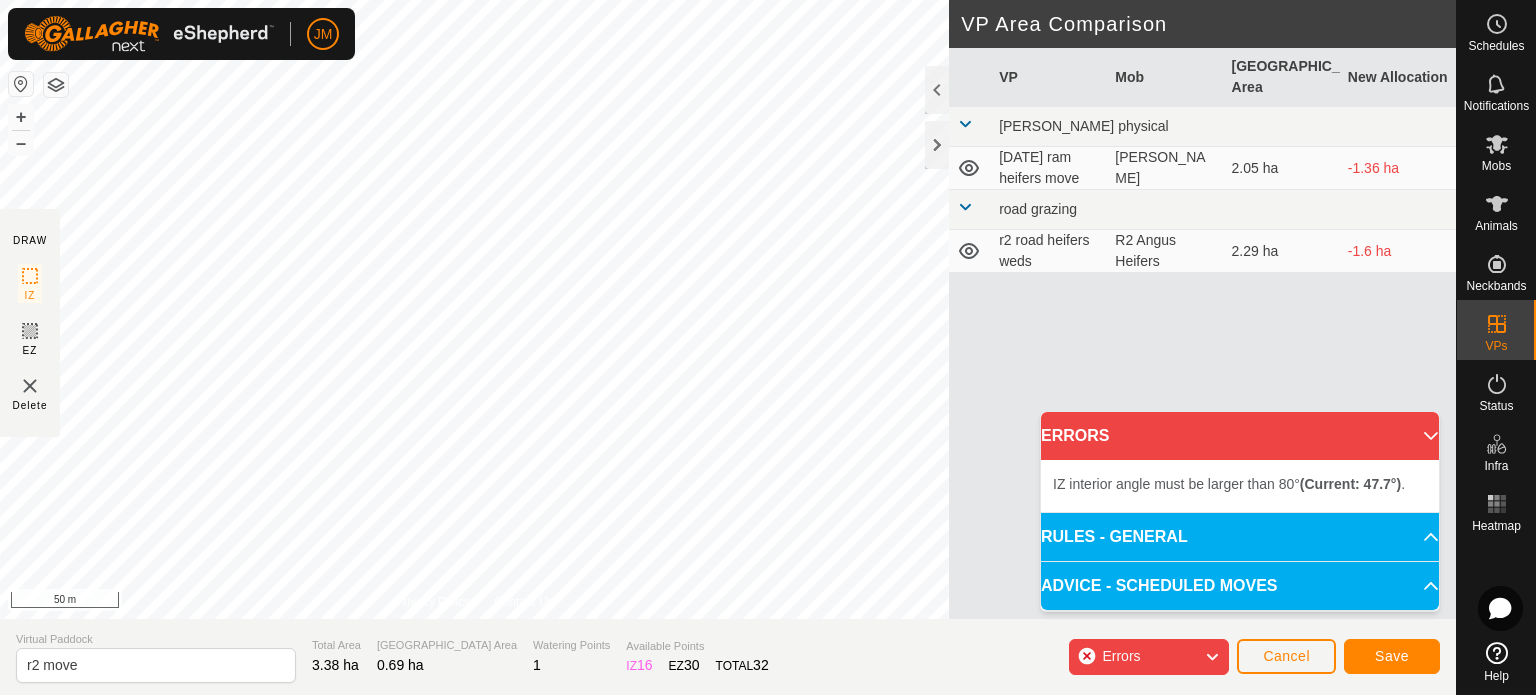 click on "IZ interior angle must be larger than 80°  (Current: 47.7°) . + – ⇧ i 50 m" at bounding box center [474, 309] 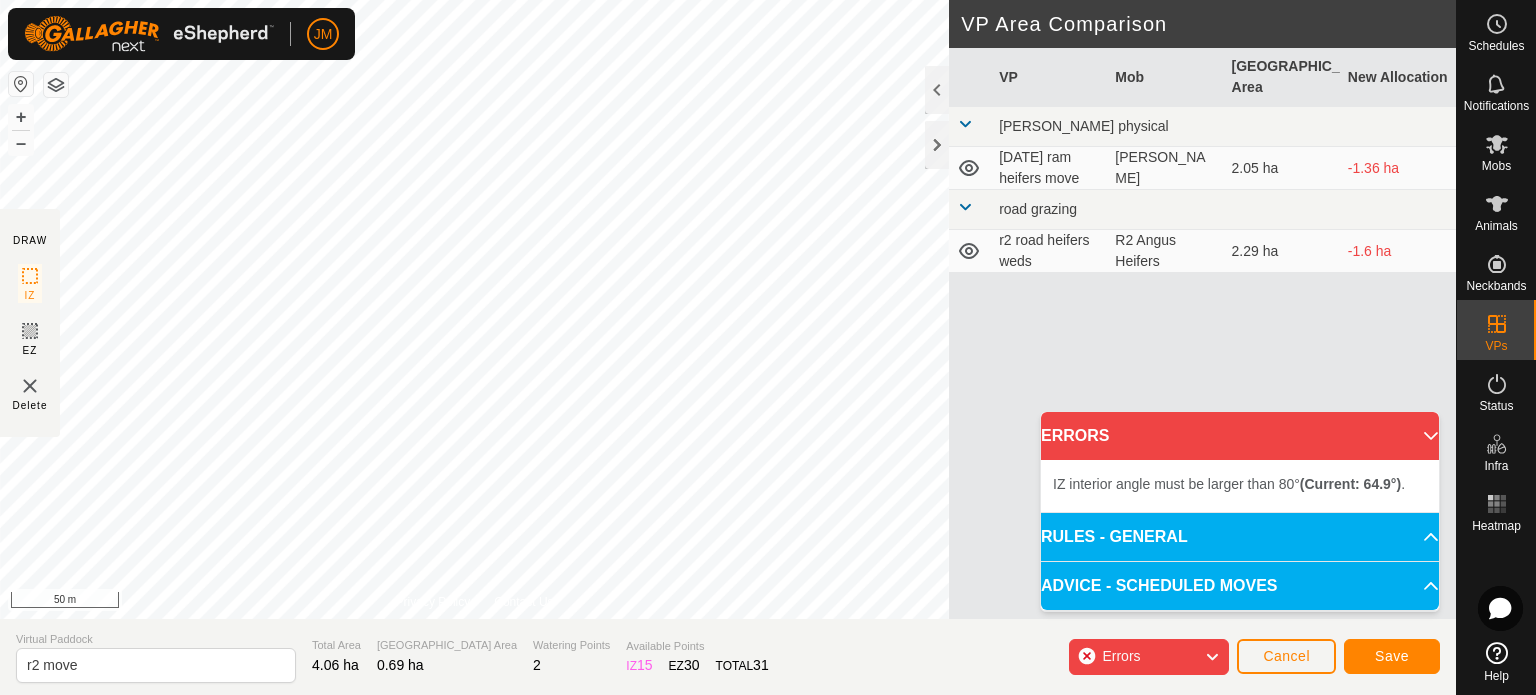 drag, startPoint x: 680, startPoint y: 385, endPoint x: 644, endPoint y: 621, distance: 238.72998 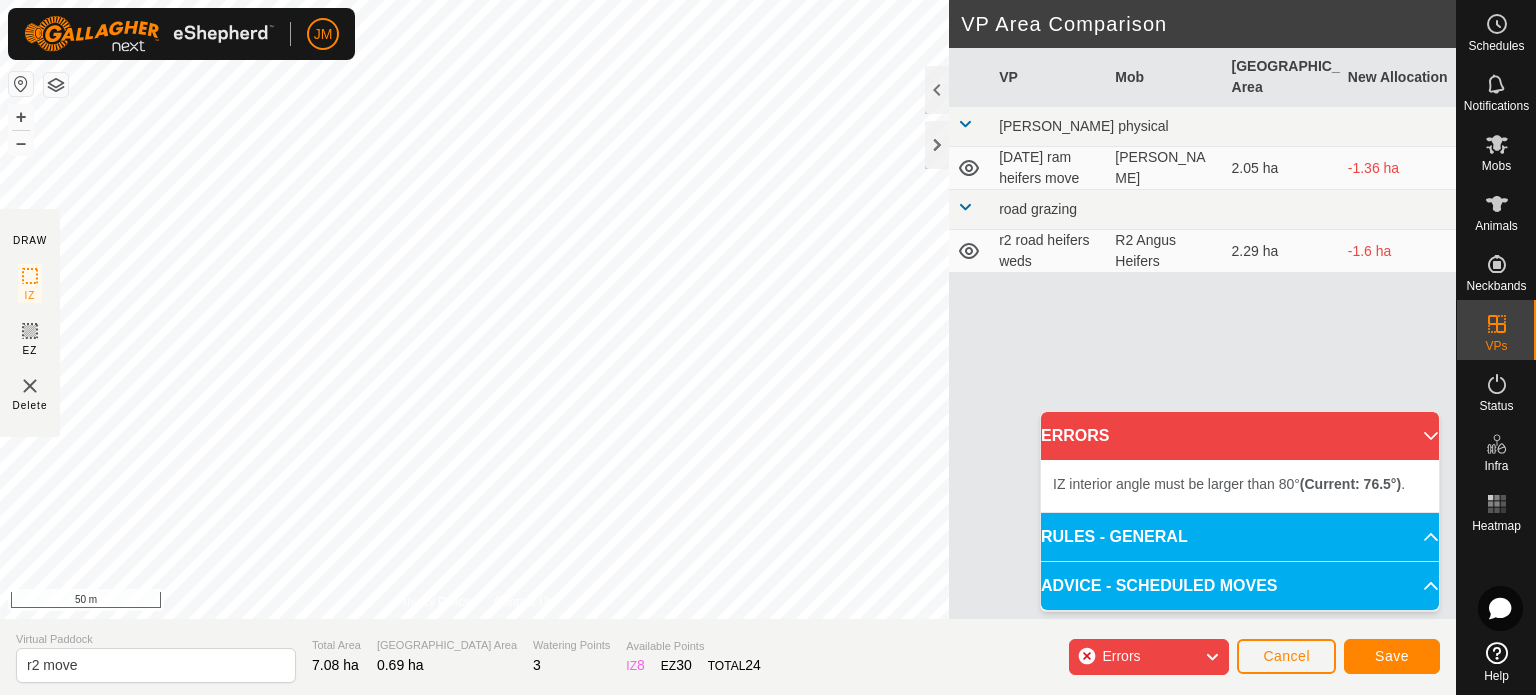 click on "IZ interior angle must be larger than 80°  (Current: 76.5°) . + – ⇧ i 50 m" at bounding box center (474, 309) 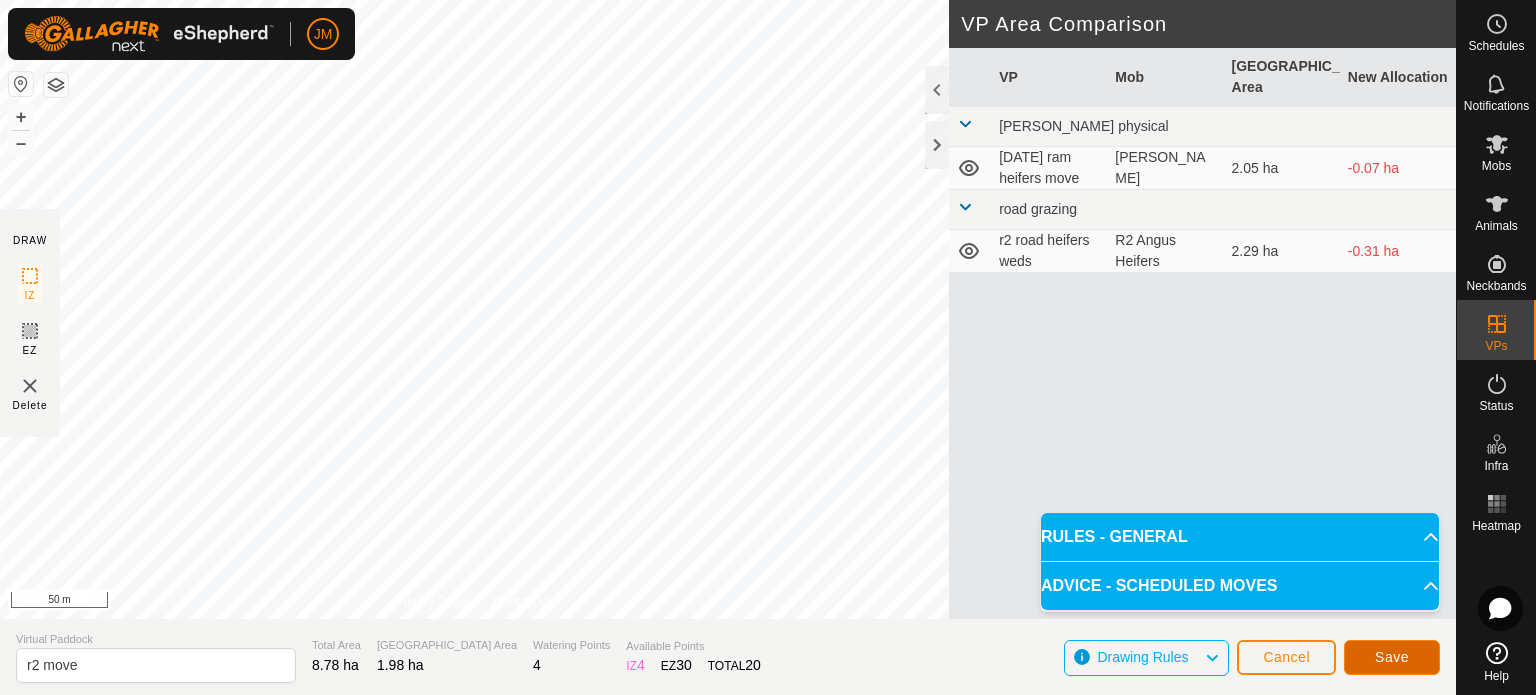 click on "Save" 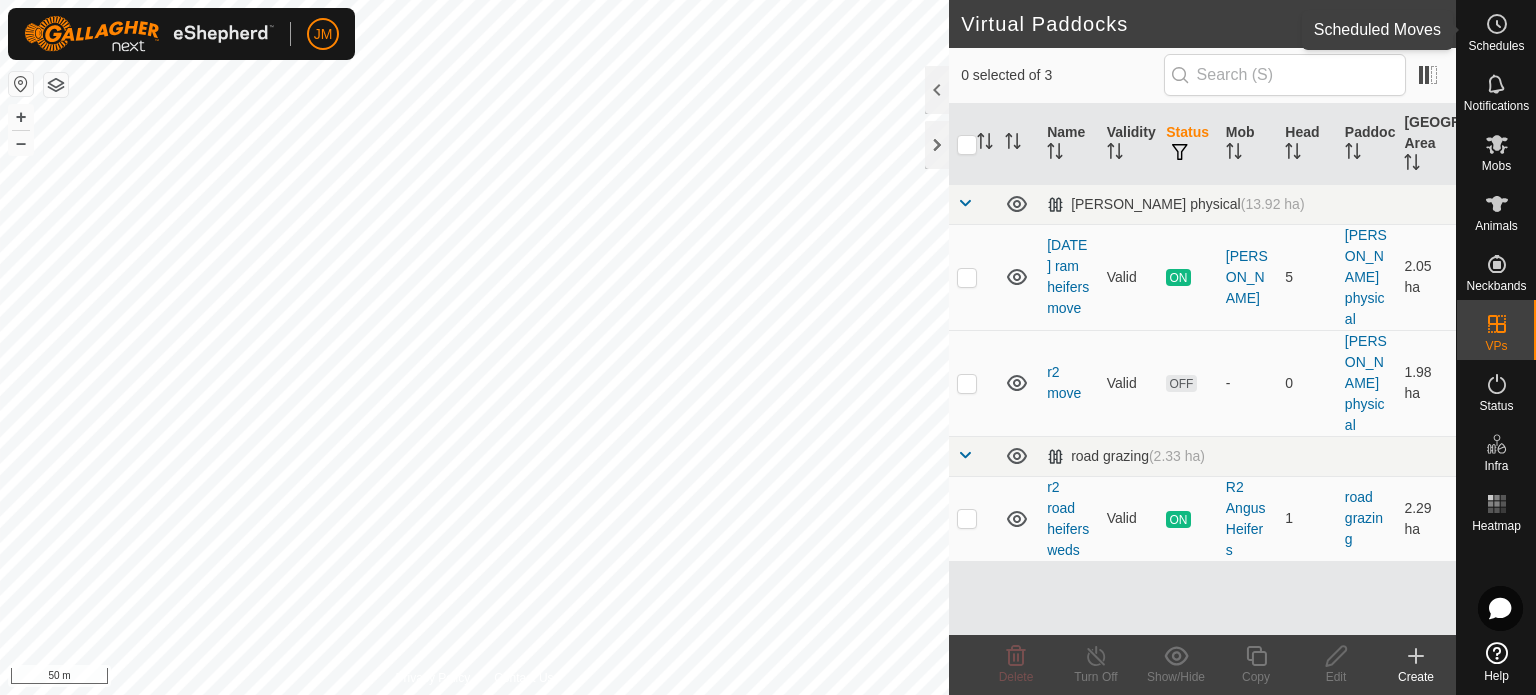 click 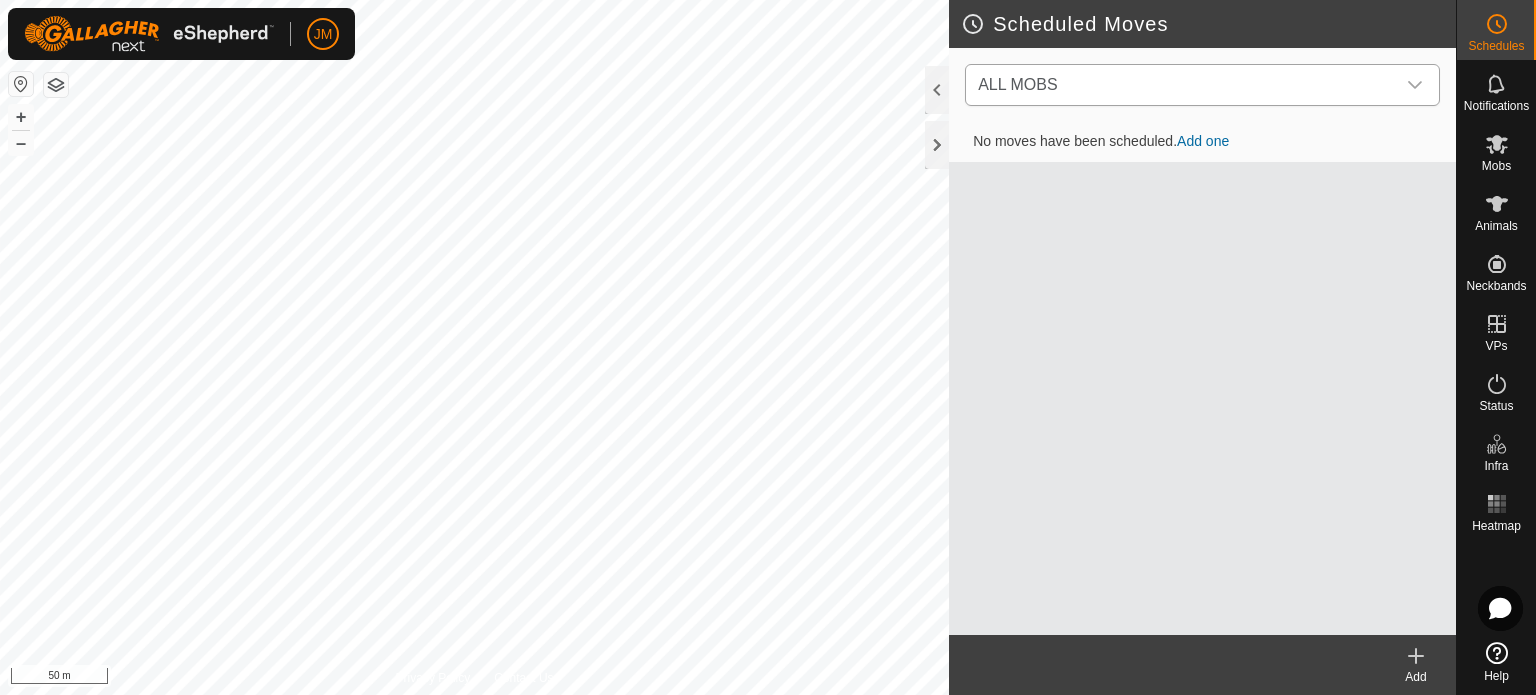 click on "ALL MOBS" at bounding box center (1182, 85) 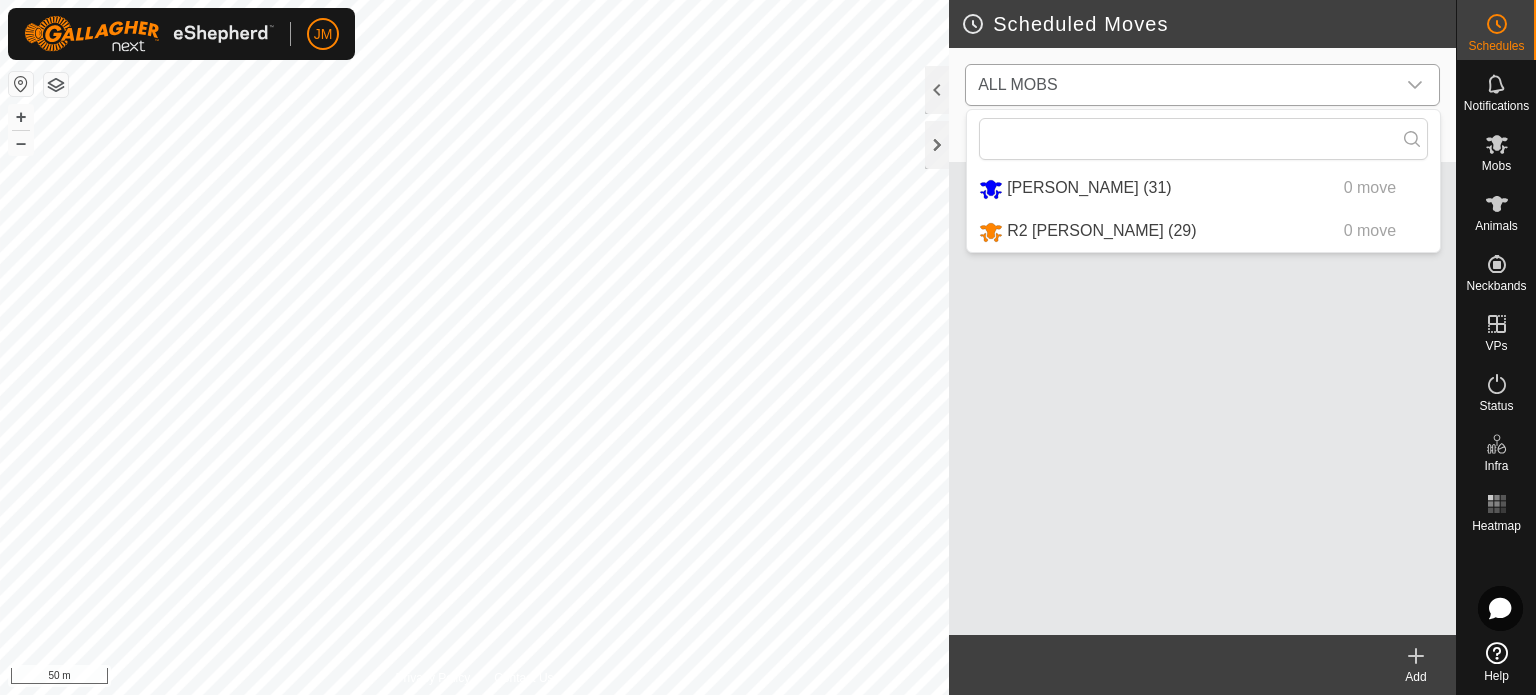 click on "R2 Angus Heifers (29) 0 move" at bounding box center (1203, 231) 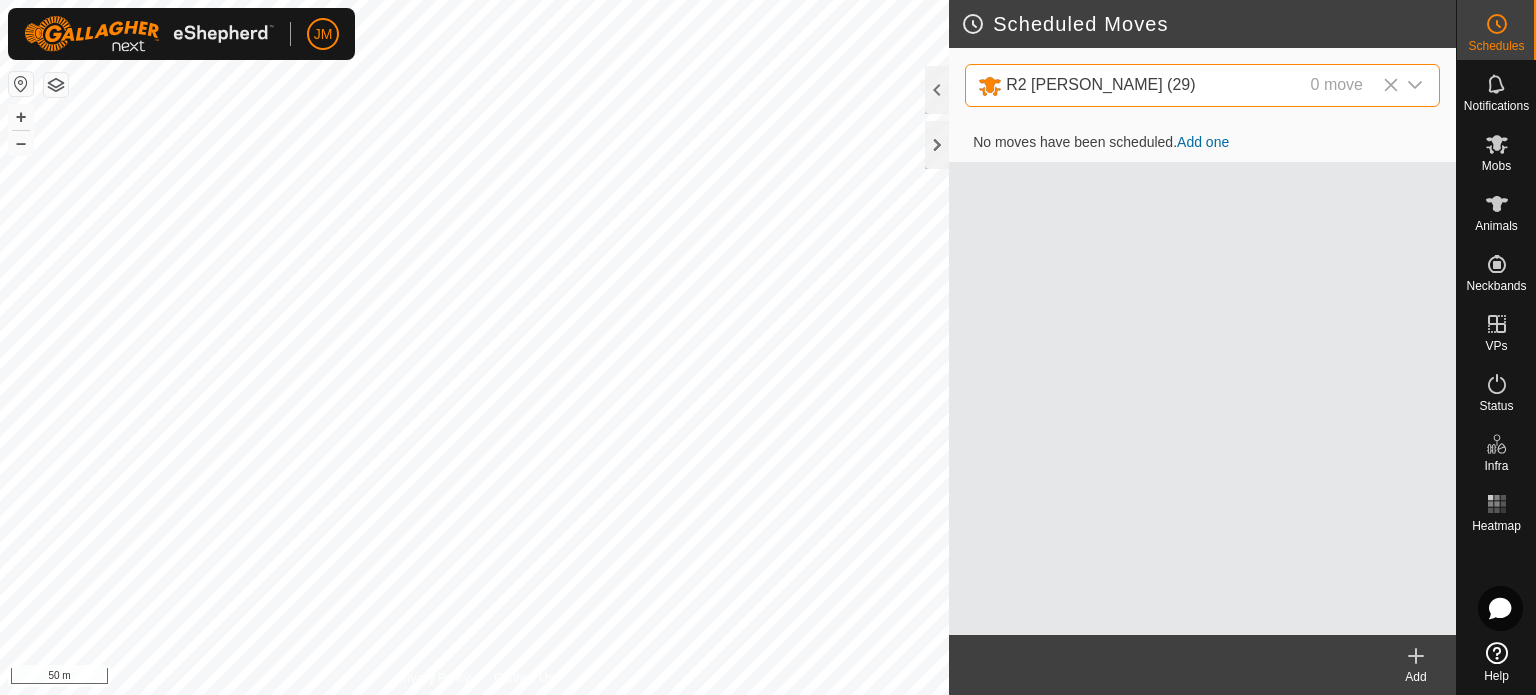click on "Add one" at bounding box center (1203, 142) 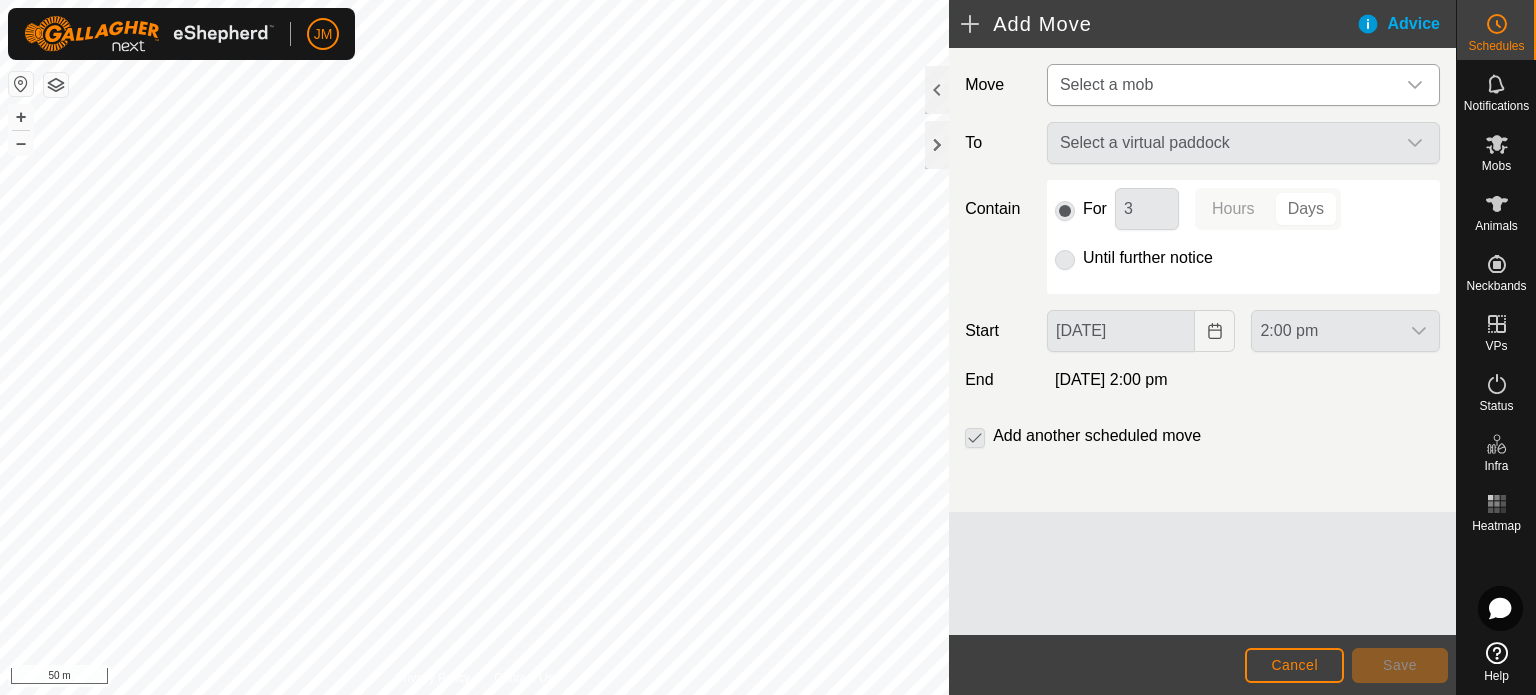 click on "Select a mob" at bounding box center [1223, 85] 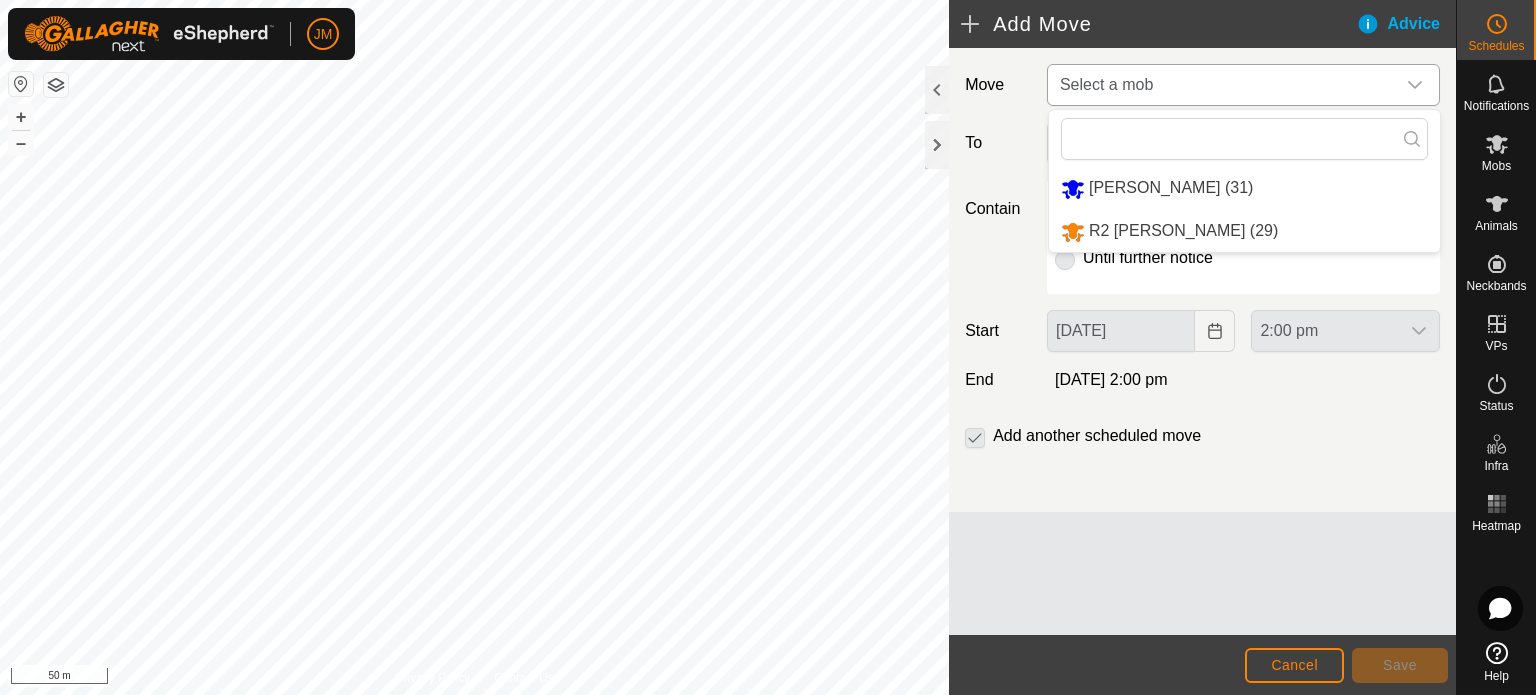 click on "R2 Angus Heifers (29)" at bounding box center [1244, 231] 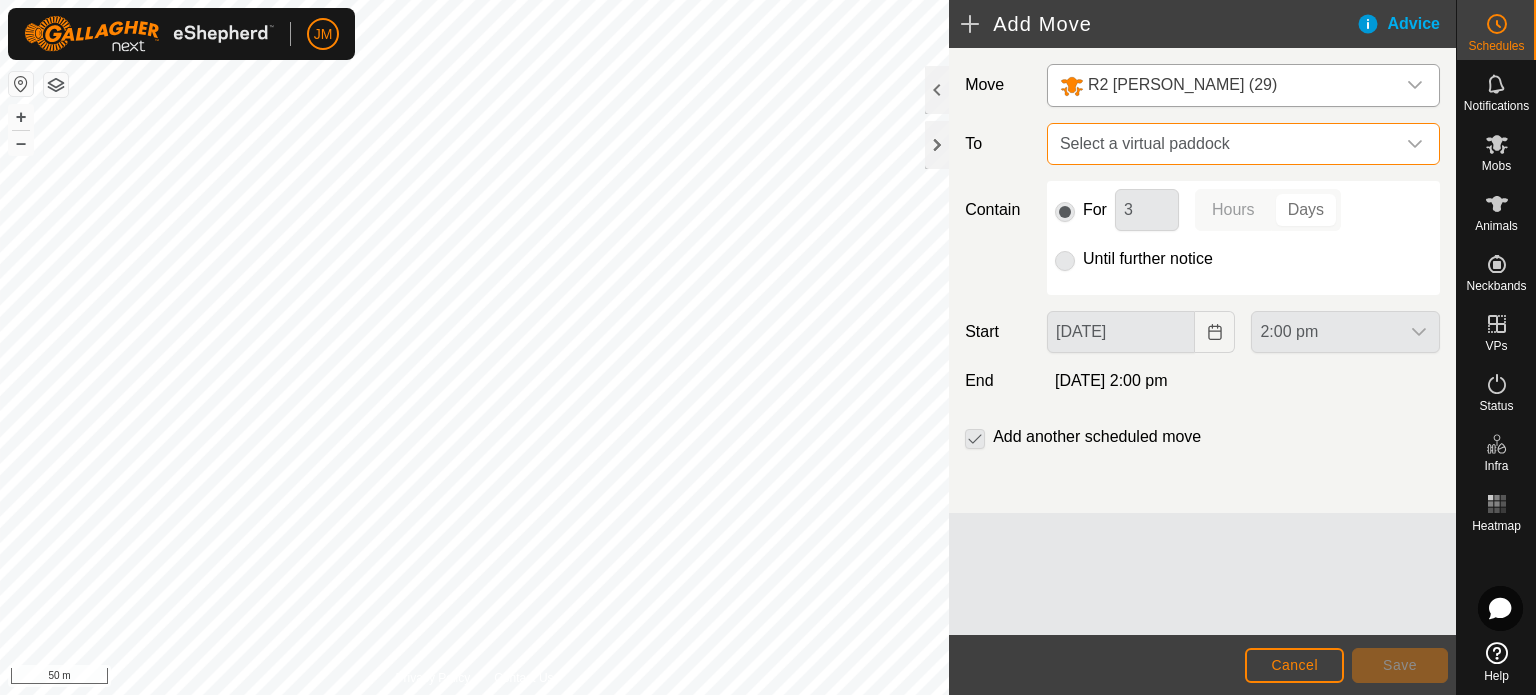 click on "Select a virtual paddock" at bounding box center (1223, 144) 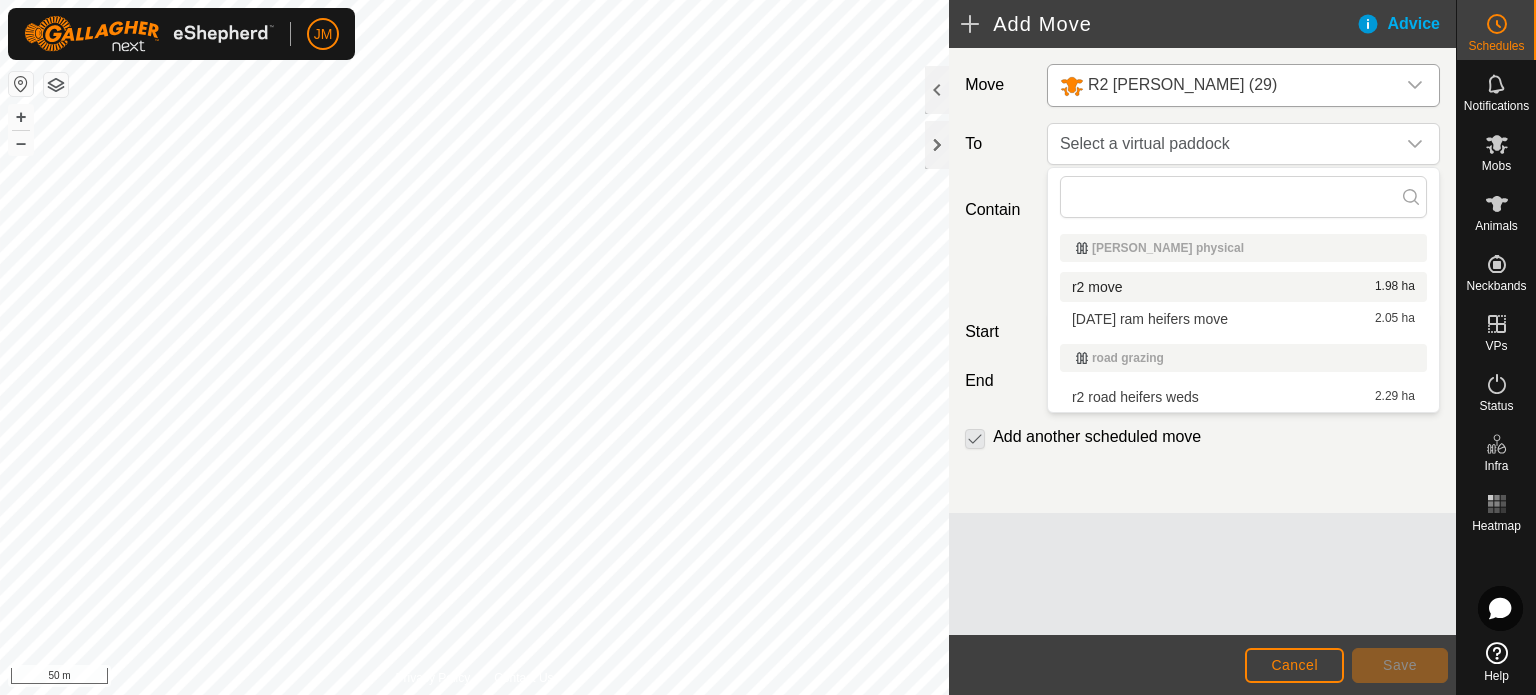 click on "r2 move" at bounding box center [1097, 287] 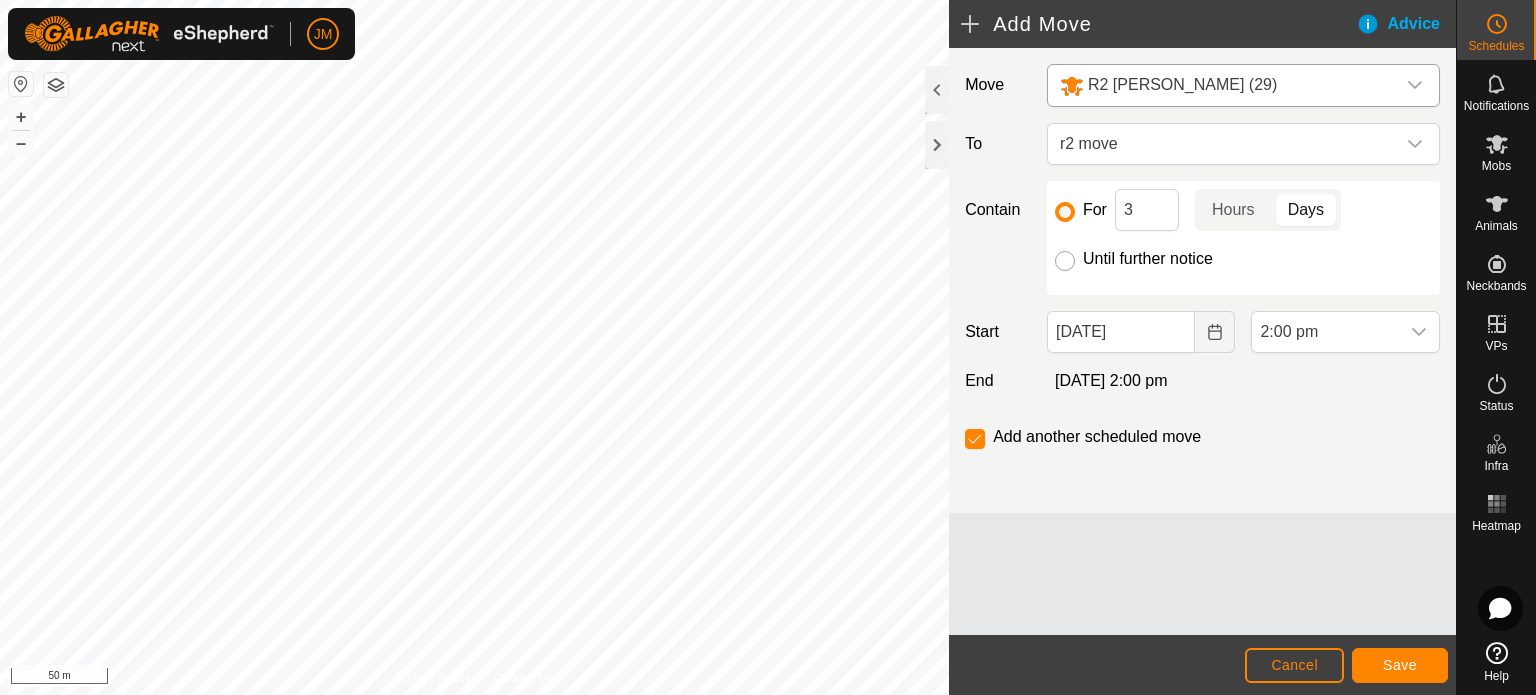 click on "Until further notice" at bounding box center [1065, 261] 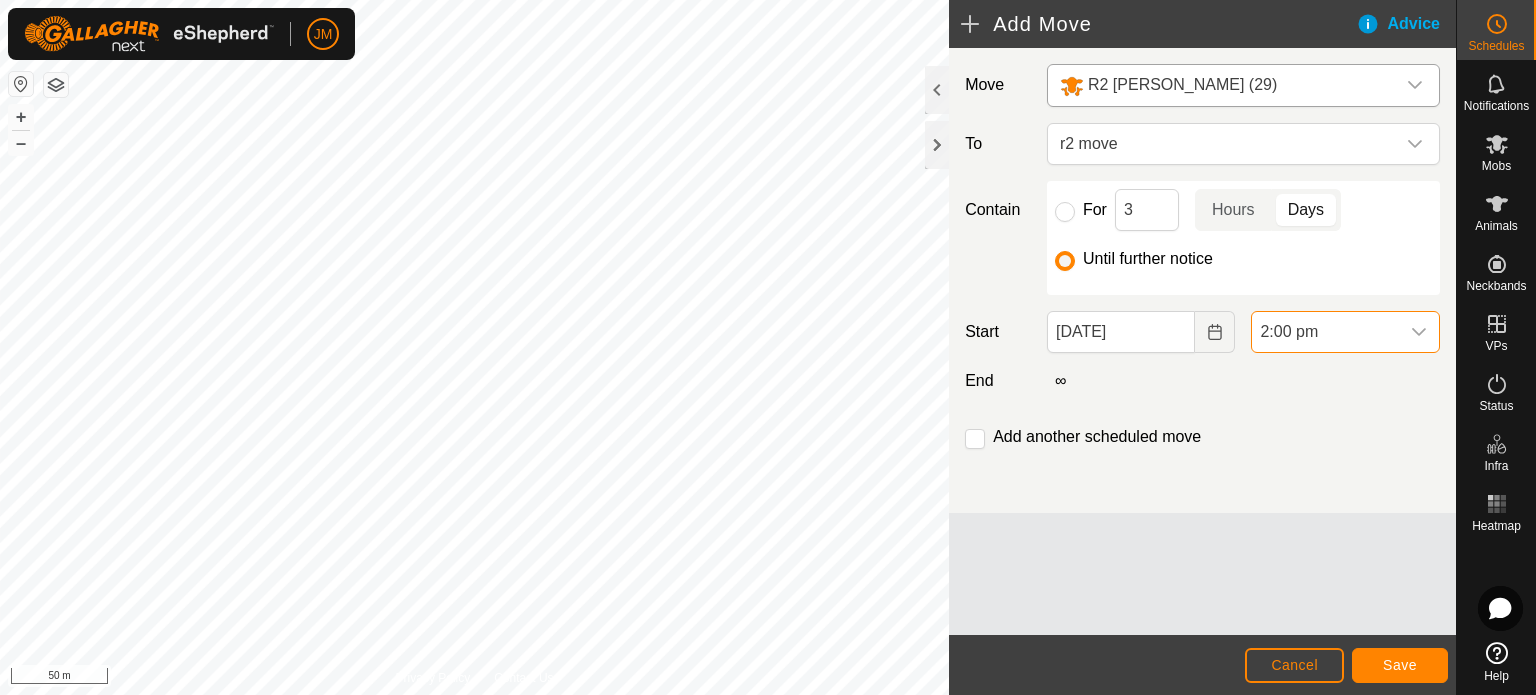 click on "2:00 pm" at bounding box center (1325, 332) 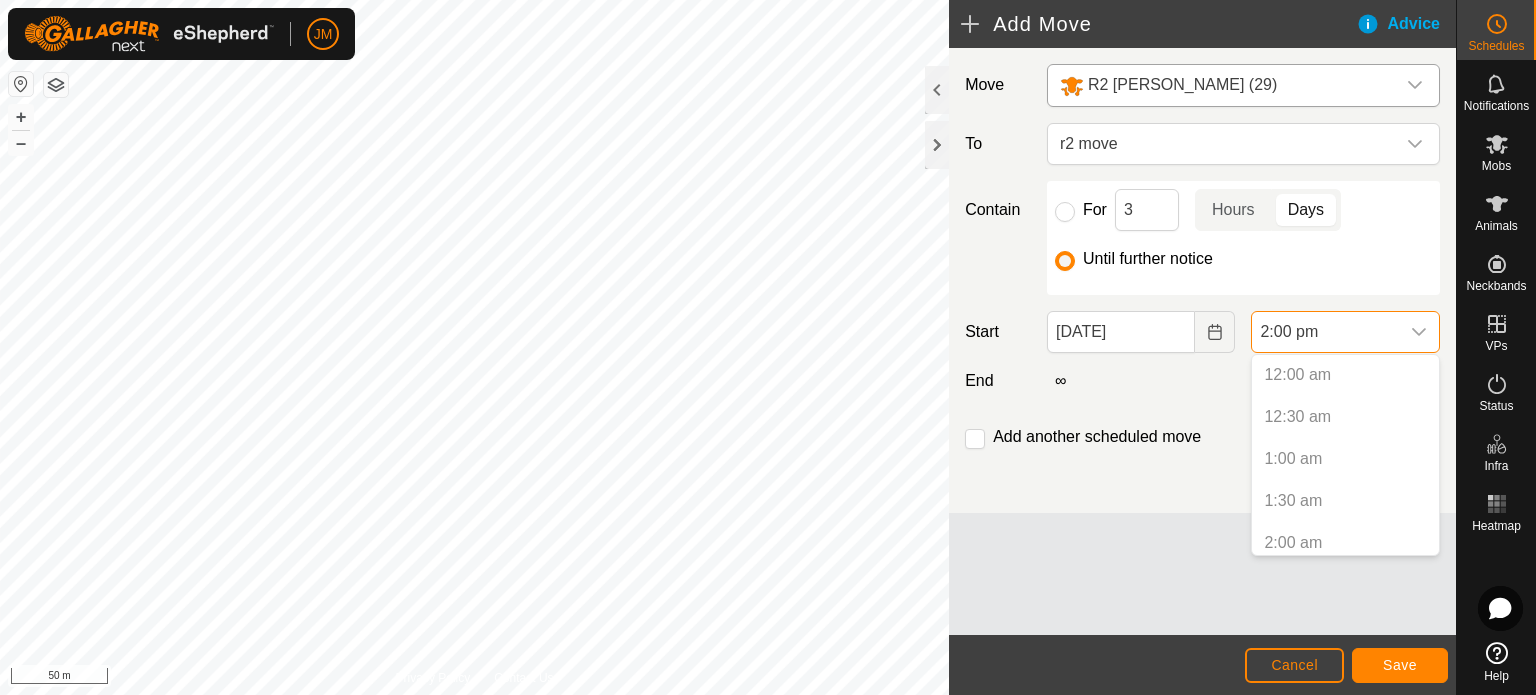 scroll, scrollTop: 1016, scrollLeft: 0, axis: vertical 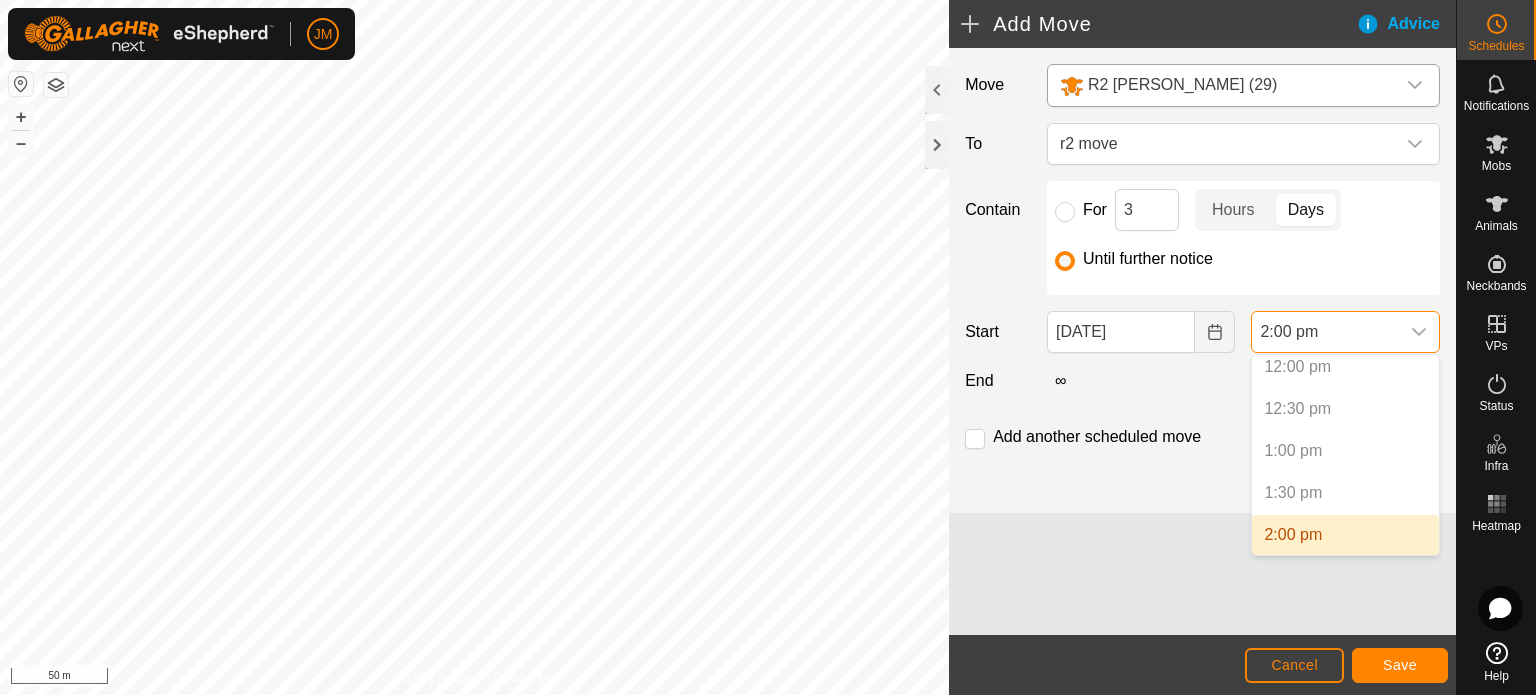 click on "1:30 pm" at bounding box center [1345, 493] 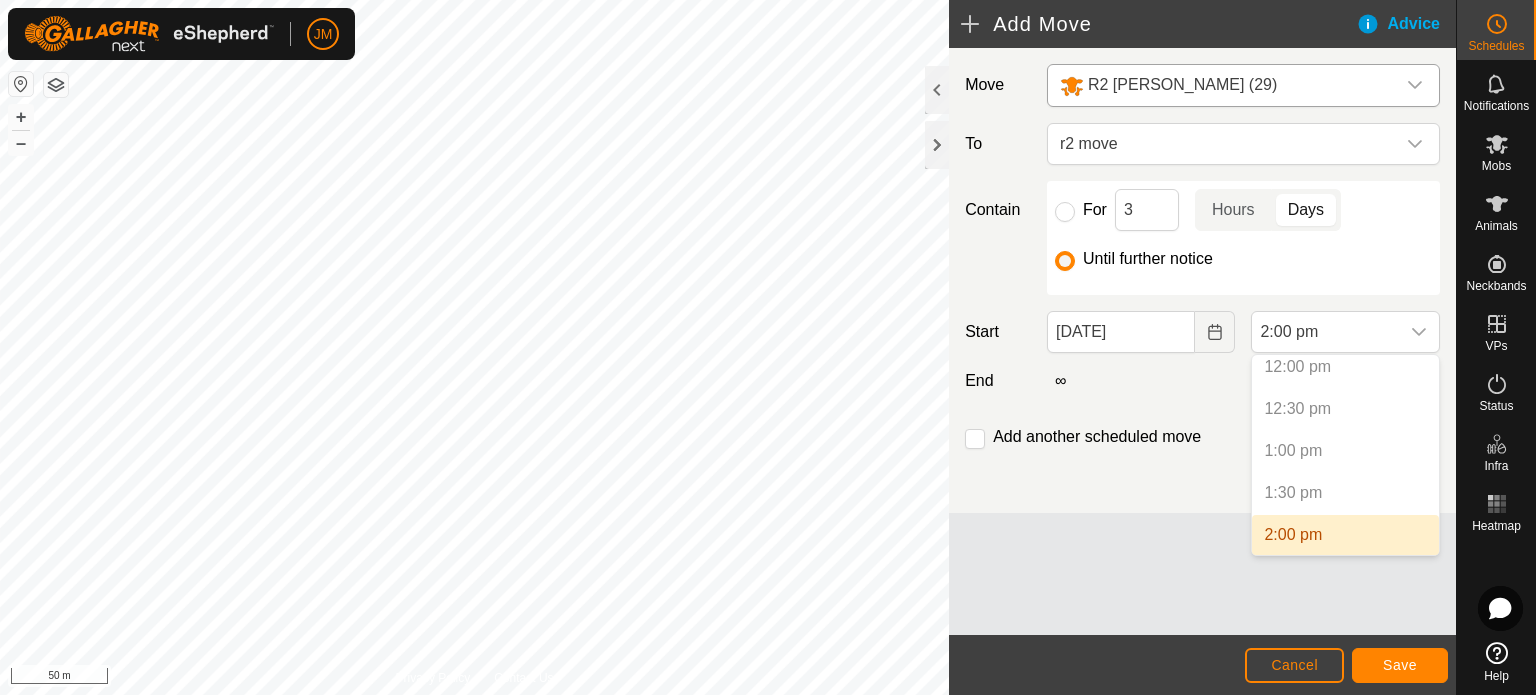 click on "1:30 pm" at bounding box center [1345, 493] 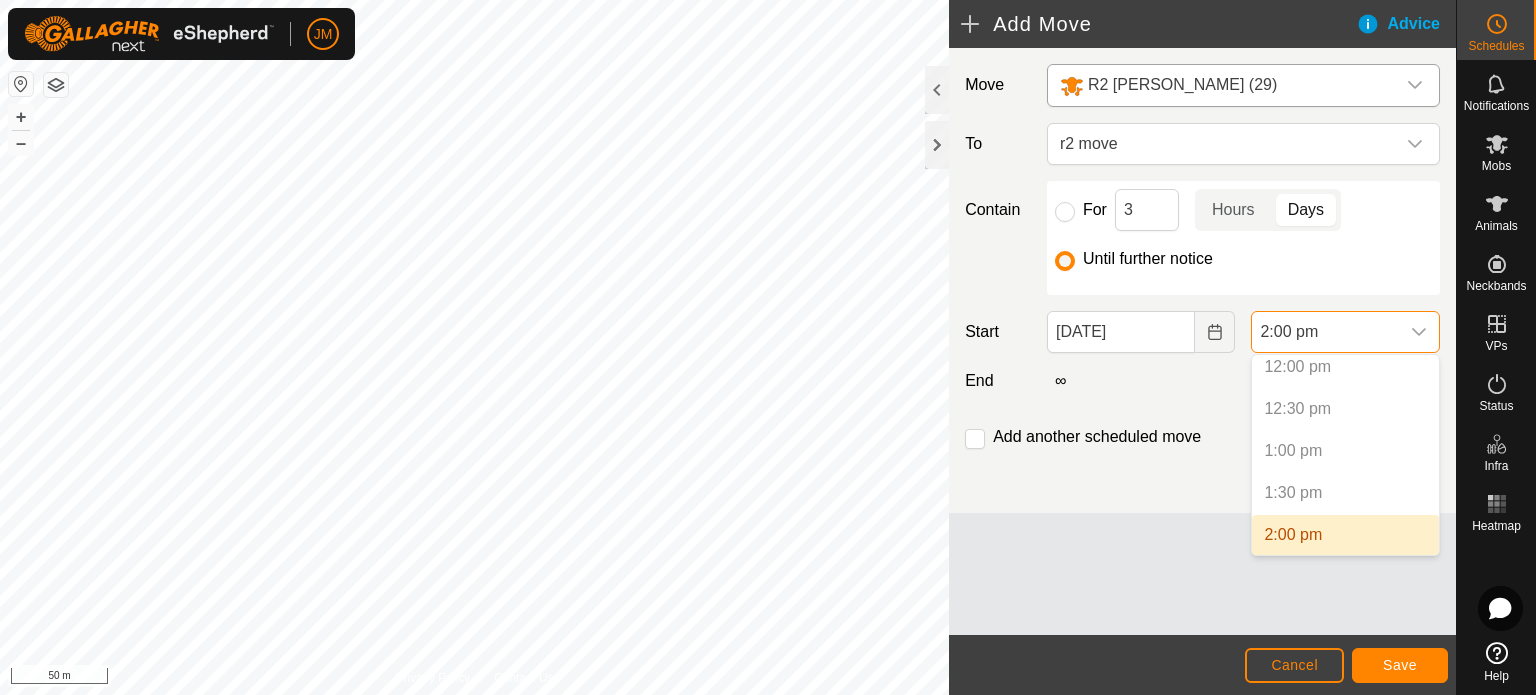 click on "2:00 pm" at bounding box center [1325, 332] 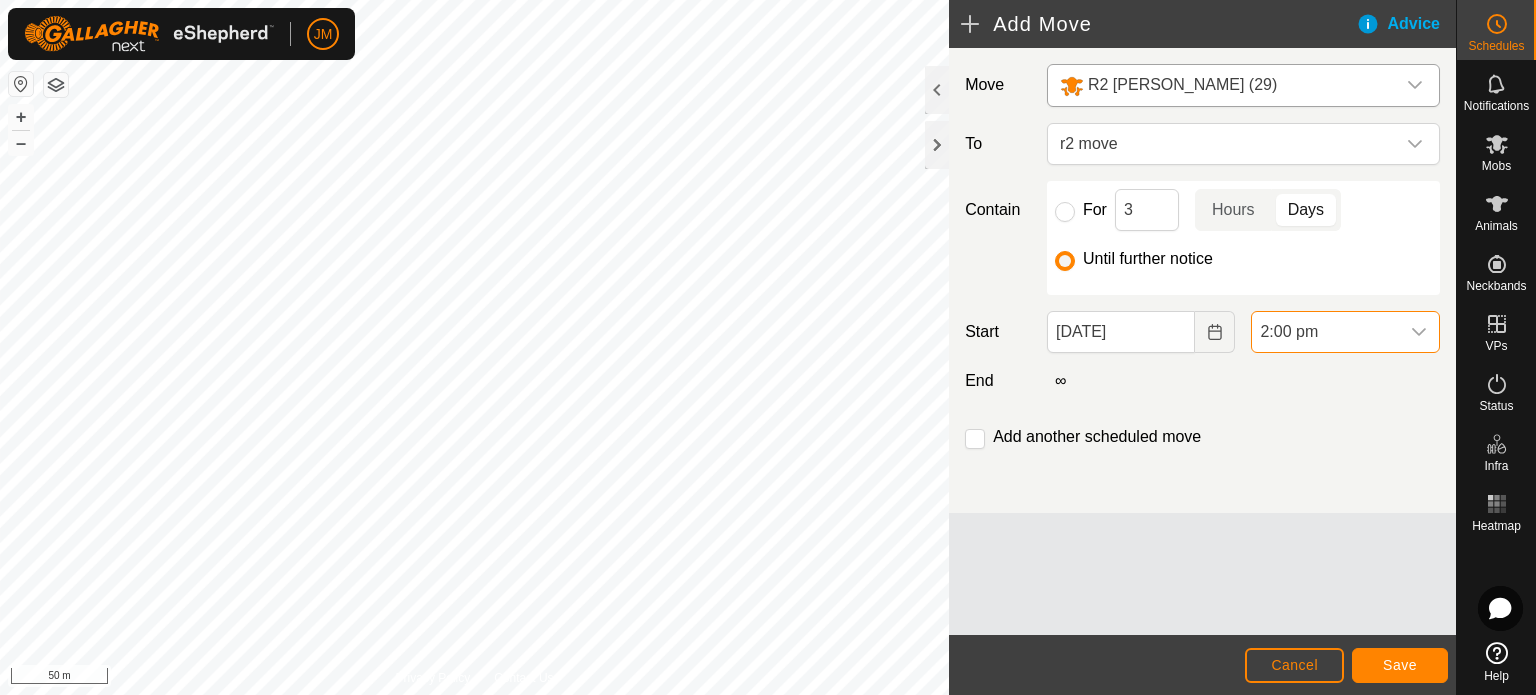click on "2:00 pm" at bounding box center [1325, 332] 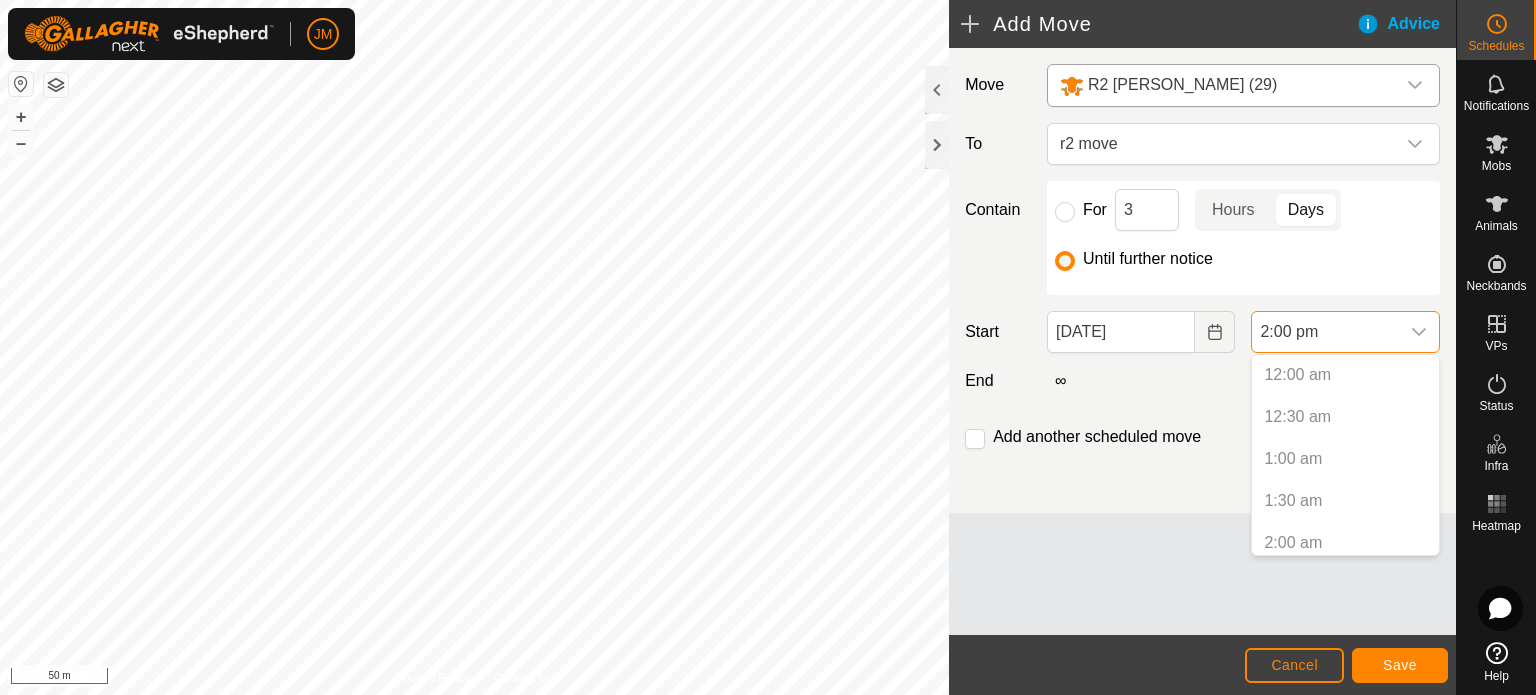 scroll, scrollTop: 1016, scrollLeft: 0, axis: vertical 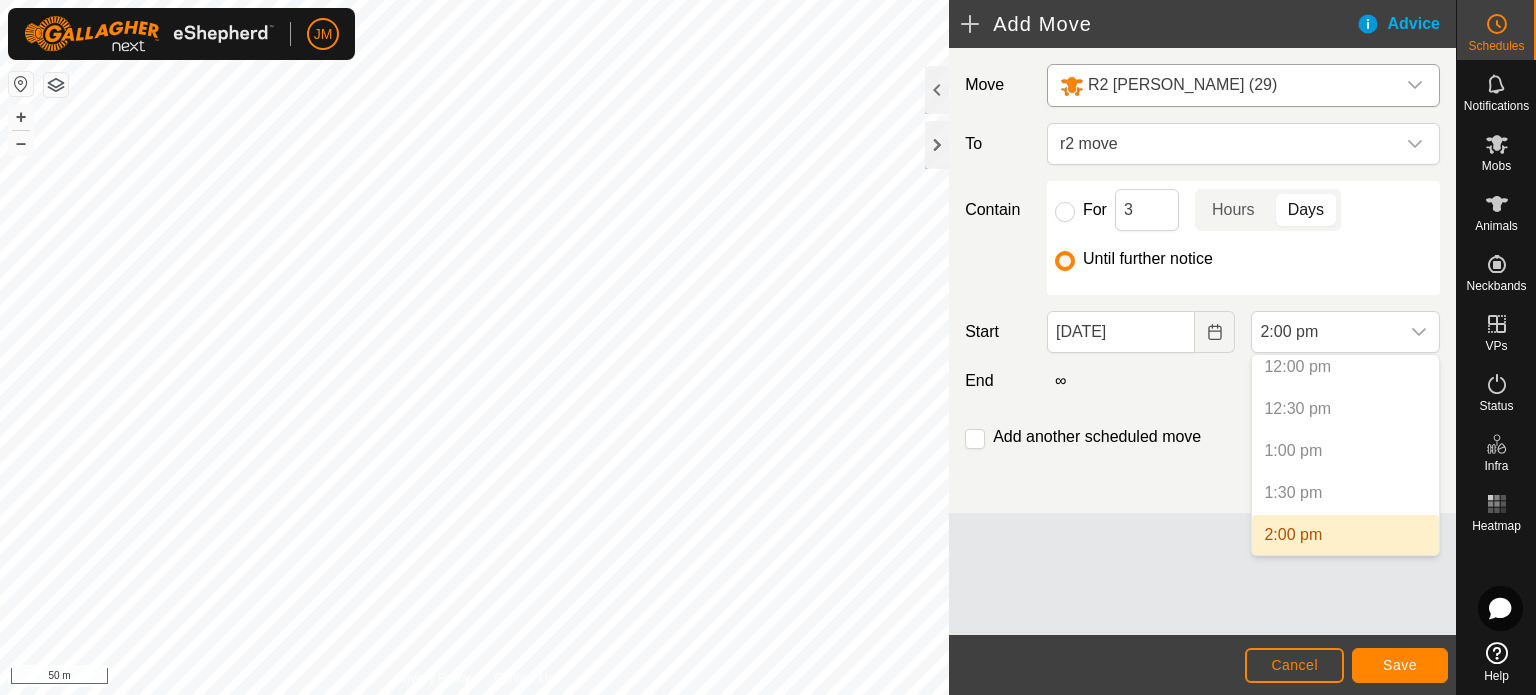 click on "1:30 pm" at bounding box center (1345, 493) 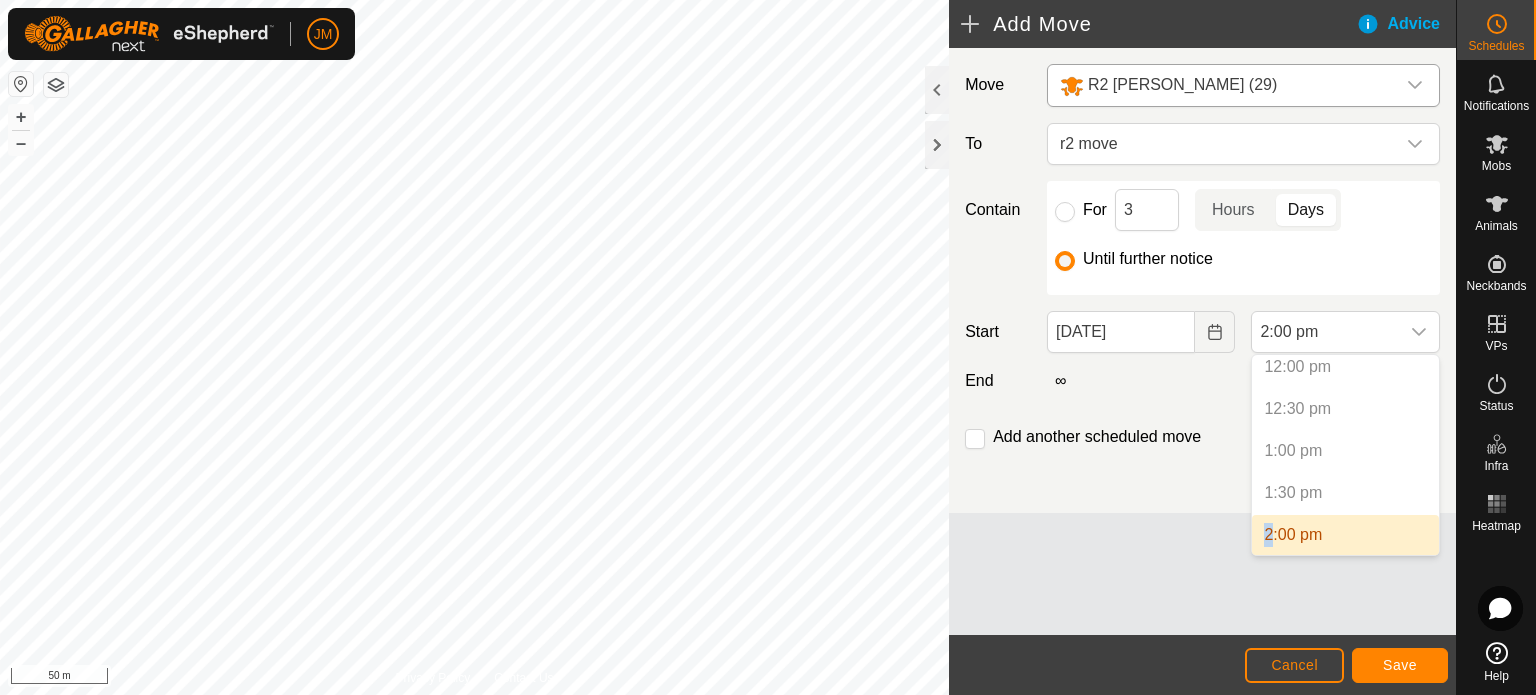 click on "1:30 pm" at bounding box center [1345, 493] 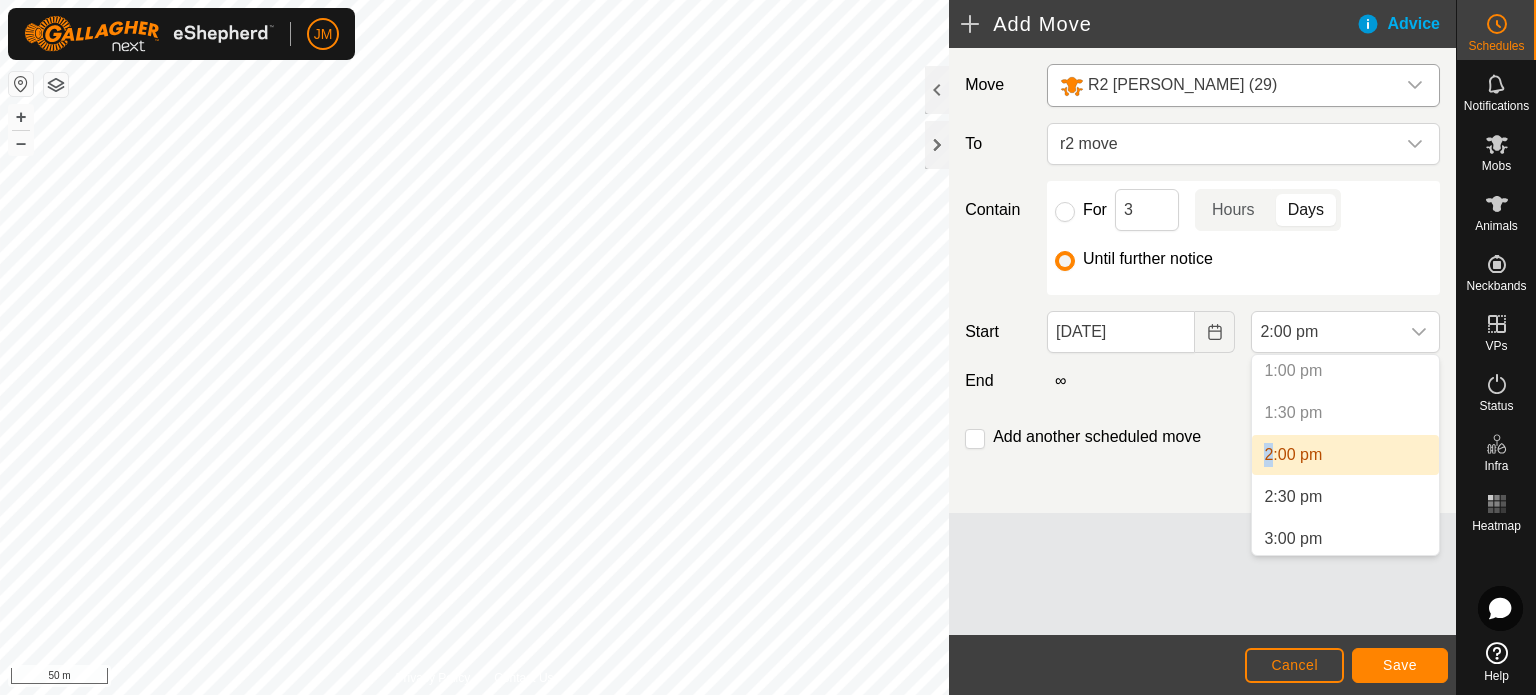 scroll, scrollTop: 1100, scrollLeft: 0, axis: vertical 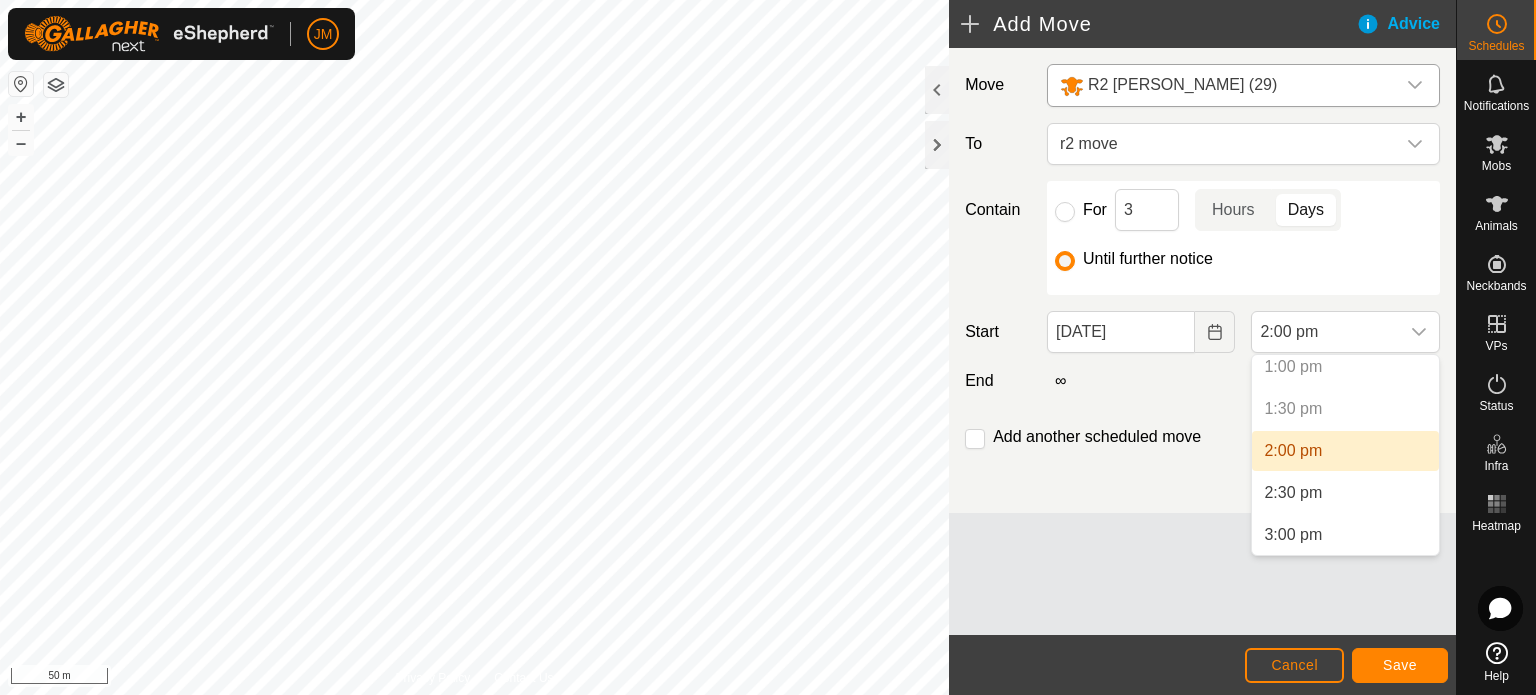 click on "2:00 pm" at bounding box center [1345, 451] 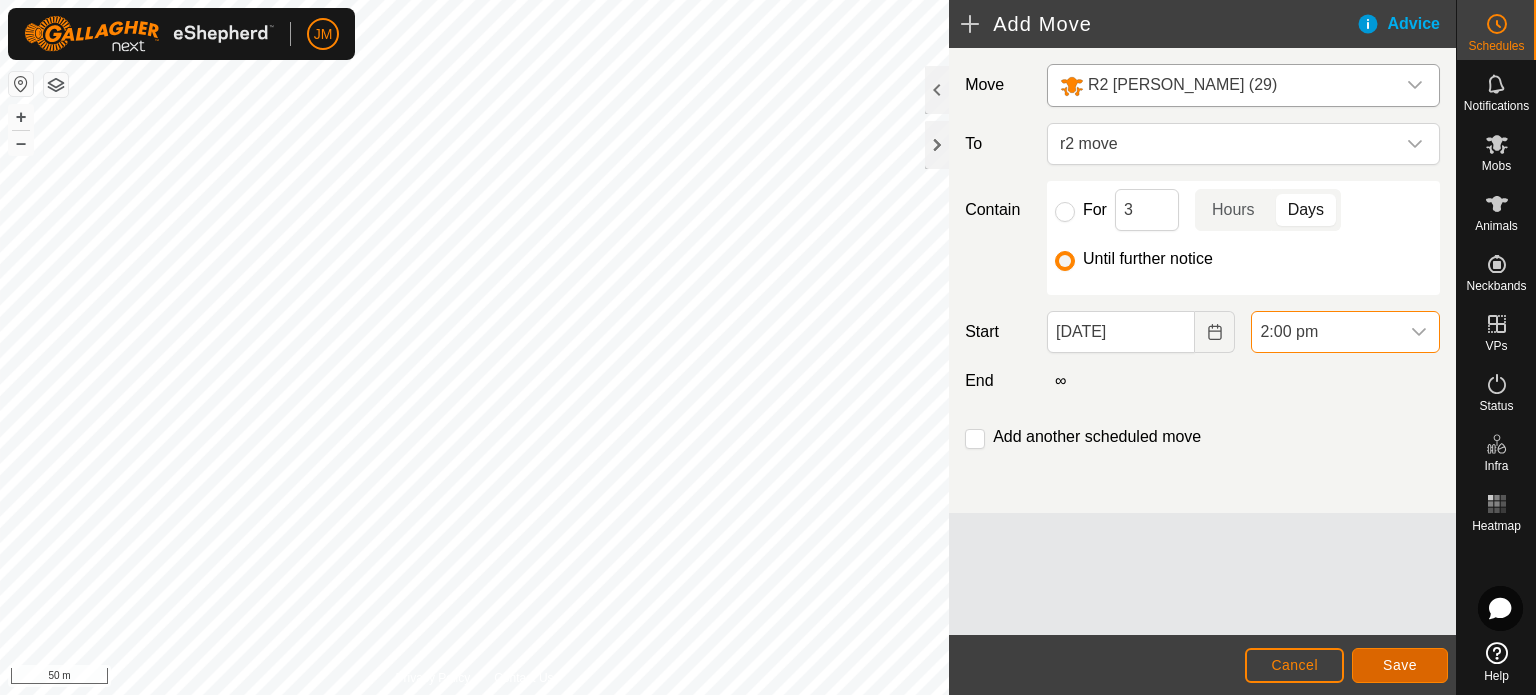 click on "Save" 